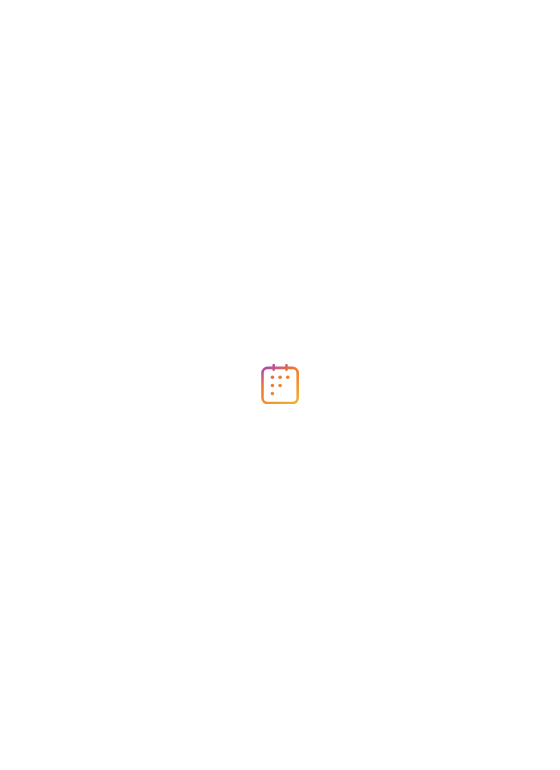 scroll, scrollTop: 0, scrollLeft: 0, axis: both 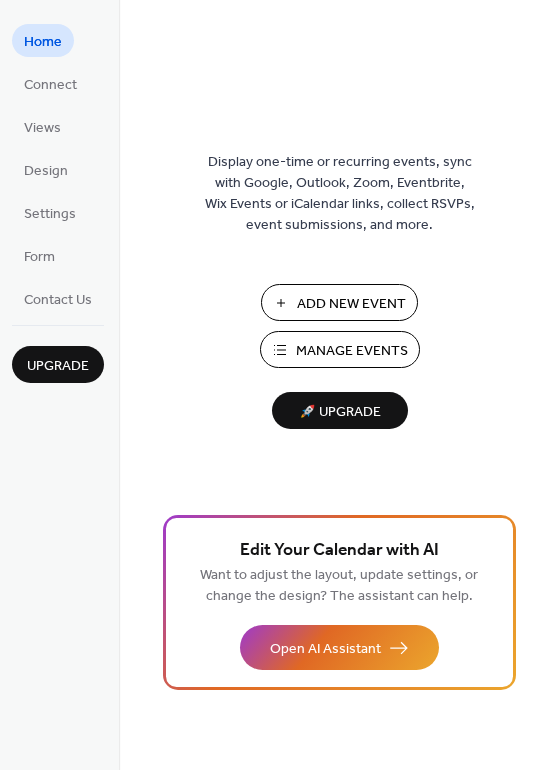 click on "Add New Event" at bounding box center [351, 304] 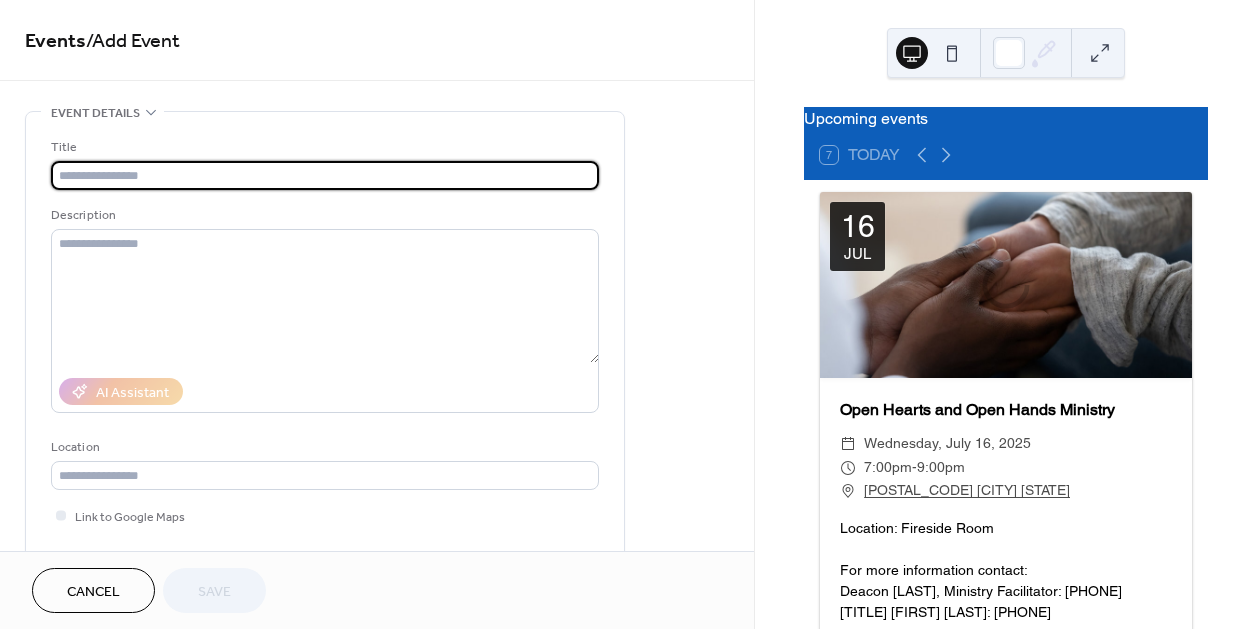 scroll, scrollTop: 0, scrollLeft: 0, axis: both 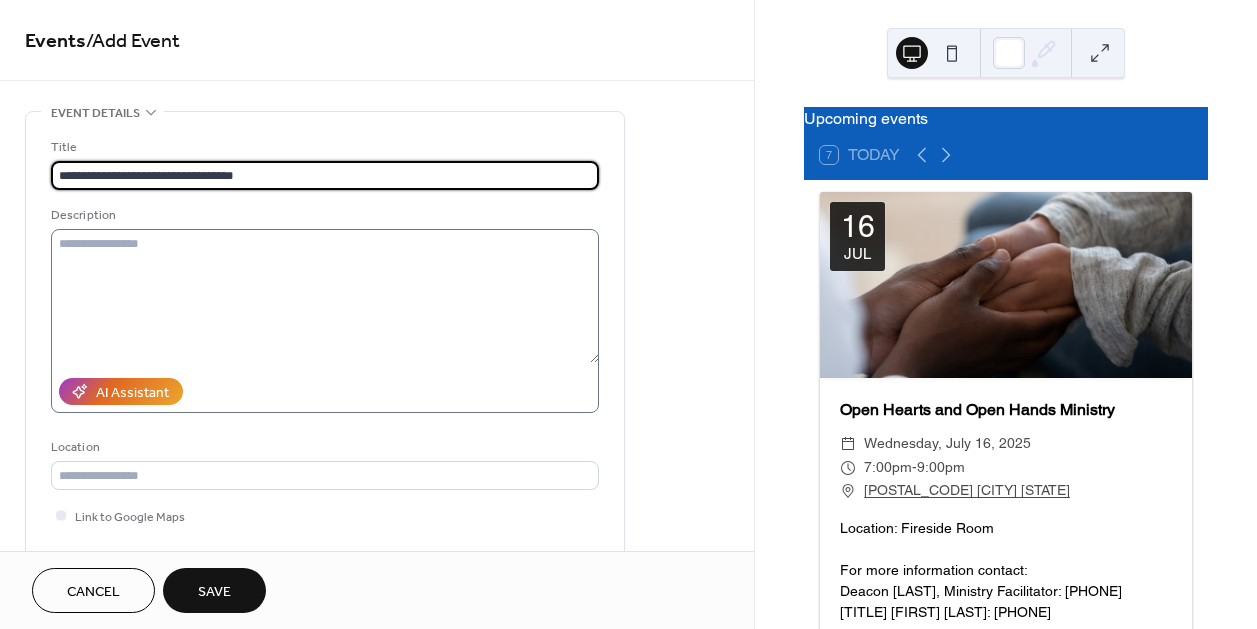 type on "**********" 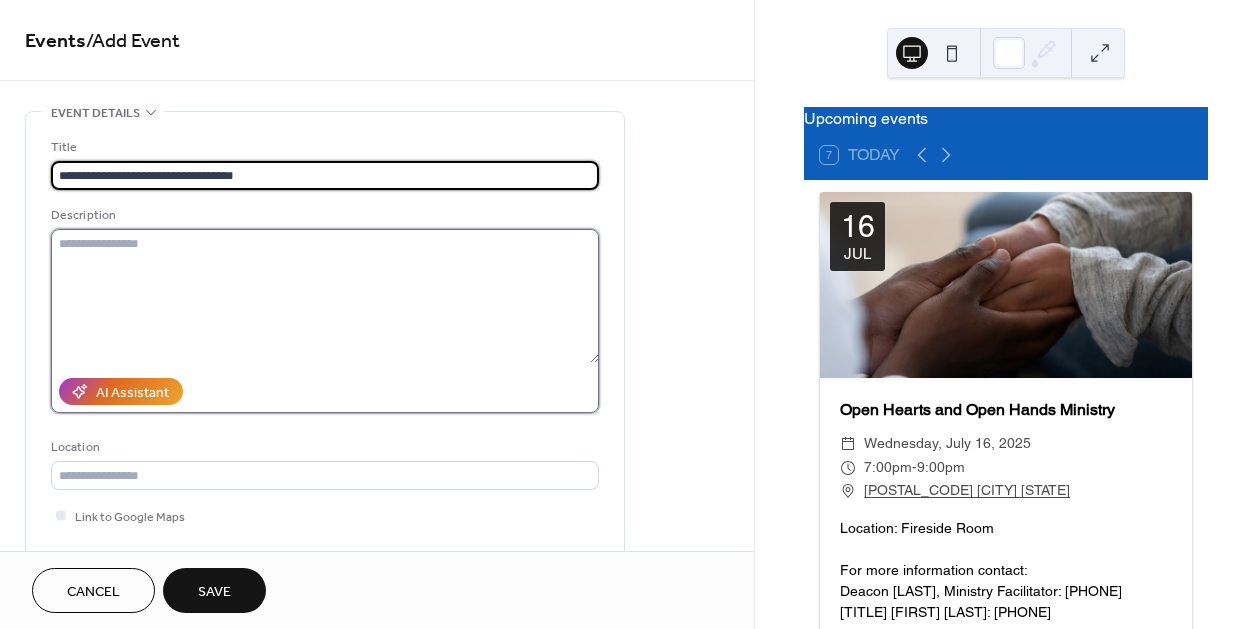 click at bounding box center [325, 296] 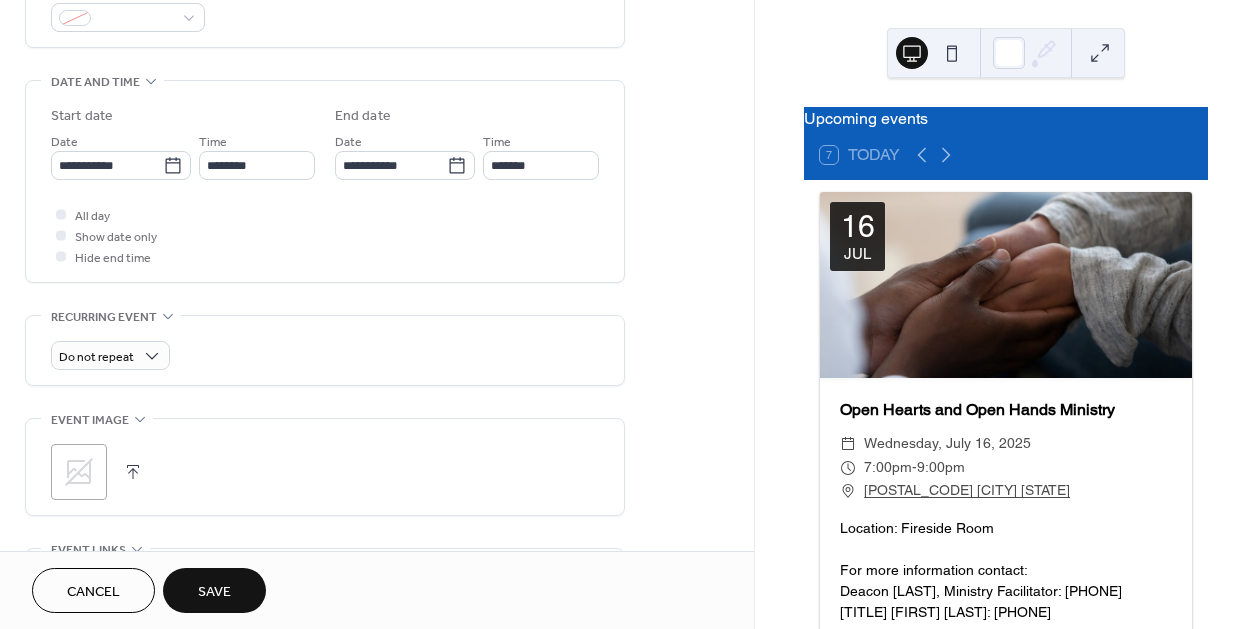 scroll, scrollTop: 576, scrollLeft: 0, axis: vertical 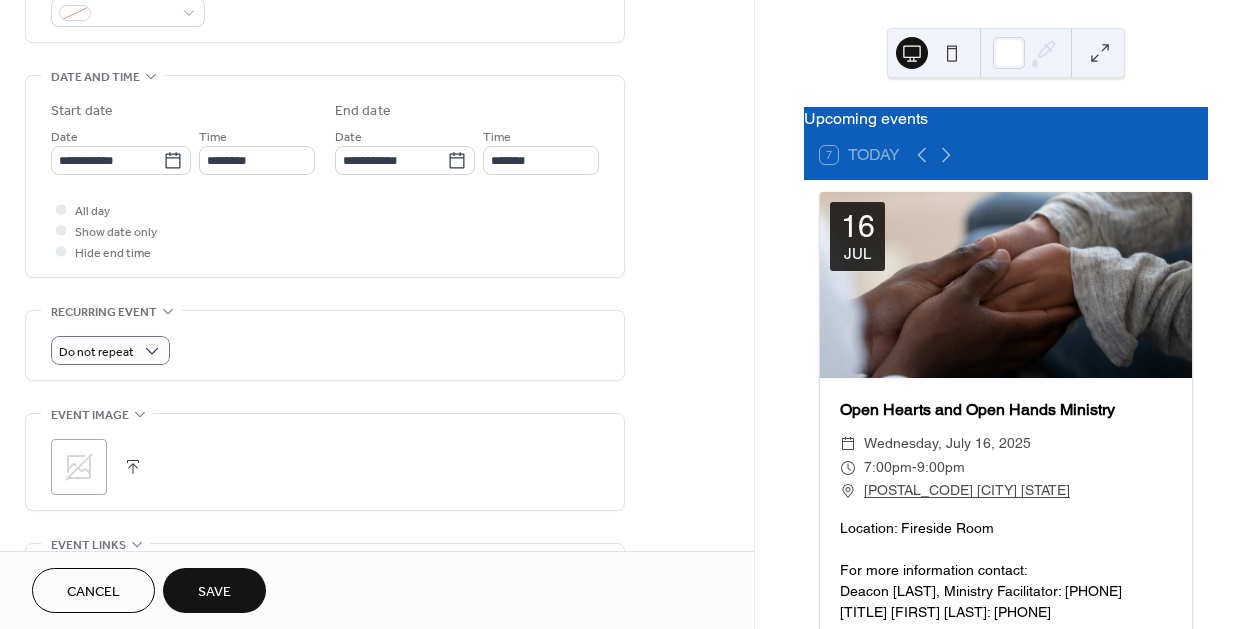 type on "**********" 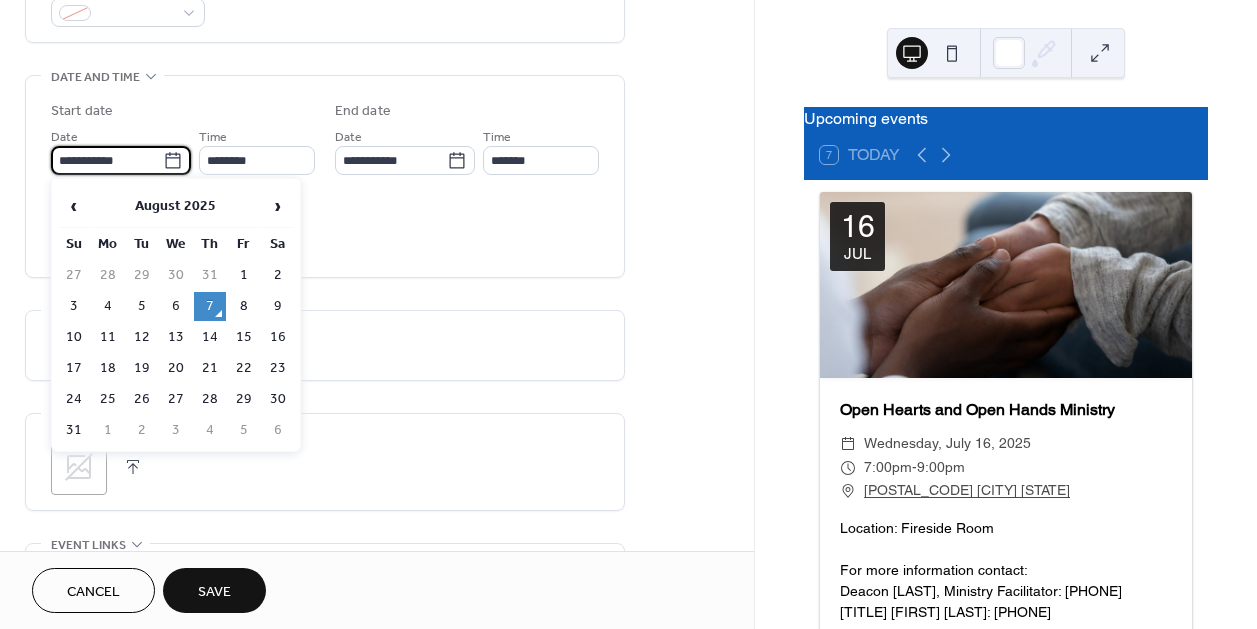 click on "**********" at bounding box center (107, 160) 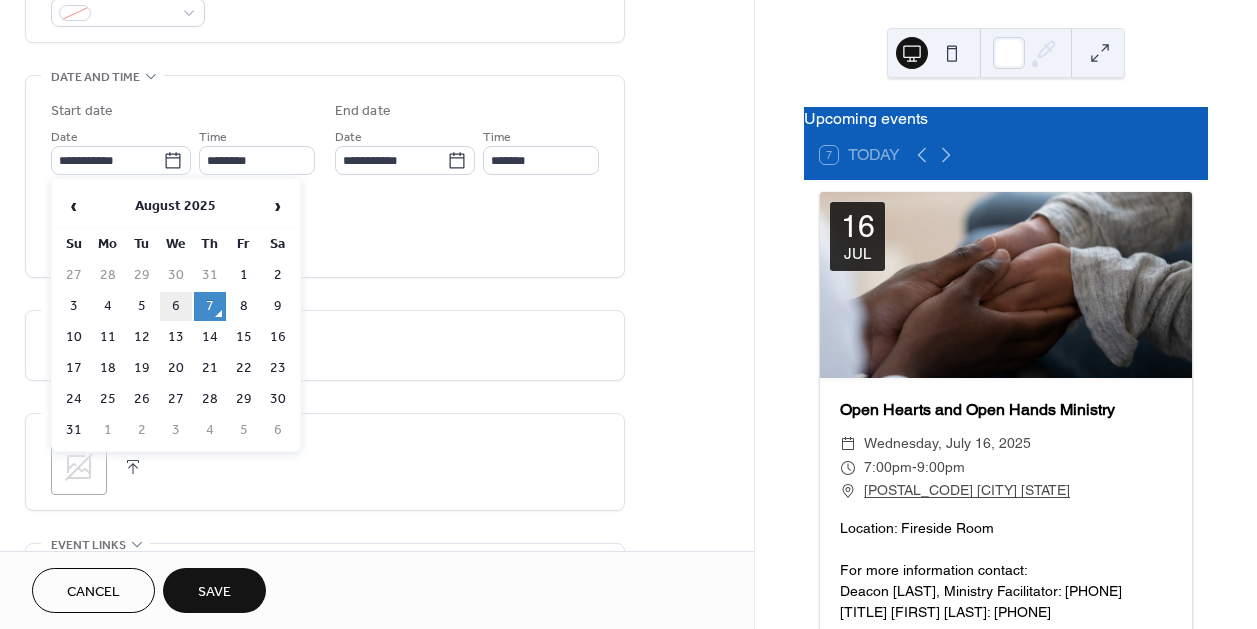click on "6" at bounding box center (176, 306) 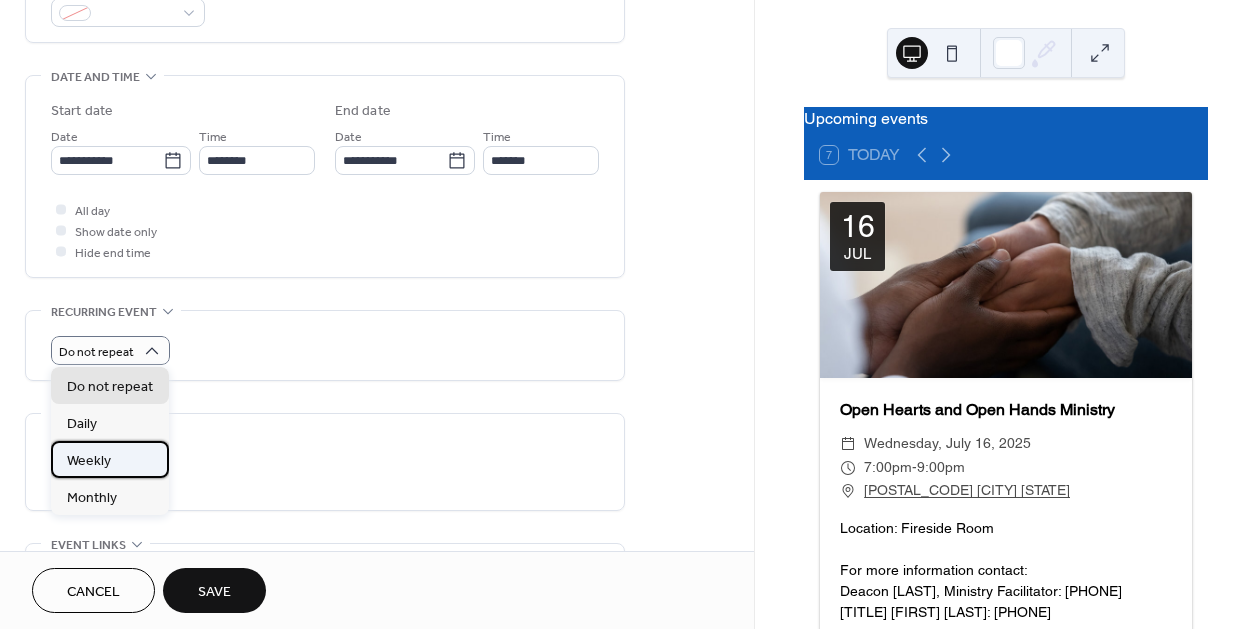 click on "Weekly" at bounding box center [89, 460] 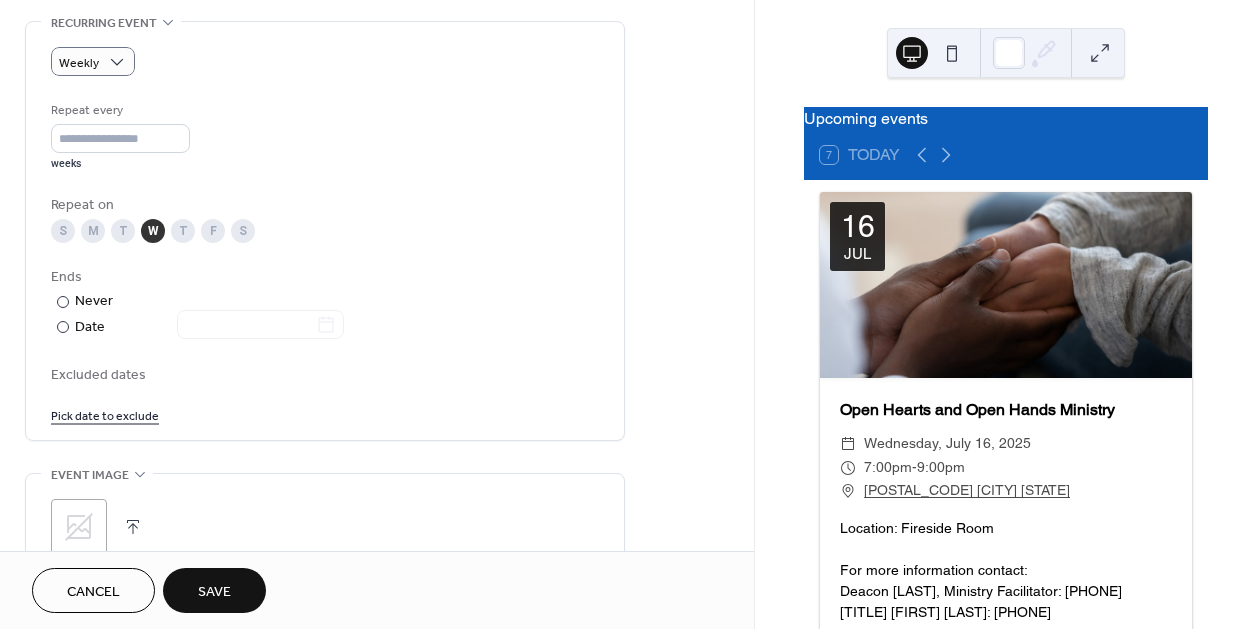 scroll, scrollTop: 908, scrollLeft: 0, axis: vertical 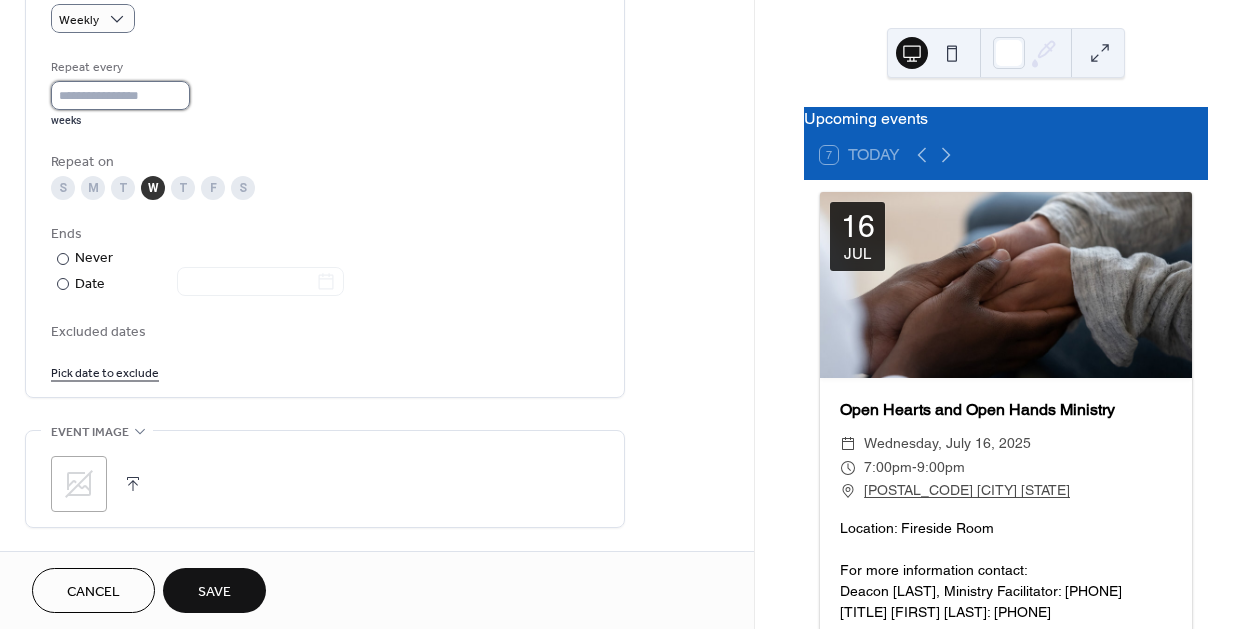 click on "*" at bounding box center (120, 95) 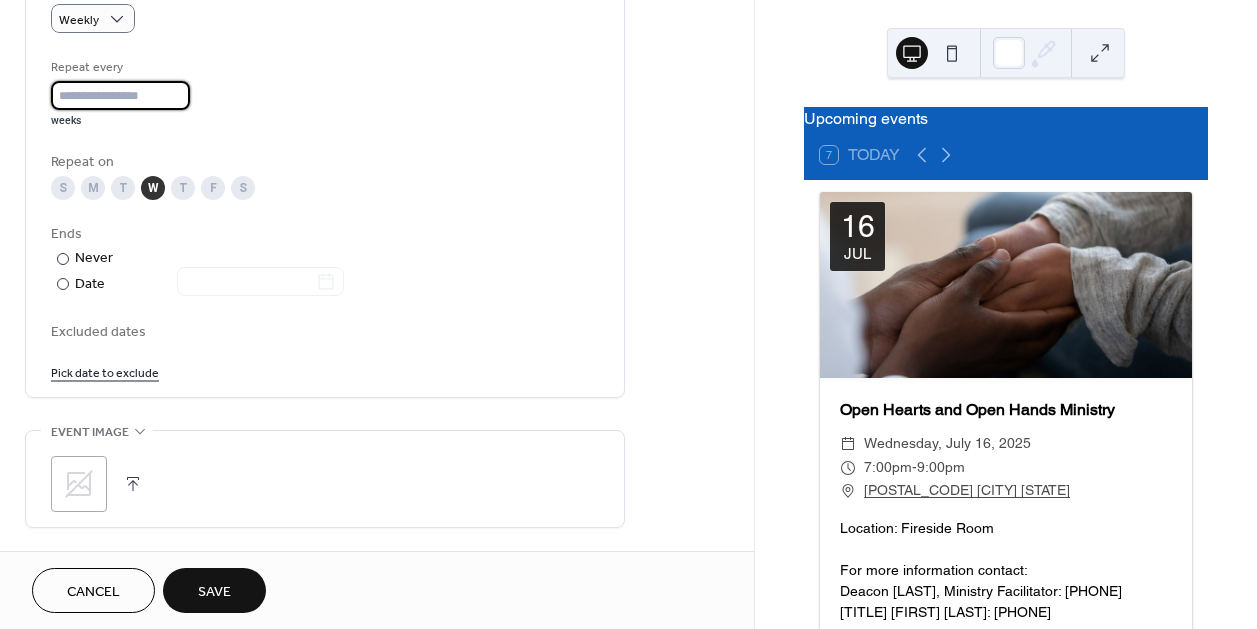 click on "*" at bounding box center [120, 95] 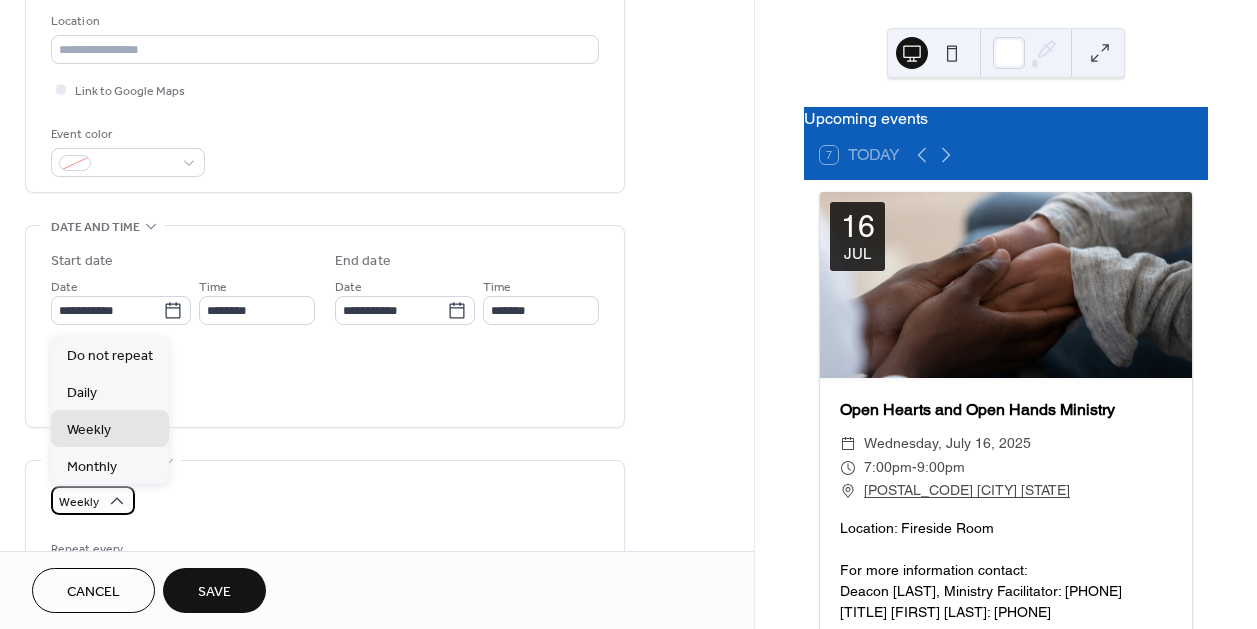 click on "Weekly" at bounding box center (93, 500) 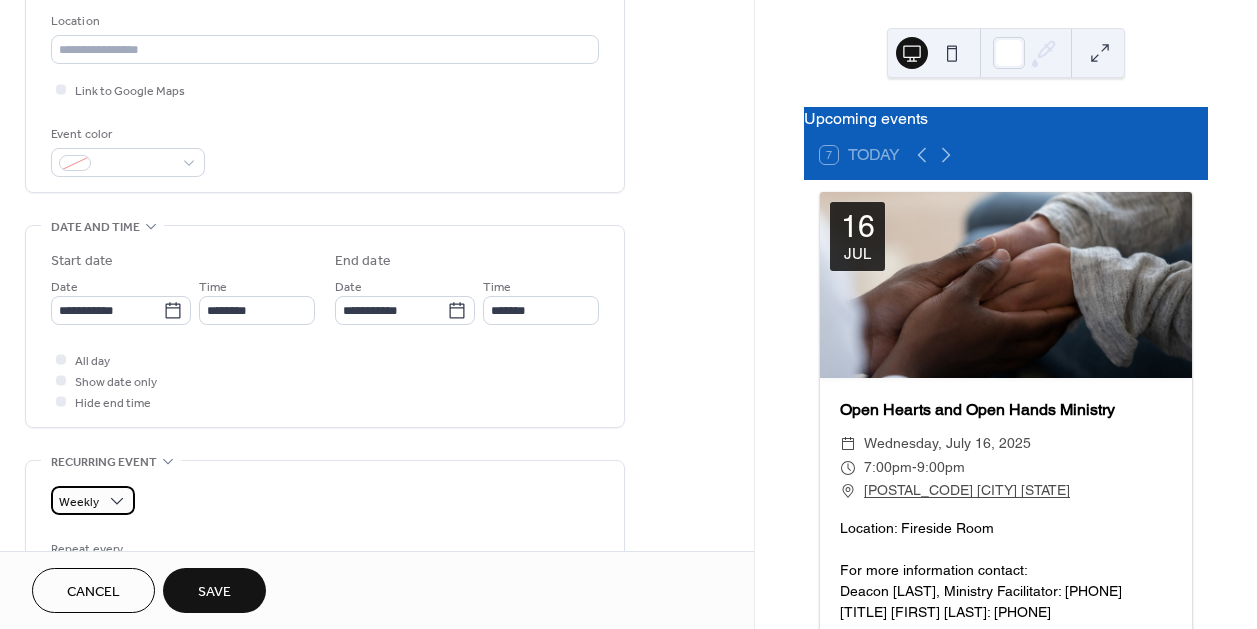 click on "Weekly" at bounding box center (93, 500) 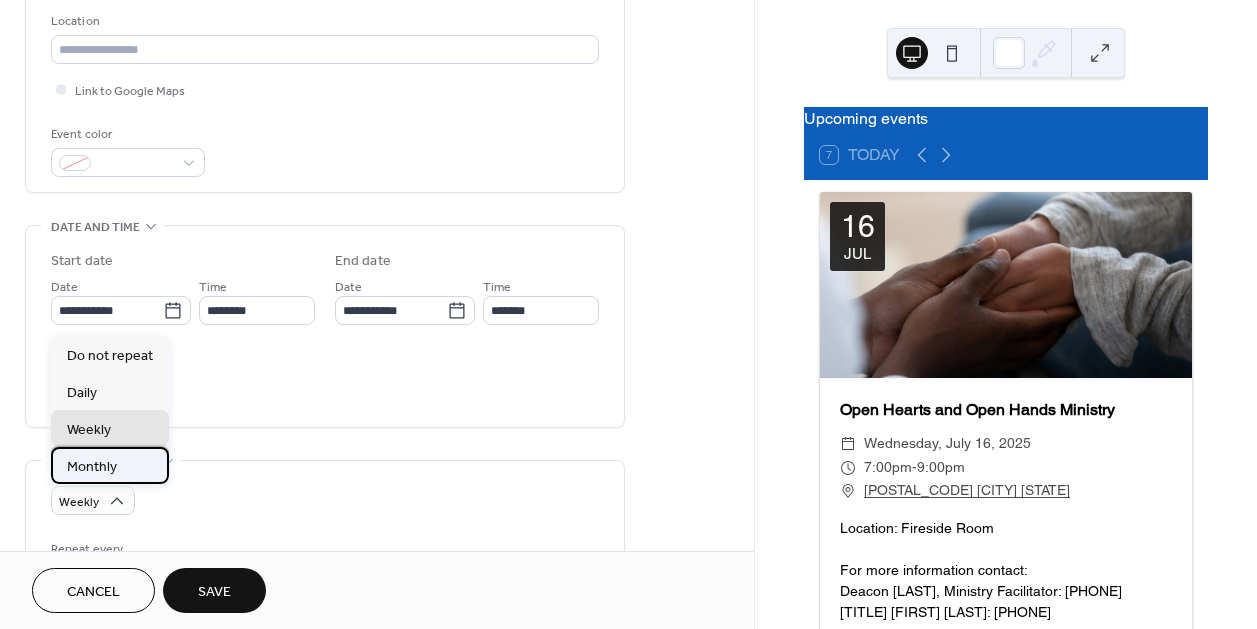 click on "Monthly" at bounding box center (92, 467) 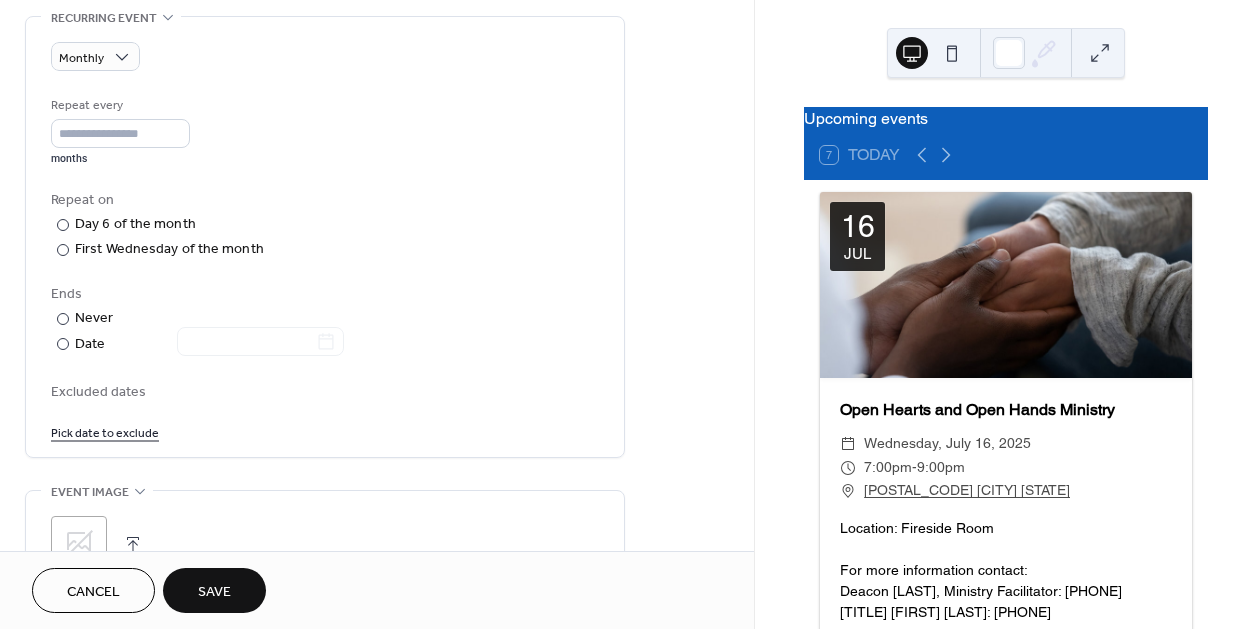 scroll, scrollTop: 872, scrollLeft: 0, axis: vertical 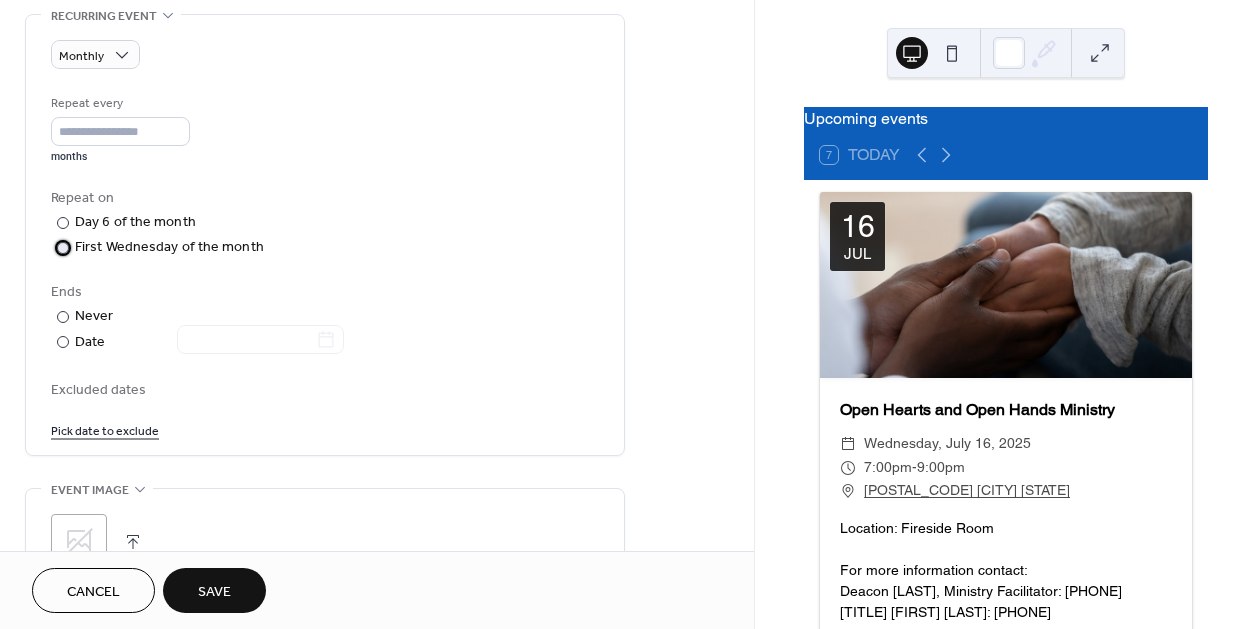 click at bounding box center (63, 248) 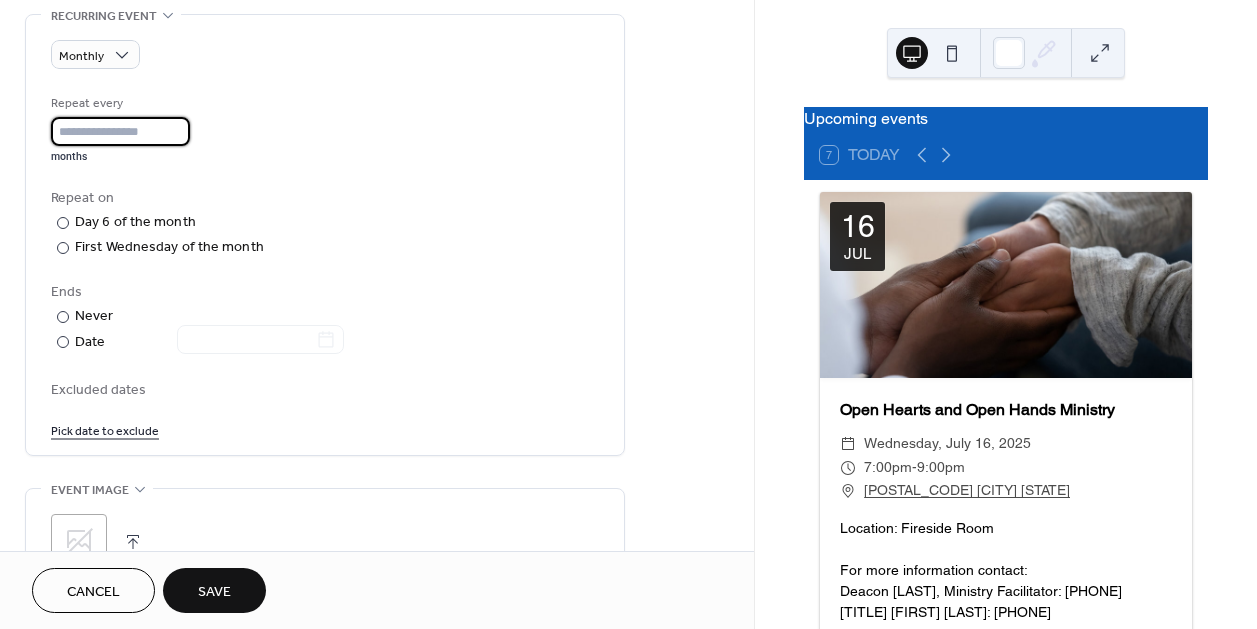 click on "*" at bounding box center [120, 131] 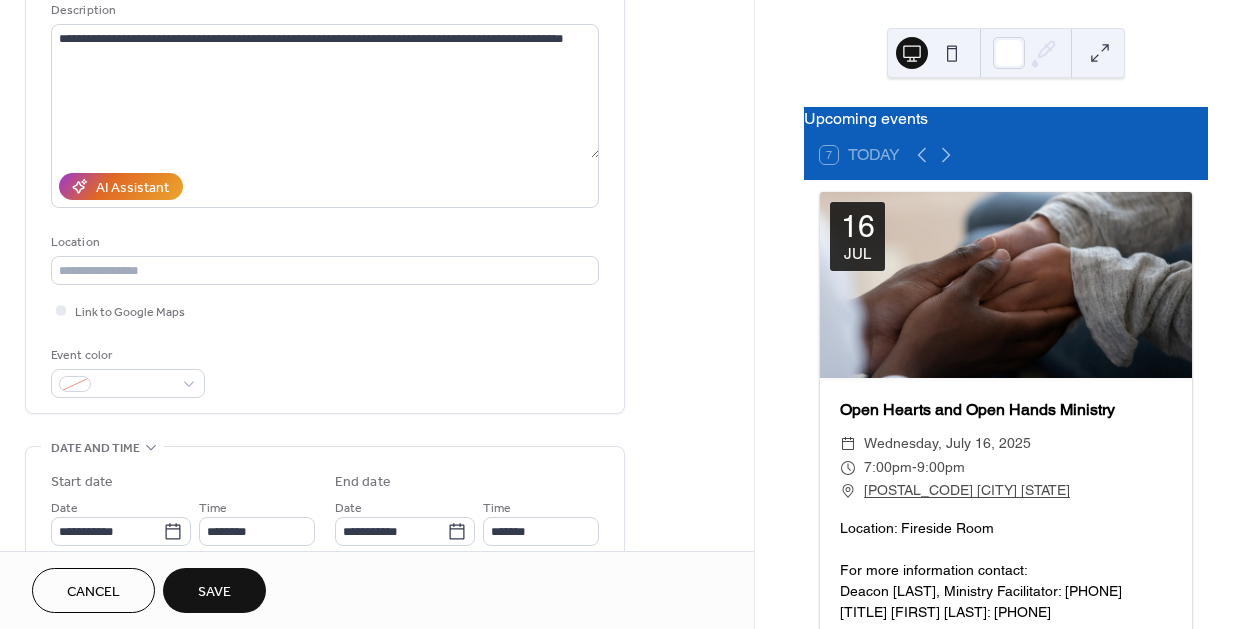 scroll, scrollTop: 202, scrollLeft: 0, axis: vertical 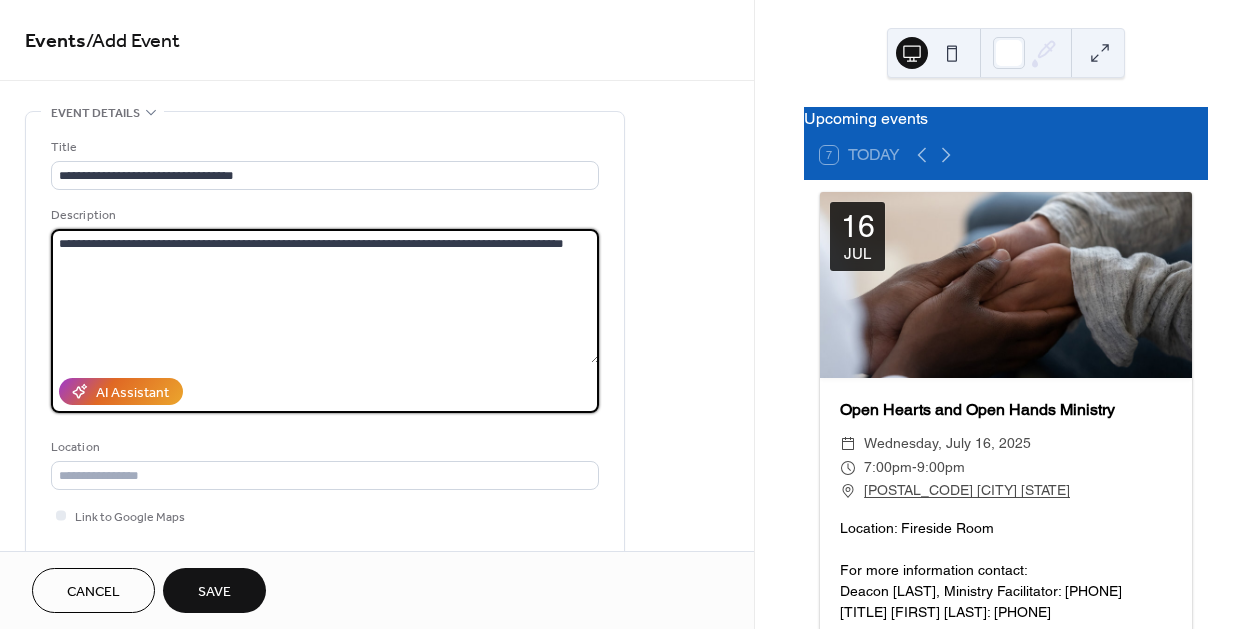 drag, startPoint x: 170, startPoint y: 72, endPoint x: 22, endPoint y: -17, distance: 172.69916 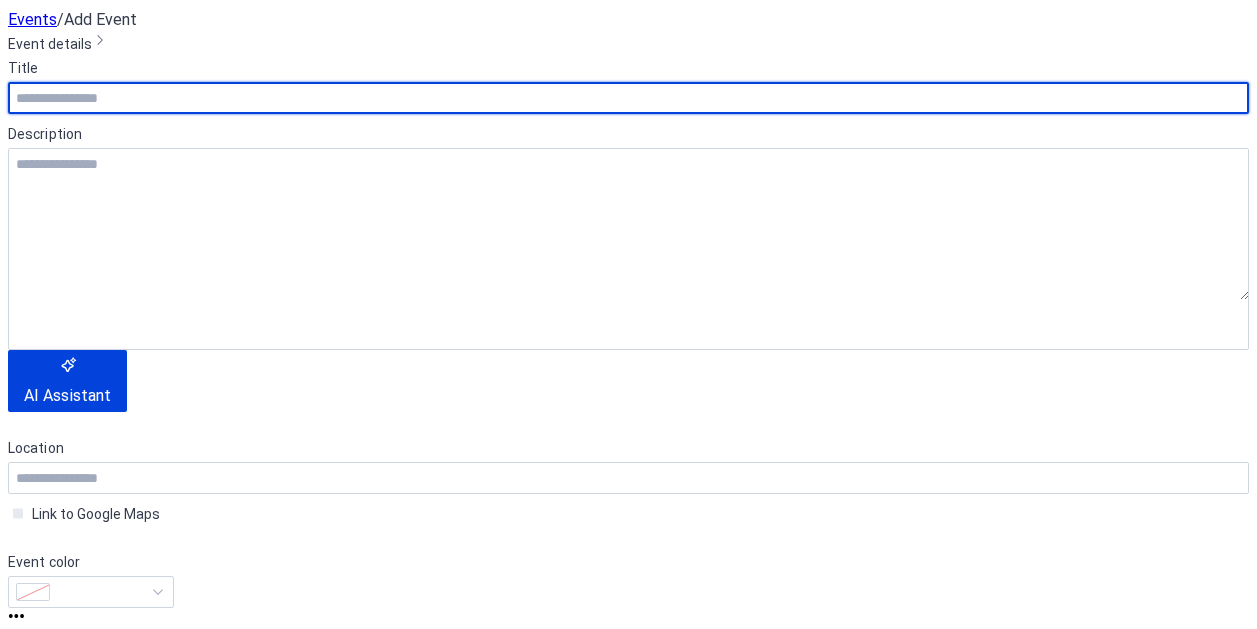 scroll, scrollTop: 0, scrollLeft: 0, axis: both 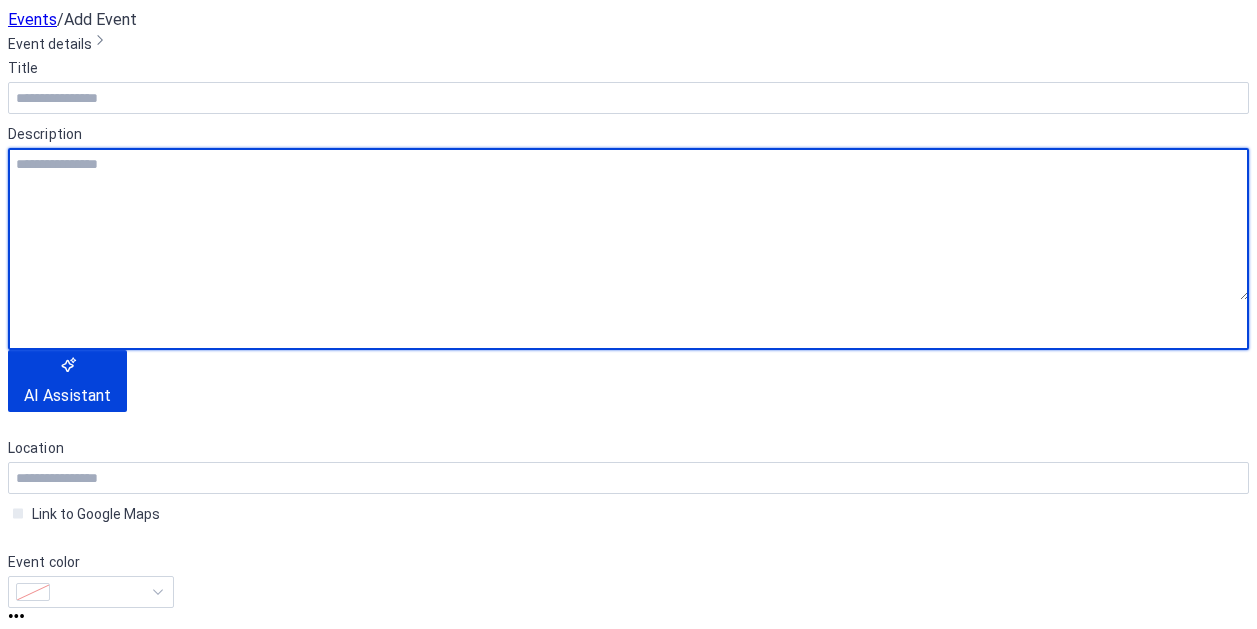 click at bounding box center (628, 224) 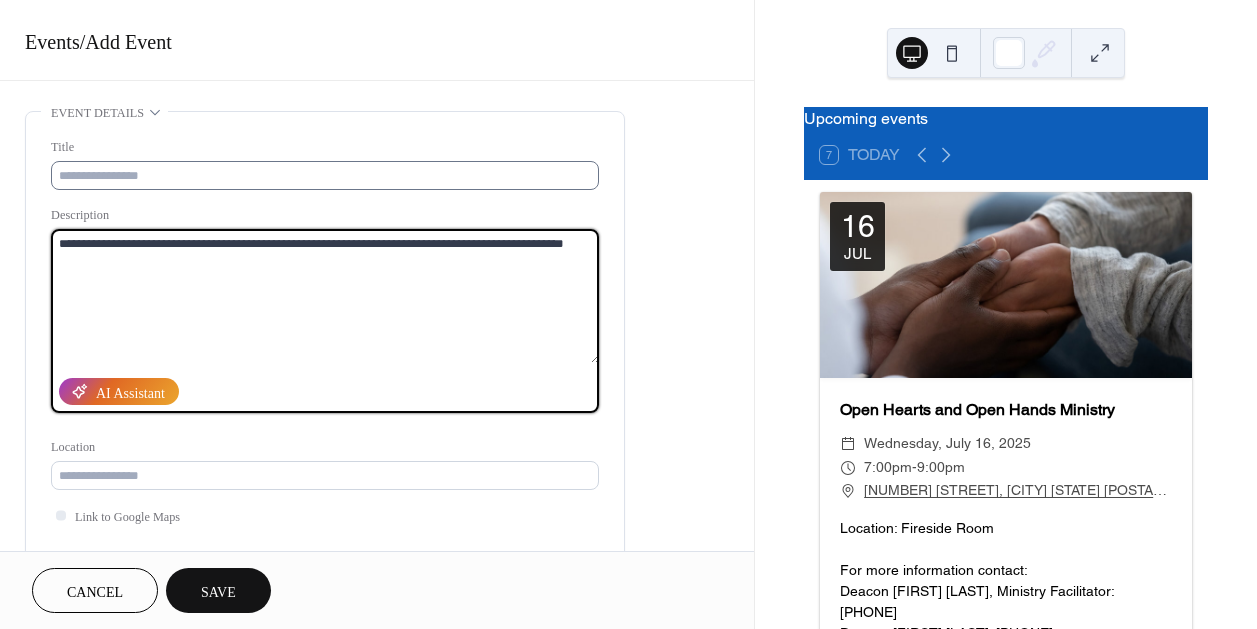 type on "**********" 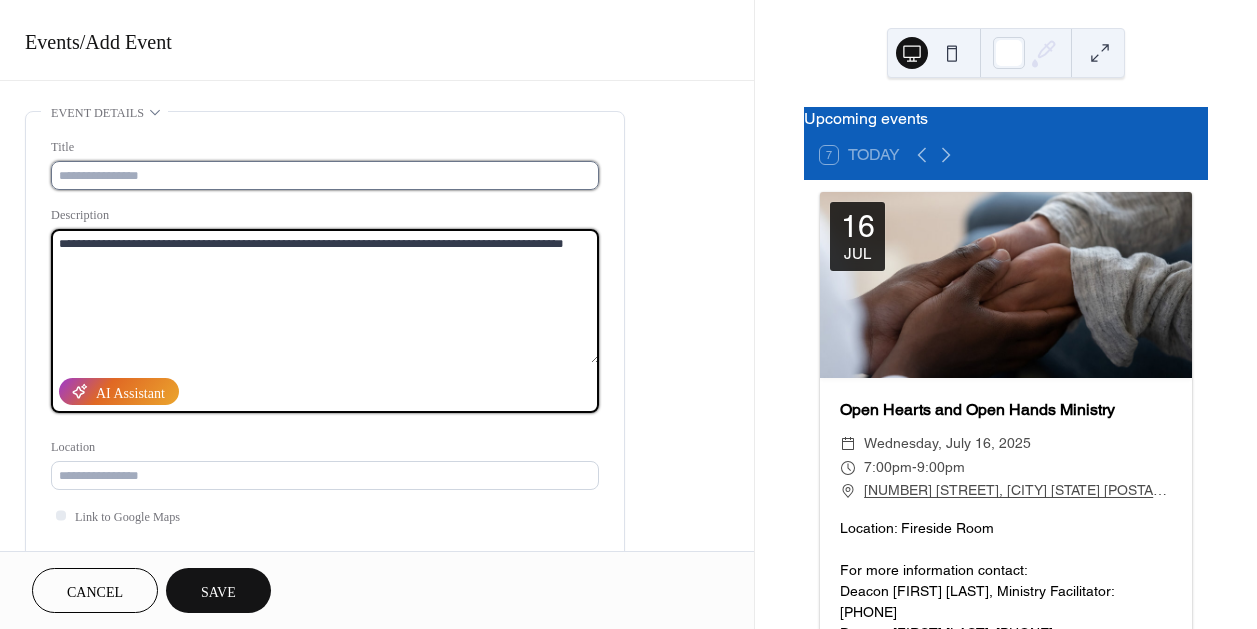click at bounding box center (325, 175) 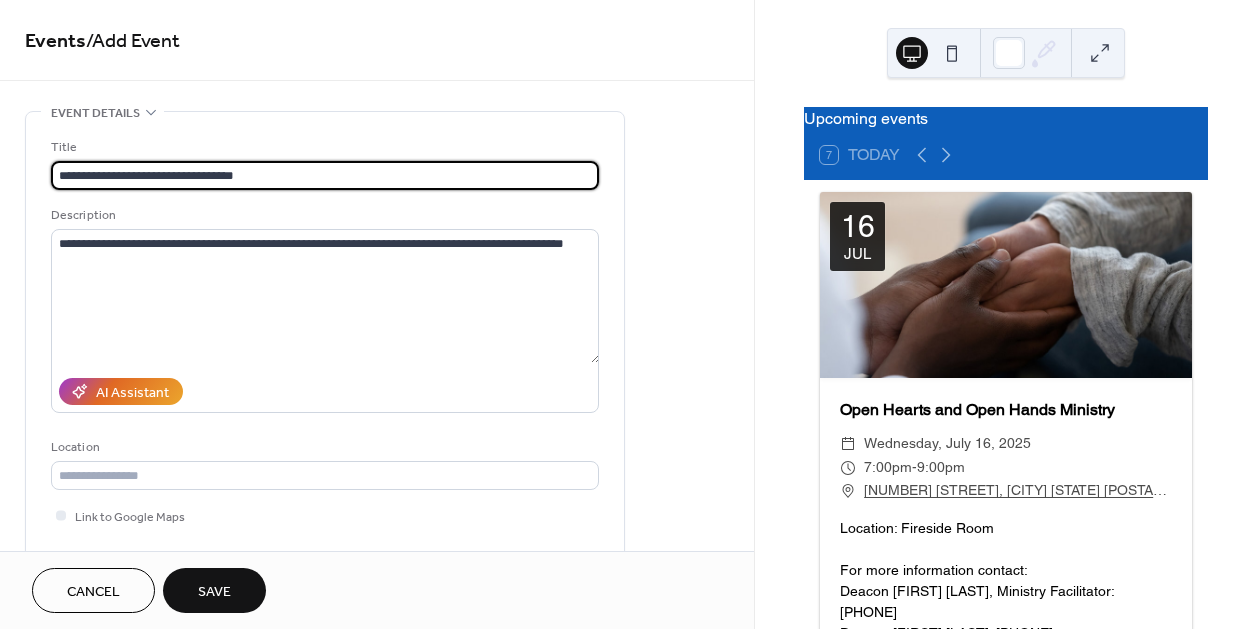 scroll, scrollTop: 482, scrollLeft: 0, axis: vertical 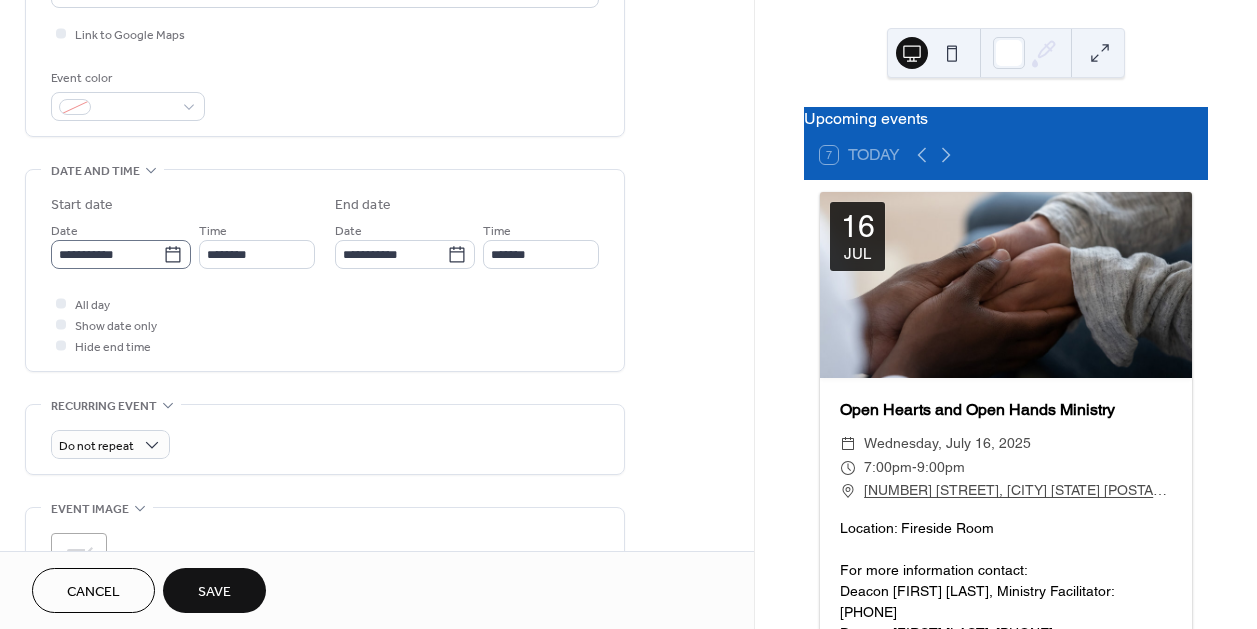 type on "**********" 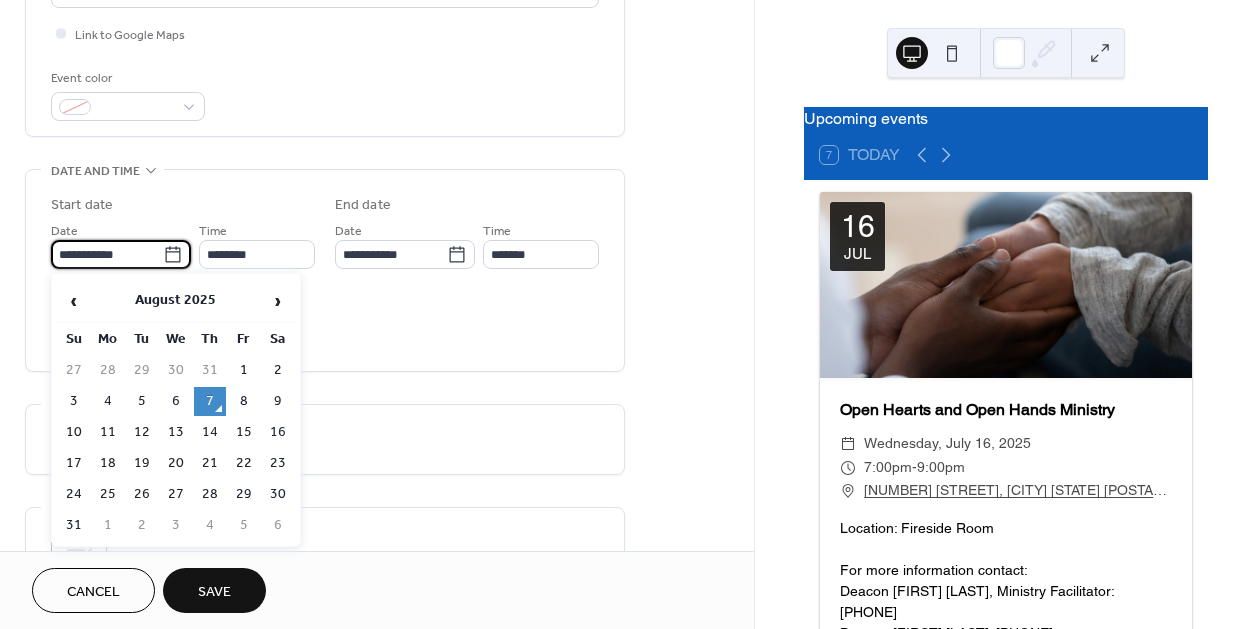 click on "**********" at bounding box center (107, 254) 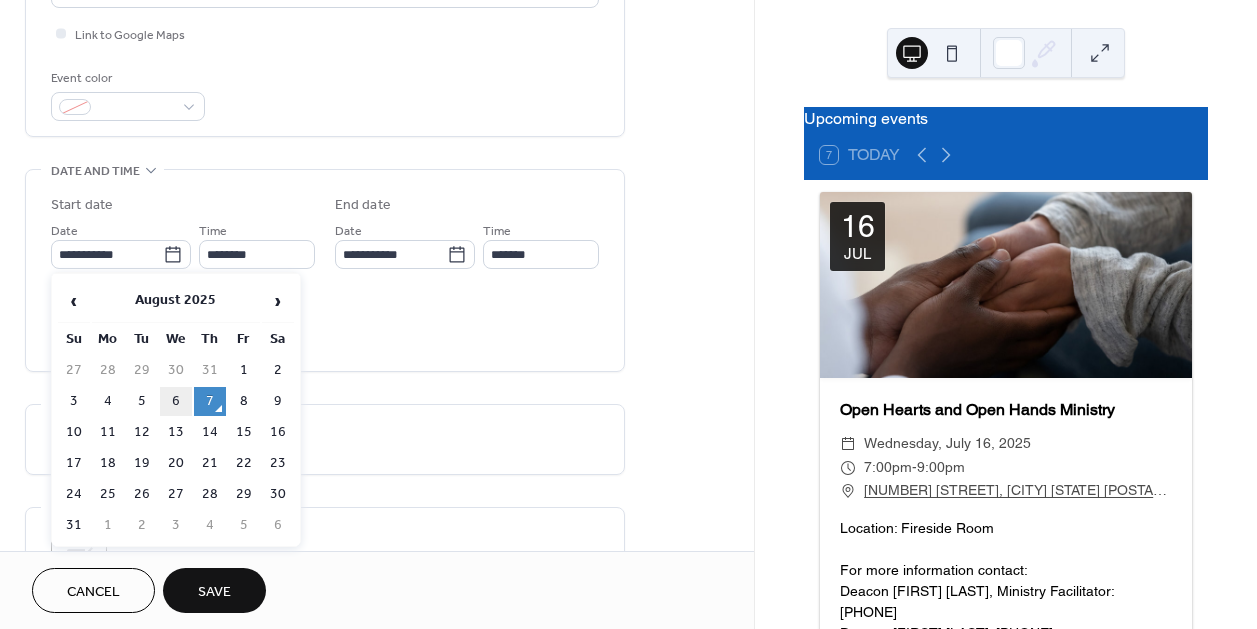 click on "6" at bounding box center (176, 401) 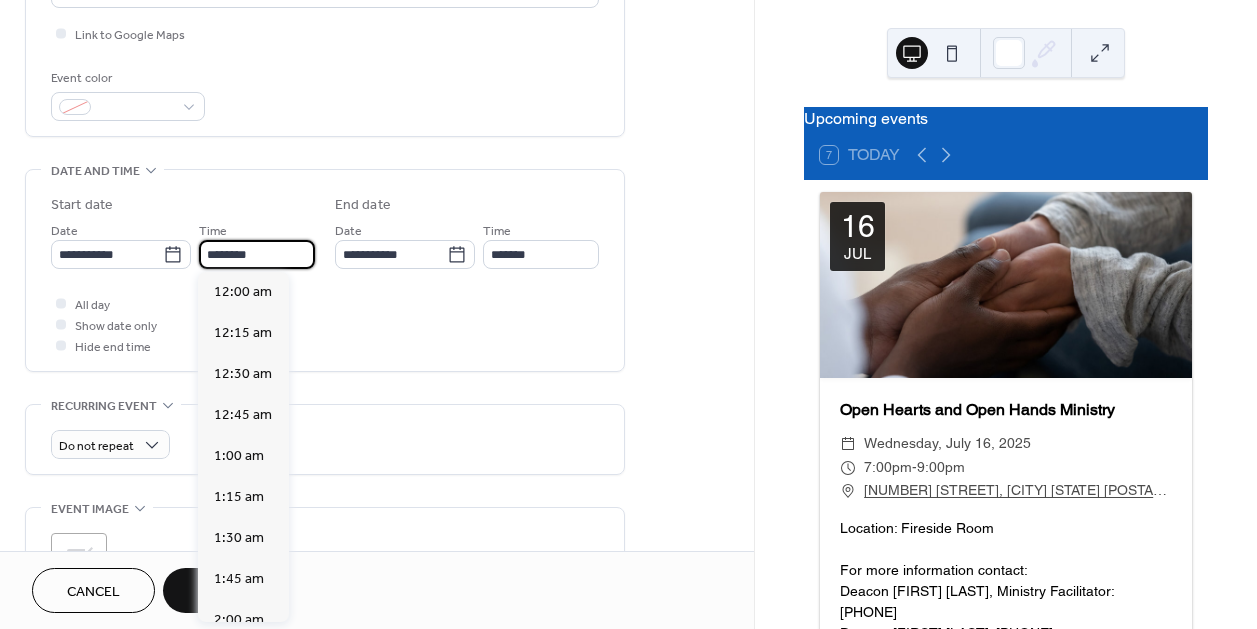 click on "********" at bounding box center [257, 254] 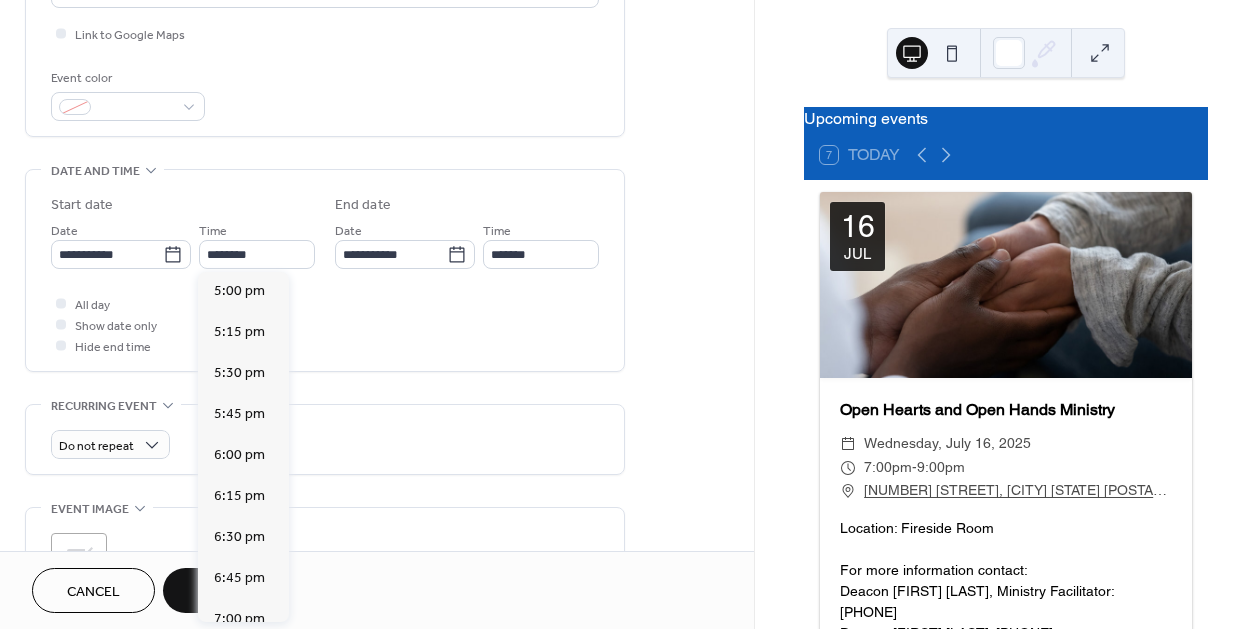 scroll, scrollTop: 2869, scrollLeft: 0, axis: vertical 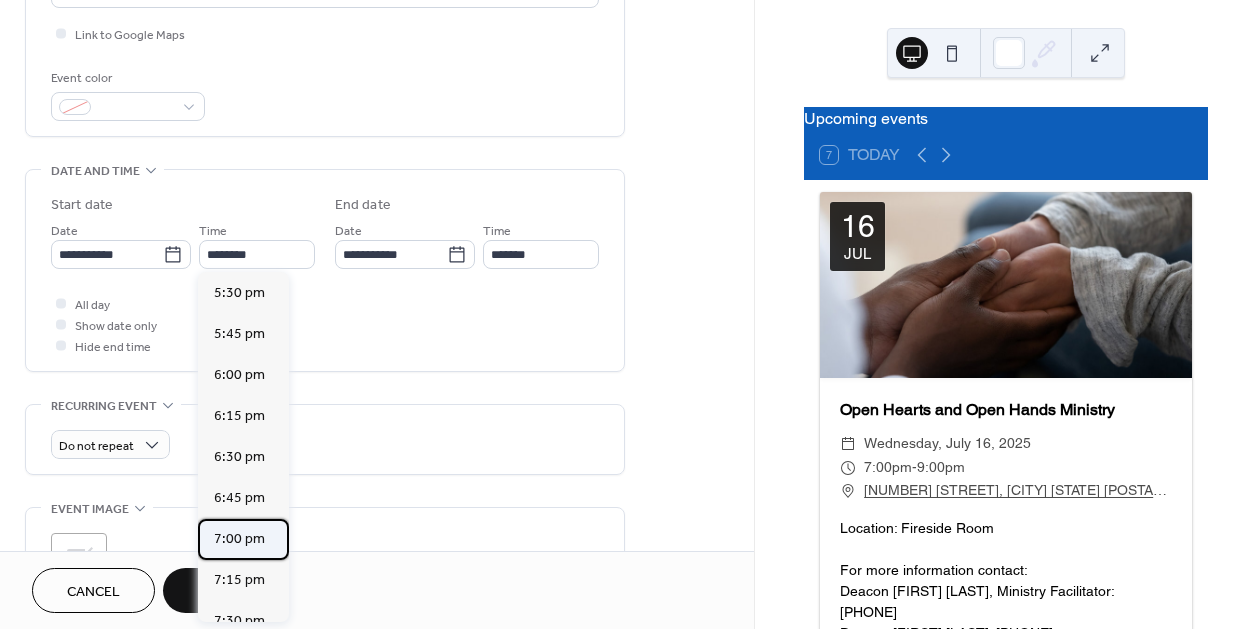 click on "7:00 pm" at bounding box center (239, 538) 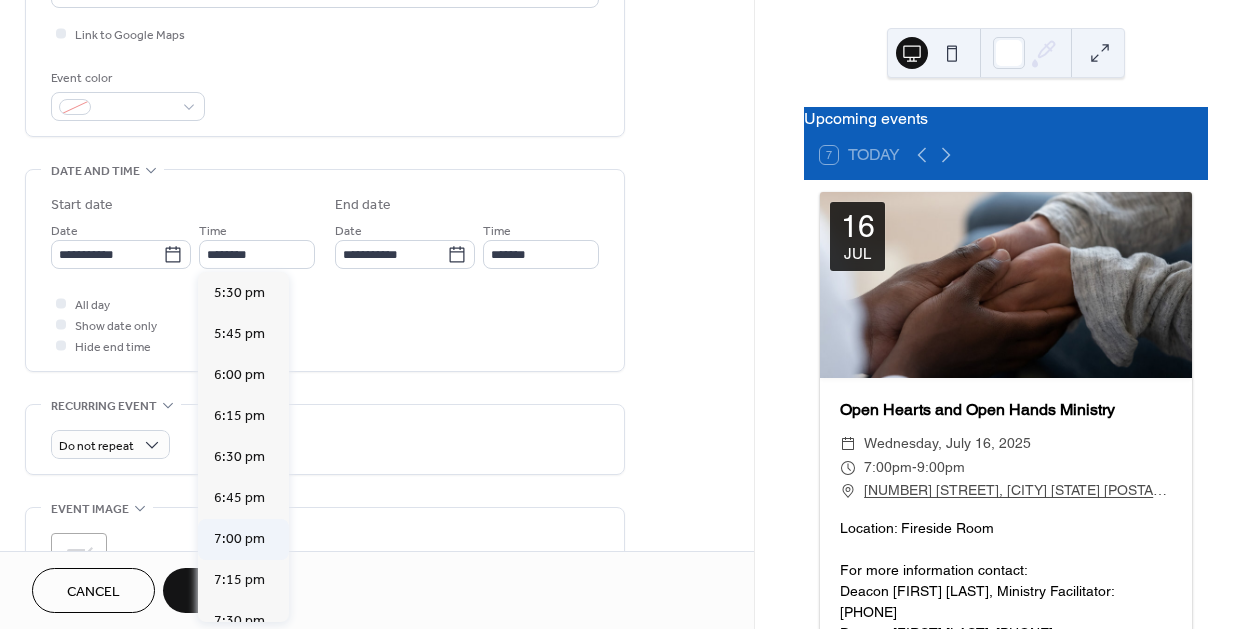 type on "*******" 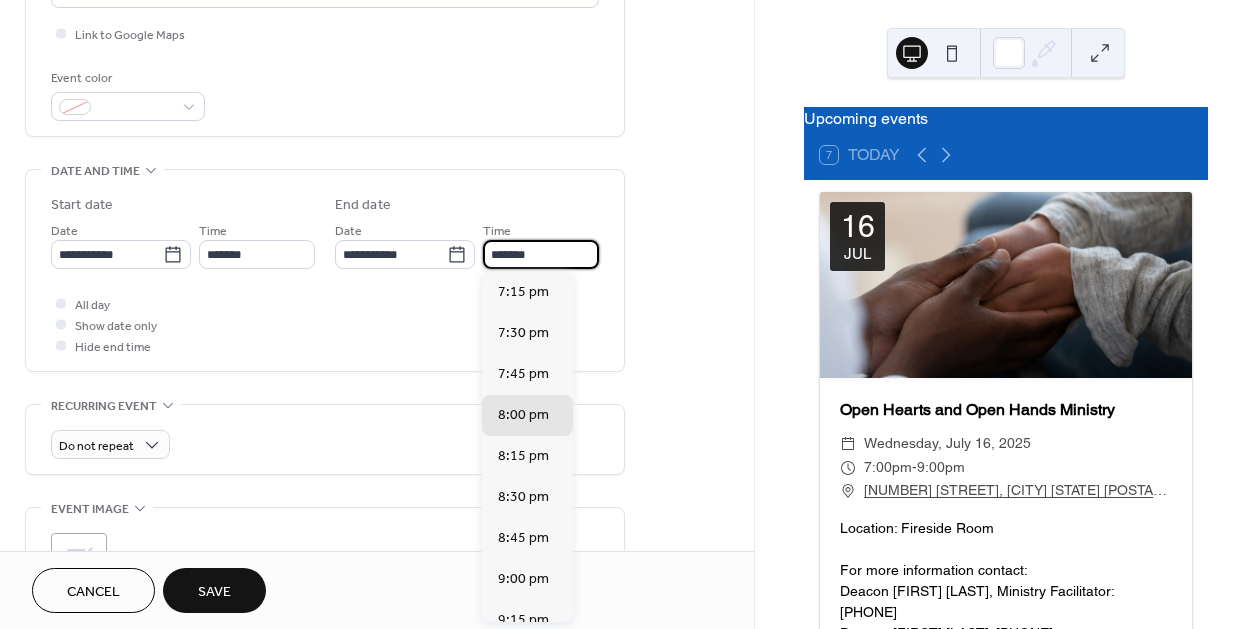 click on "*******" at bounding box center [541, 254] 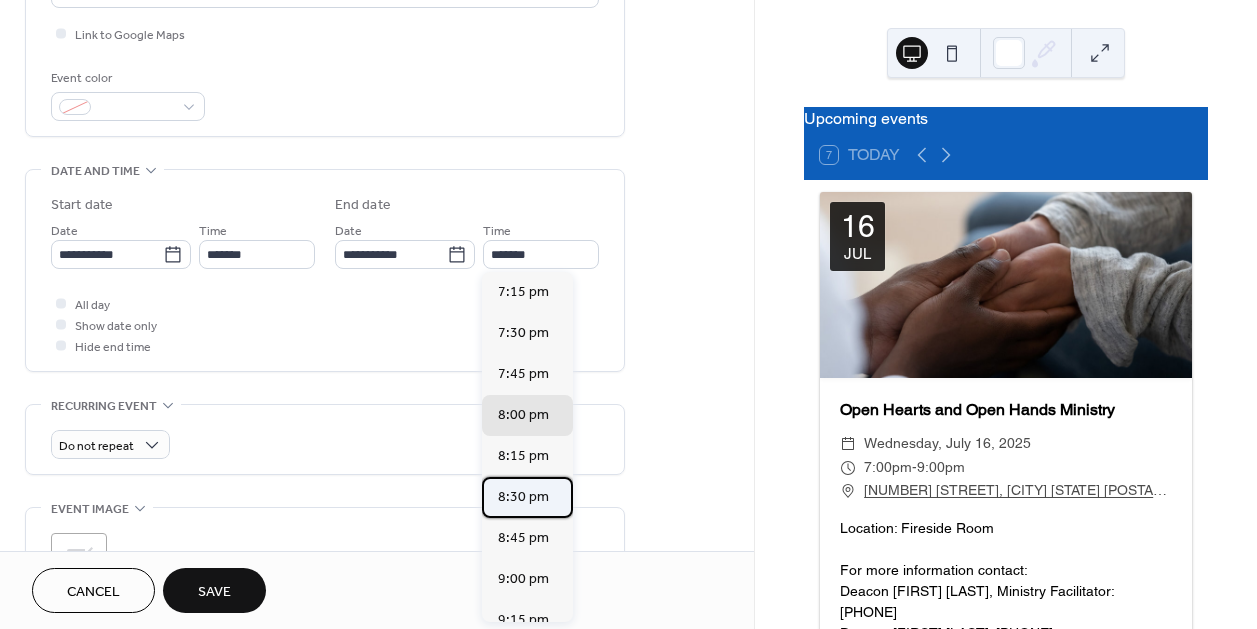 click on "8:30 pm" at bounding box center (523, 496) 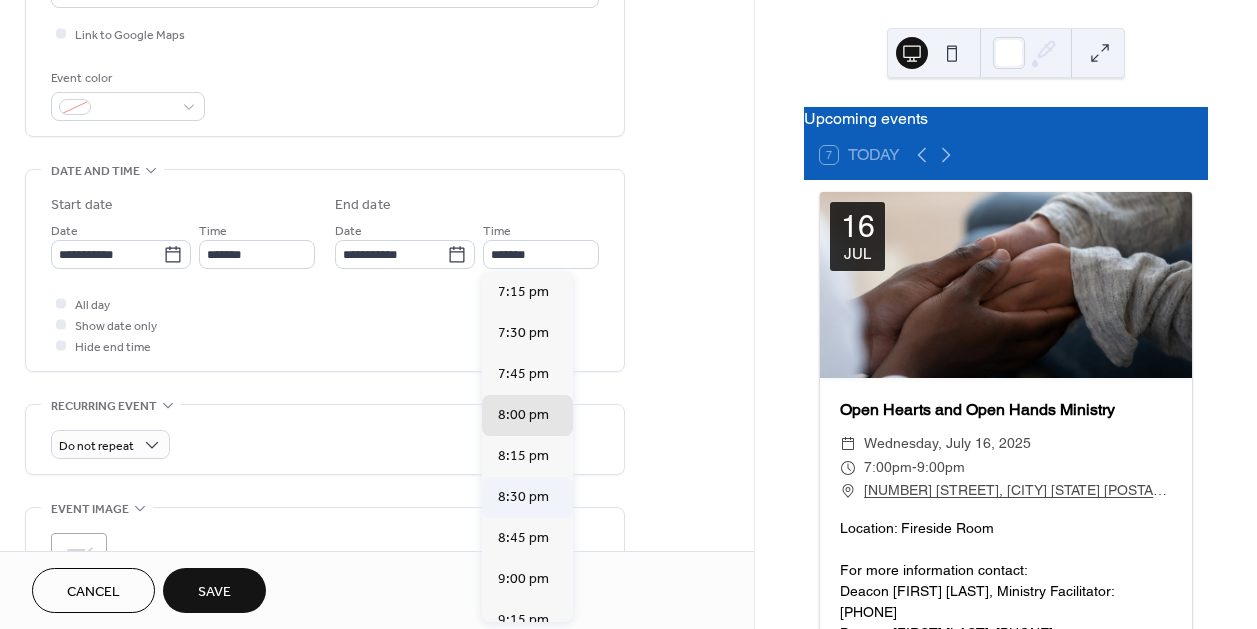 type on "*******" 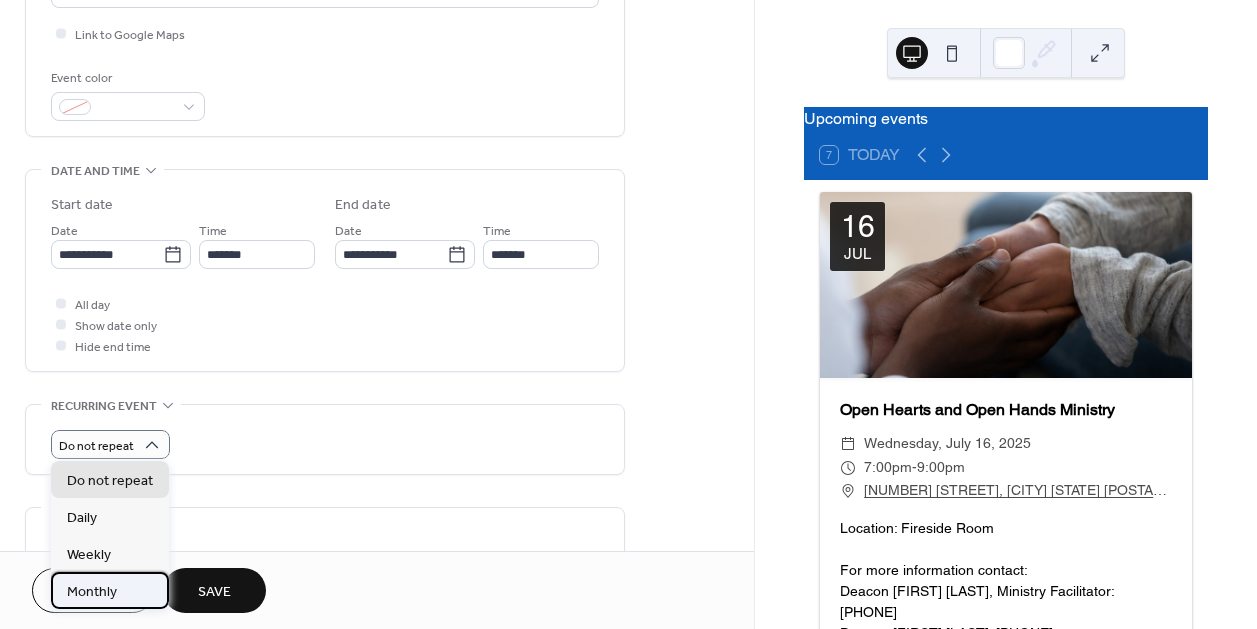 click on "Monthly" at bounding box center (92, 592) 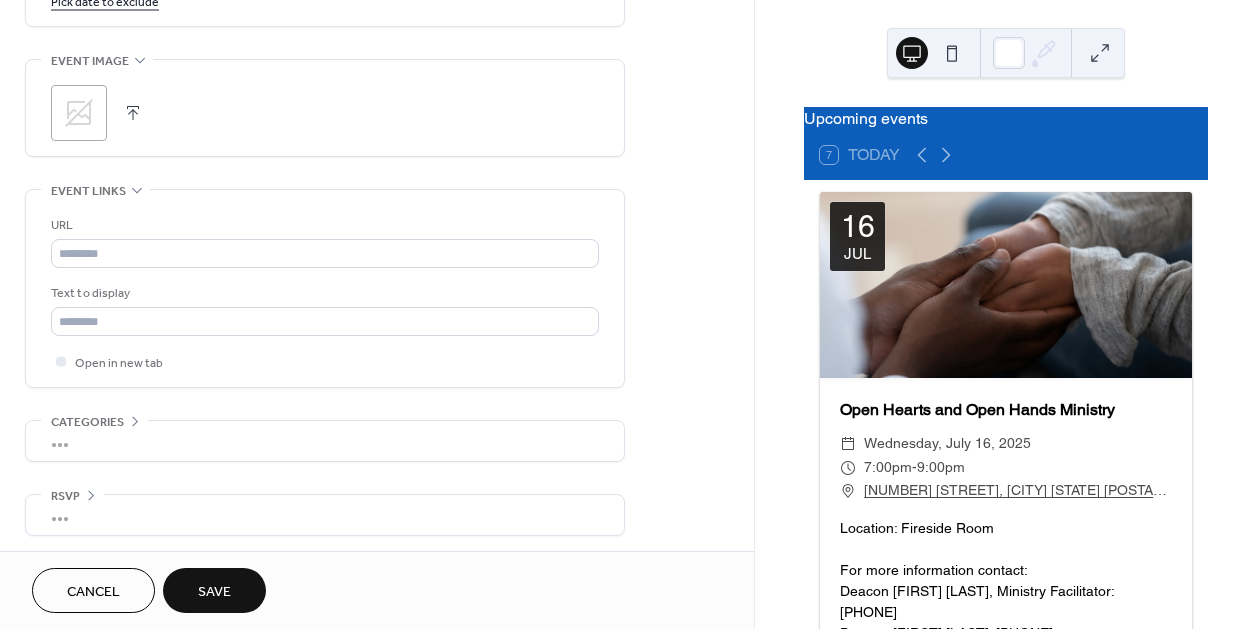 scroll, scrollTop: 1302, scrollLeft: 0, axis: vertical 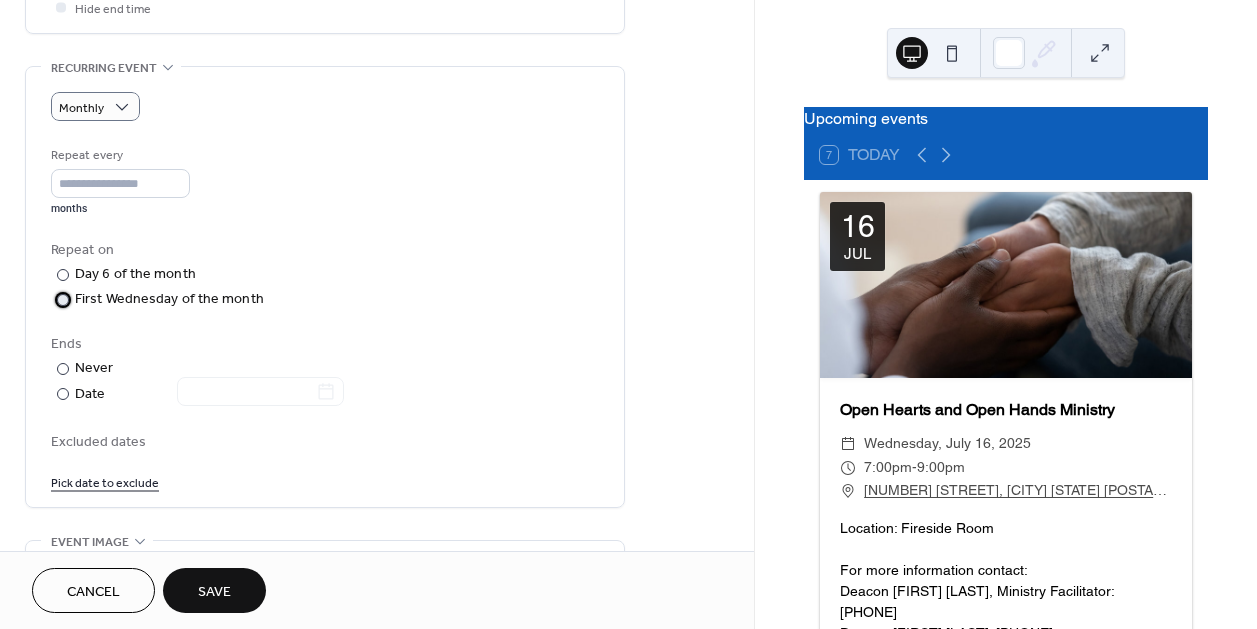 click on "First Wednesday of the month" at bounding box center [169, 299] 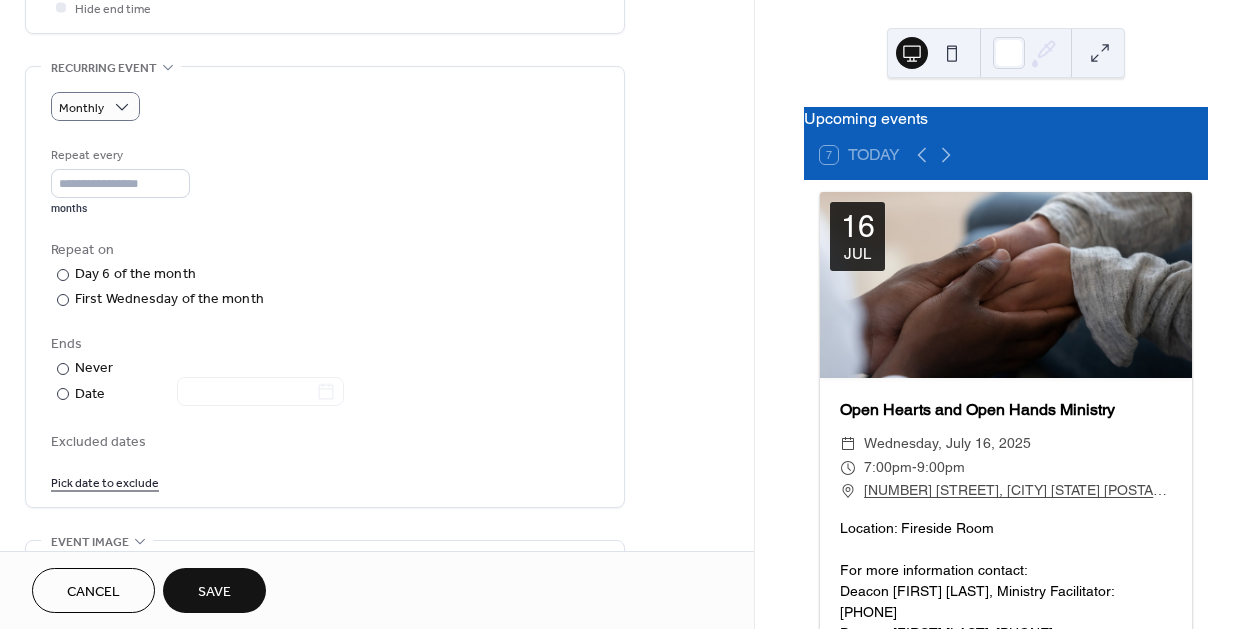 click on "Save" at bounding box center [214, 592] 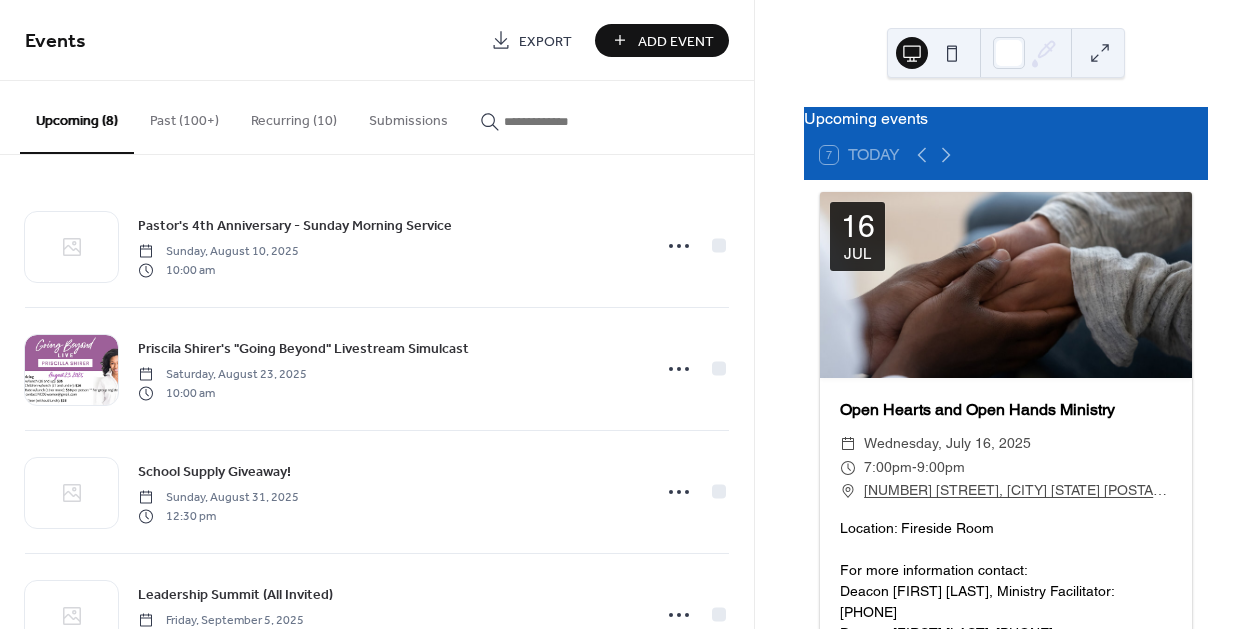 click on "Add Event" at bounding box center [676, 41] 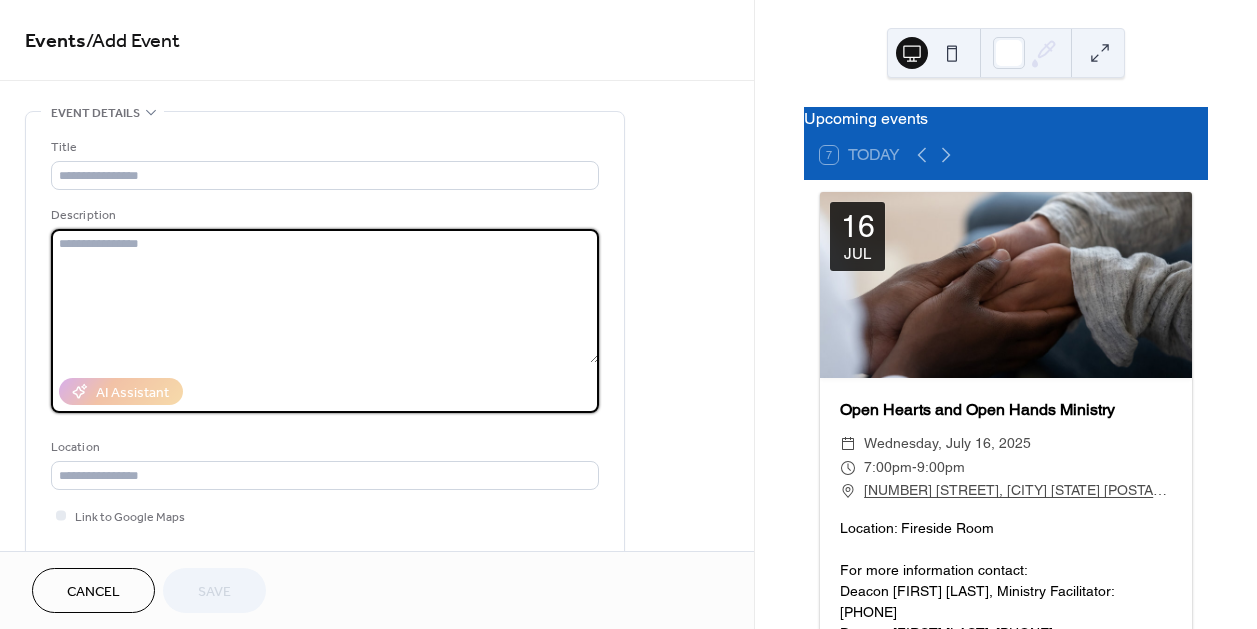 click at bounding box center [325, 296] 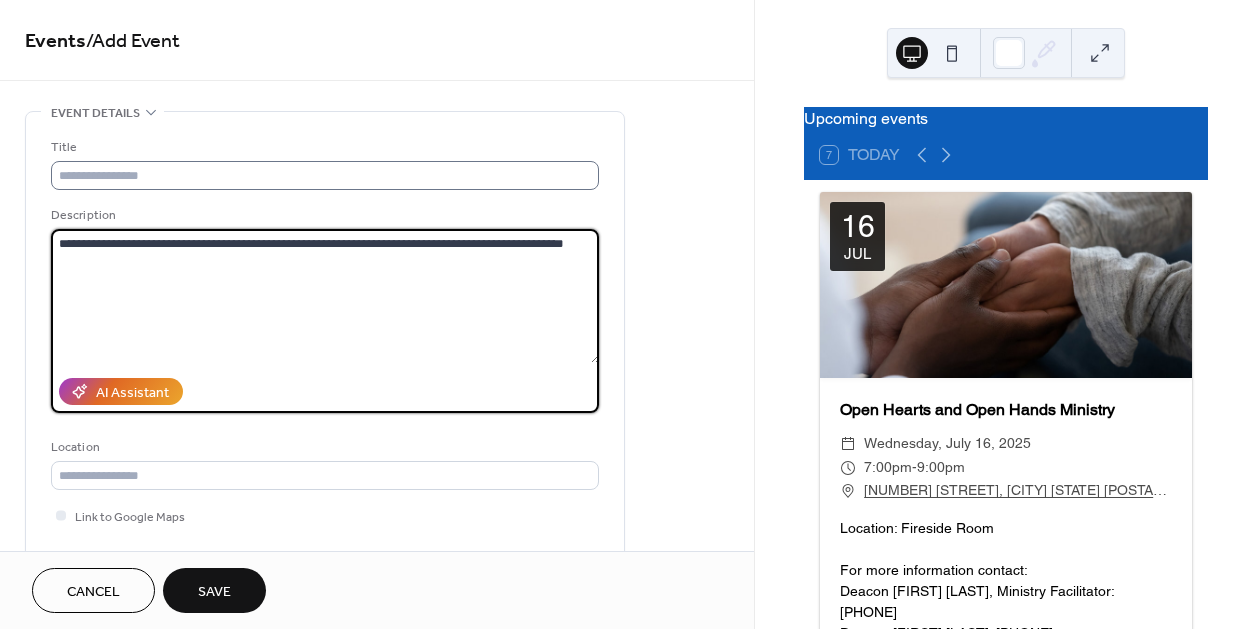 type on "**********" 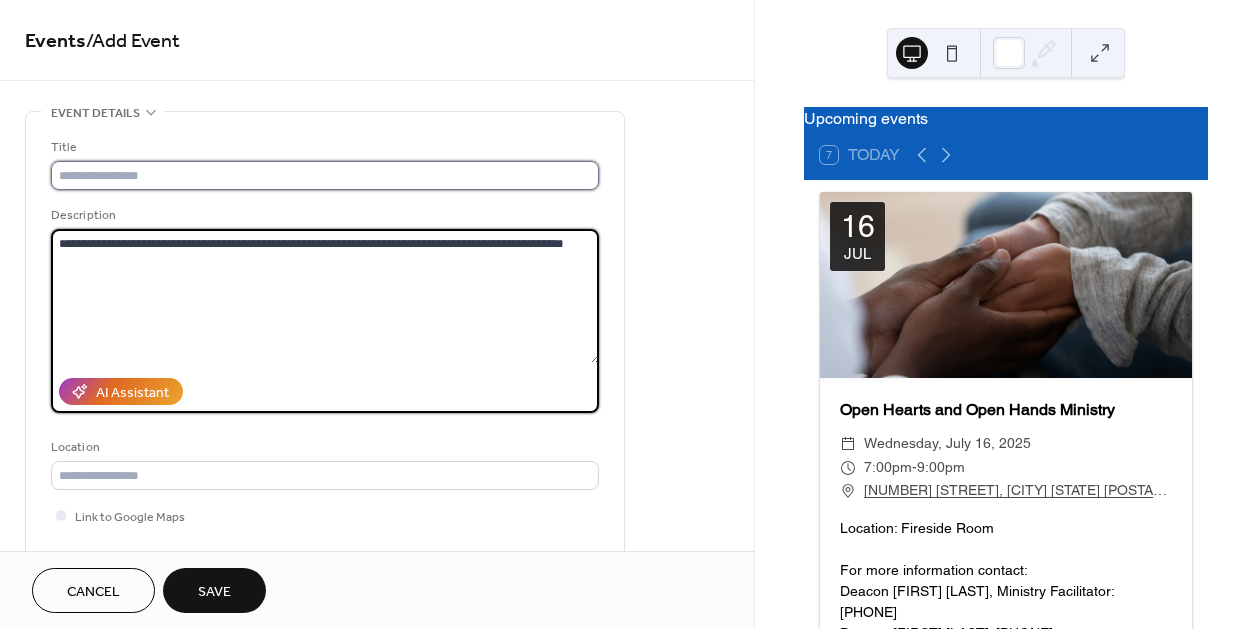 click at bounding box center [325, 175] 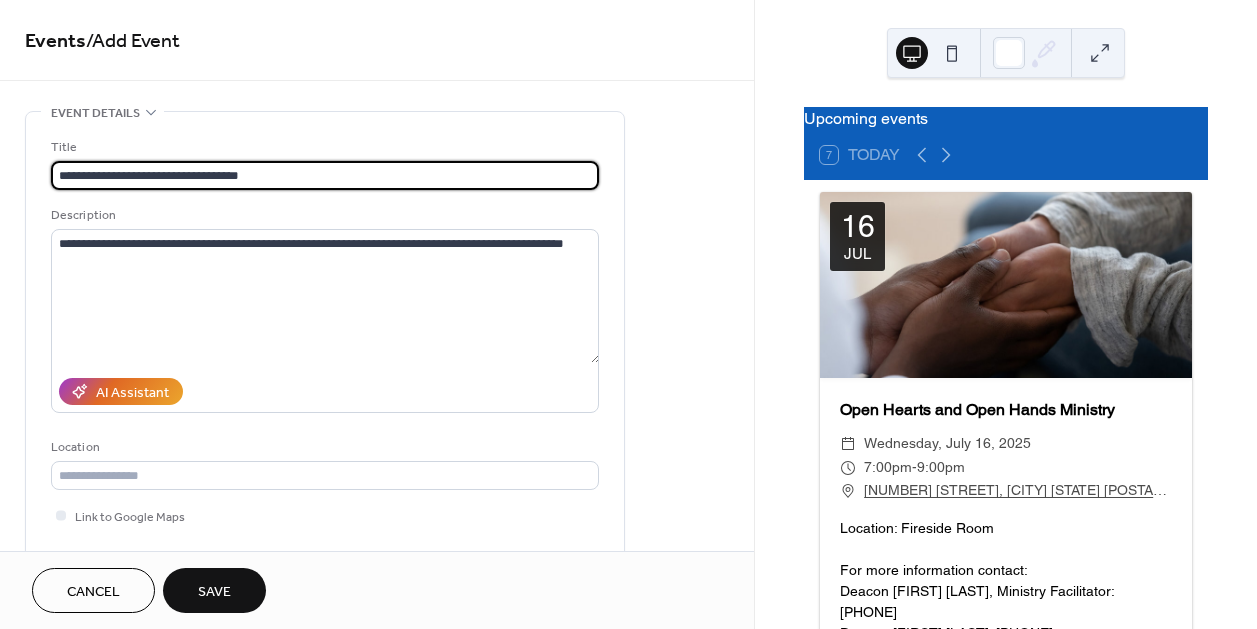 scroll, scrollTop: 482, scrollLeft: 0, axis: vertical 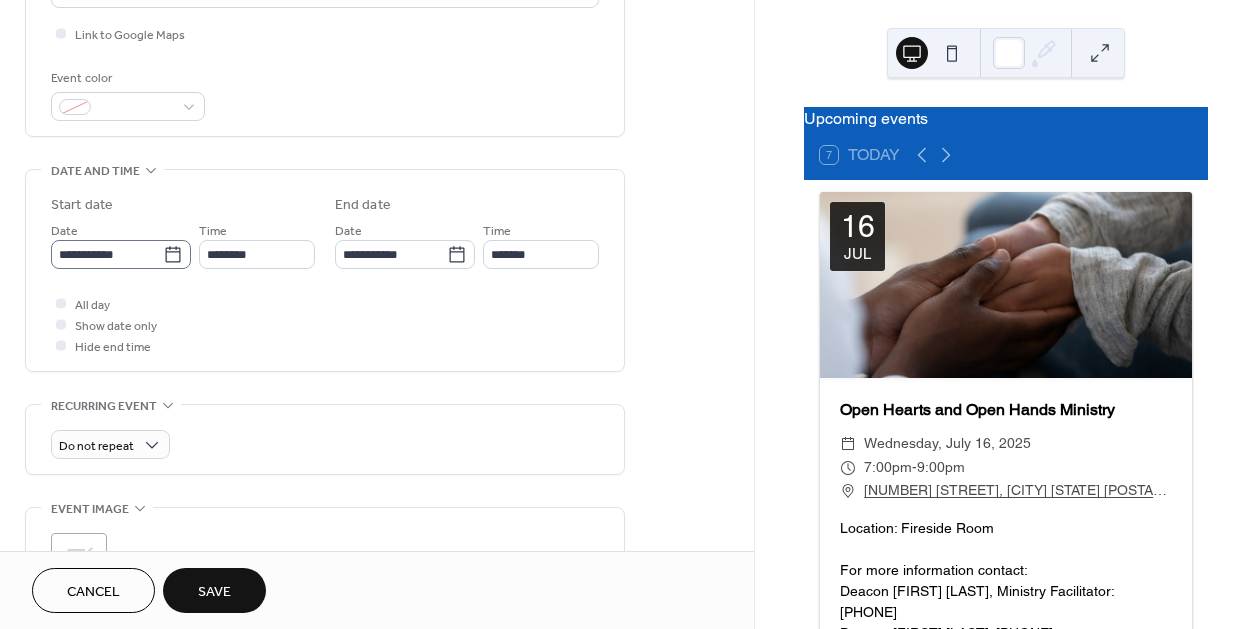type on "**********" 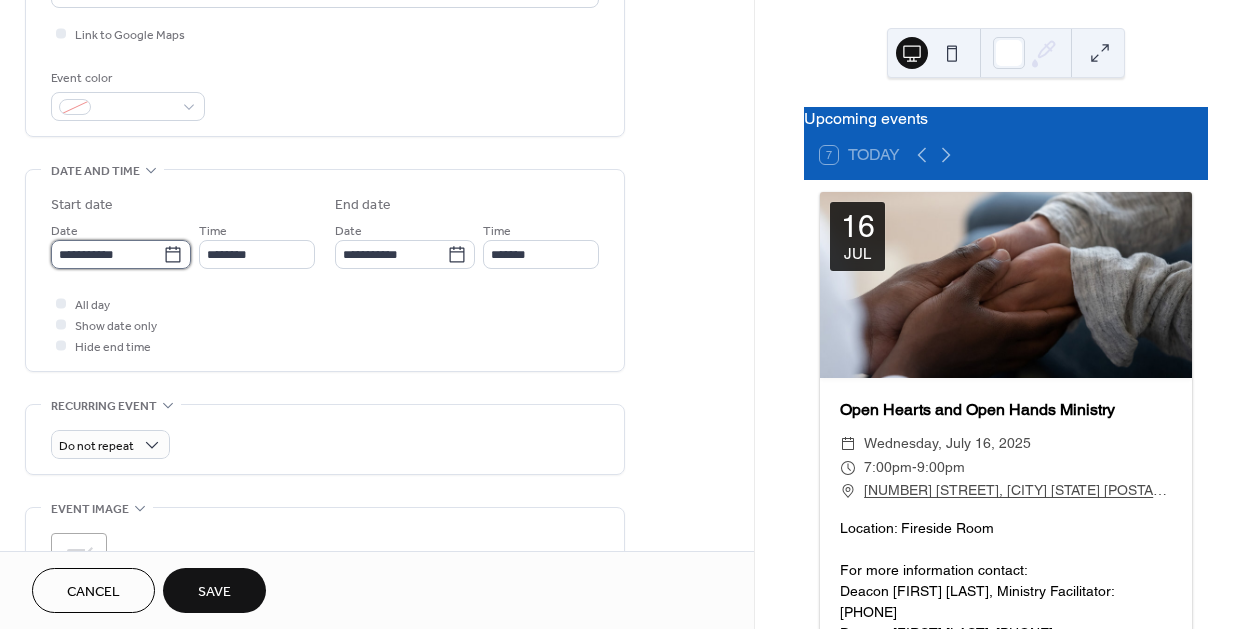 click on "**********" at bounding box center [107, 254] 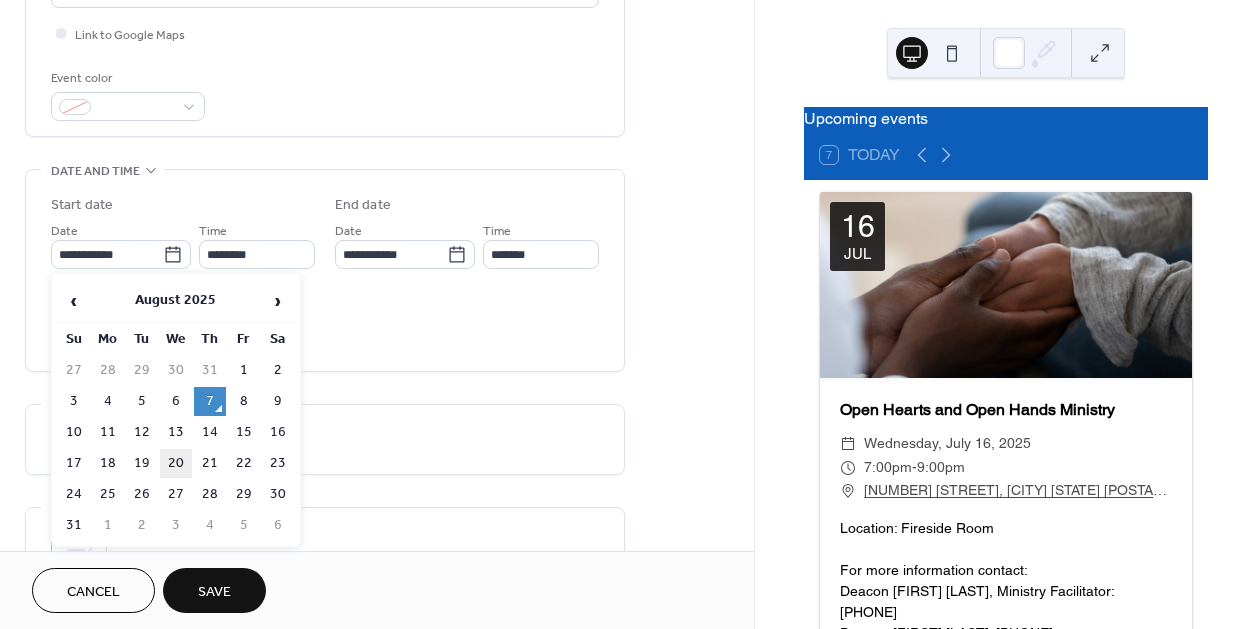 click on "20" at bounding box center [176, 463] 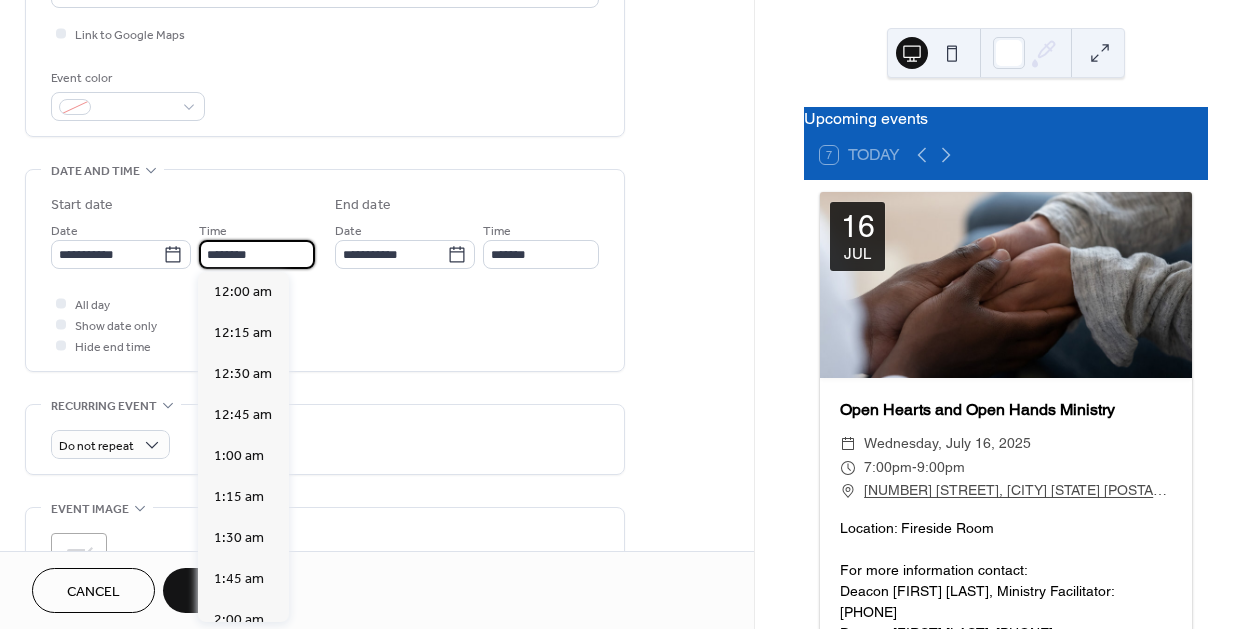 click on "********" at bounding box center (257, 254) 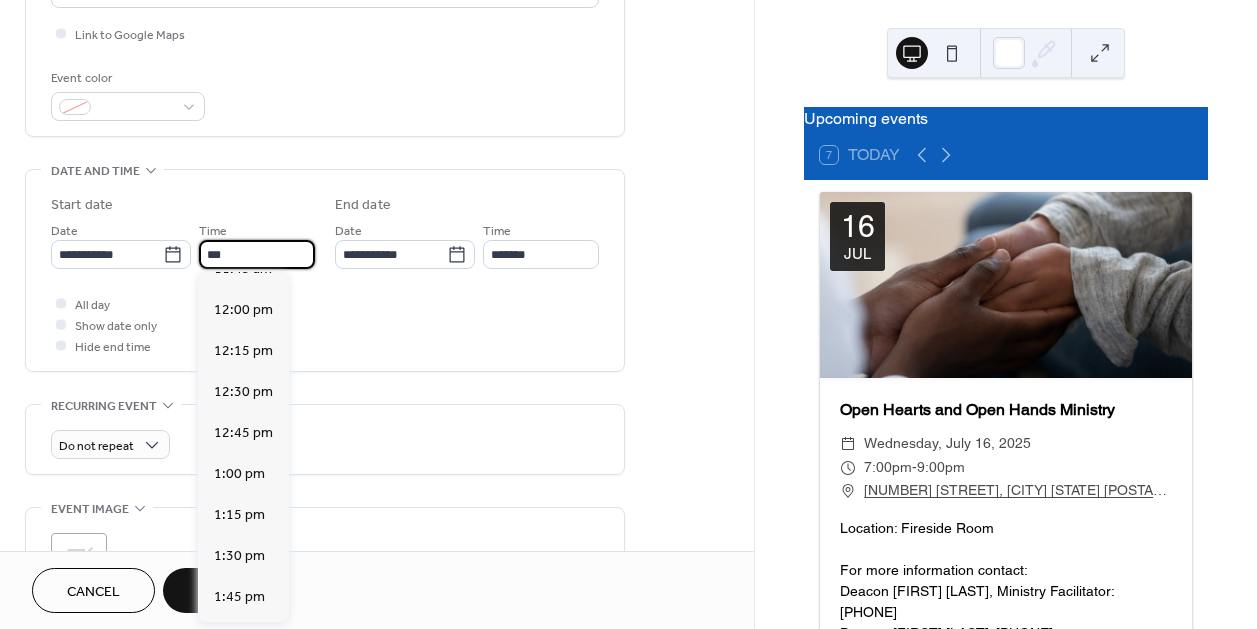 scroll, scrollTop: 0, scrollLeft: 0, axis: both 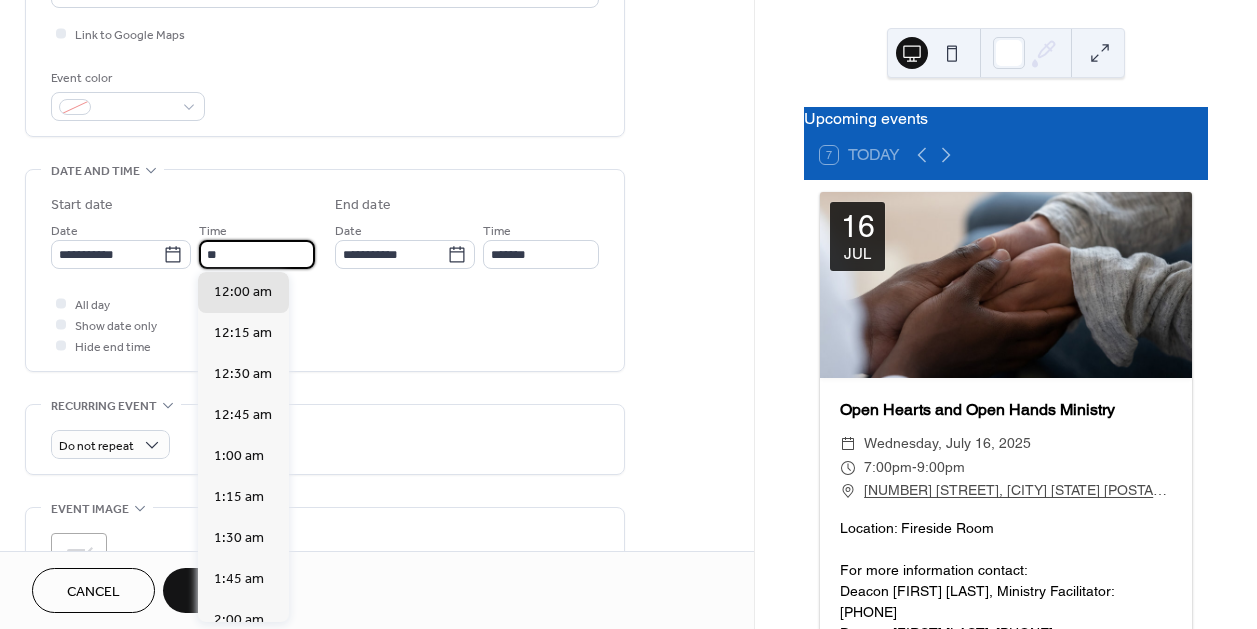 type on "*" 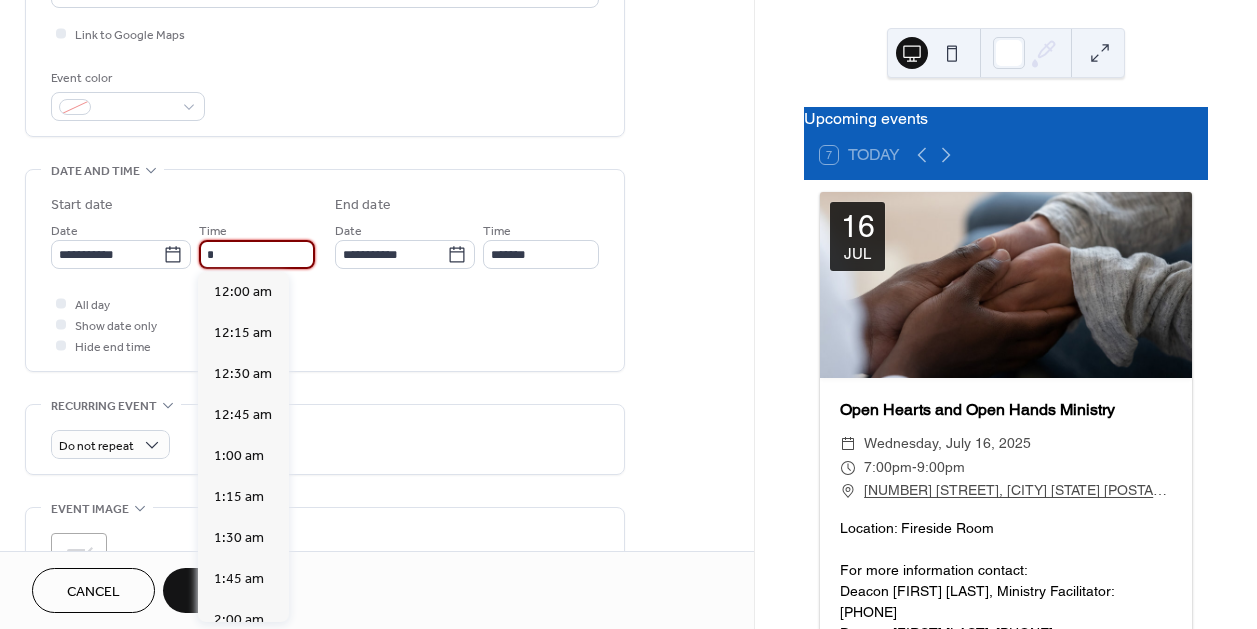 scroll, scrollTop: 1138, scrollLeft: 0, axis: vertical 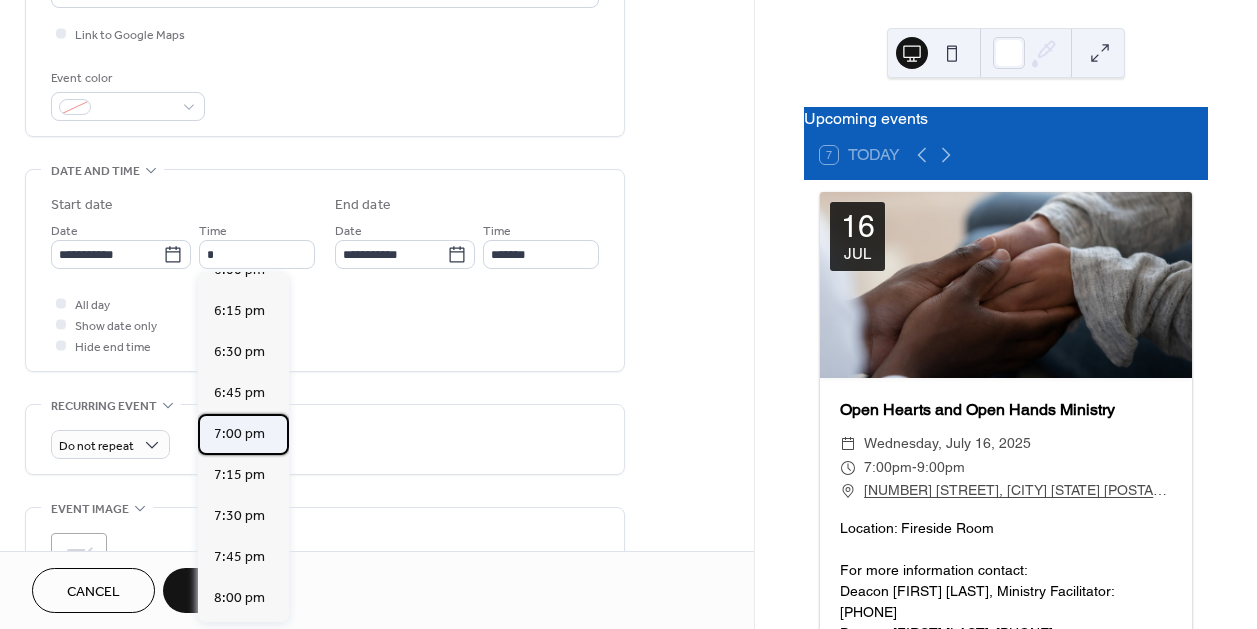 click on "7:00 pm" at bounding box center (239, 433) 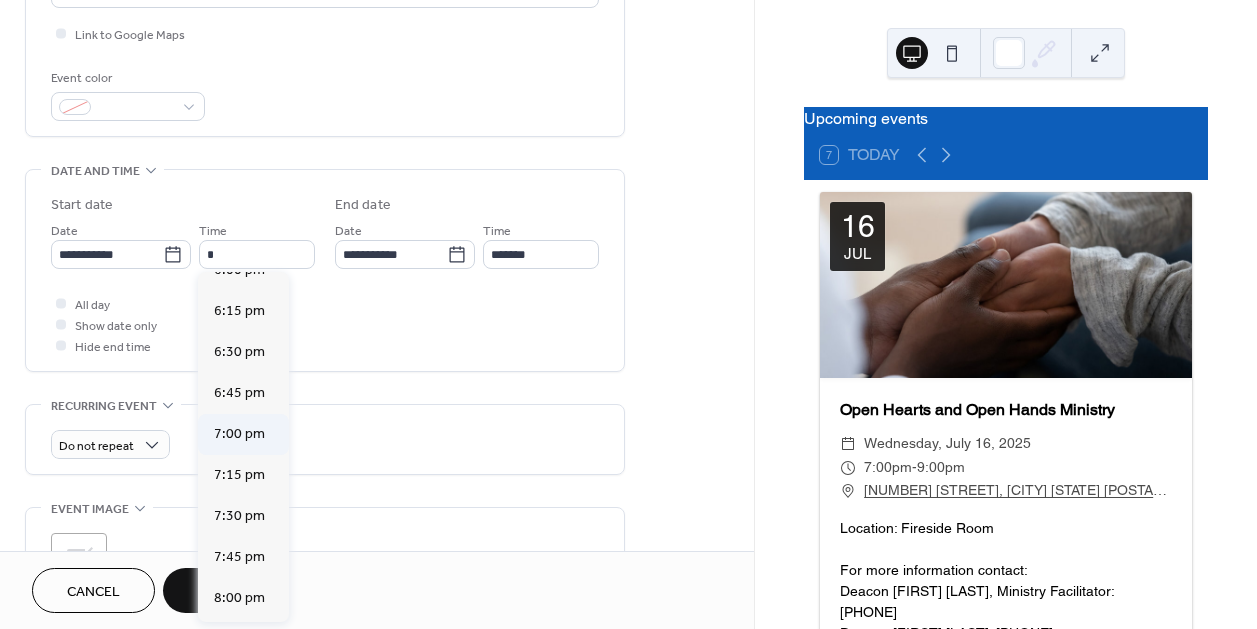 type on "*******" 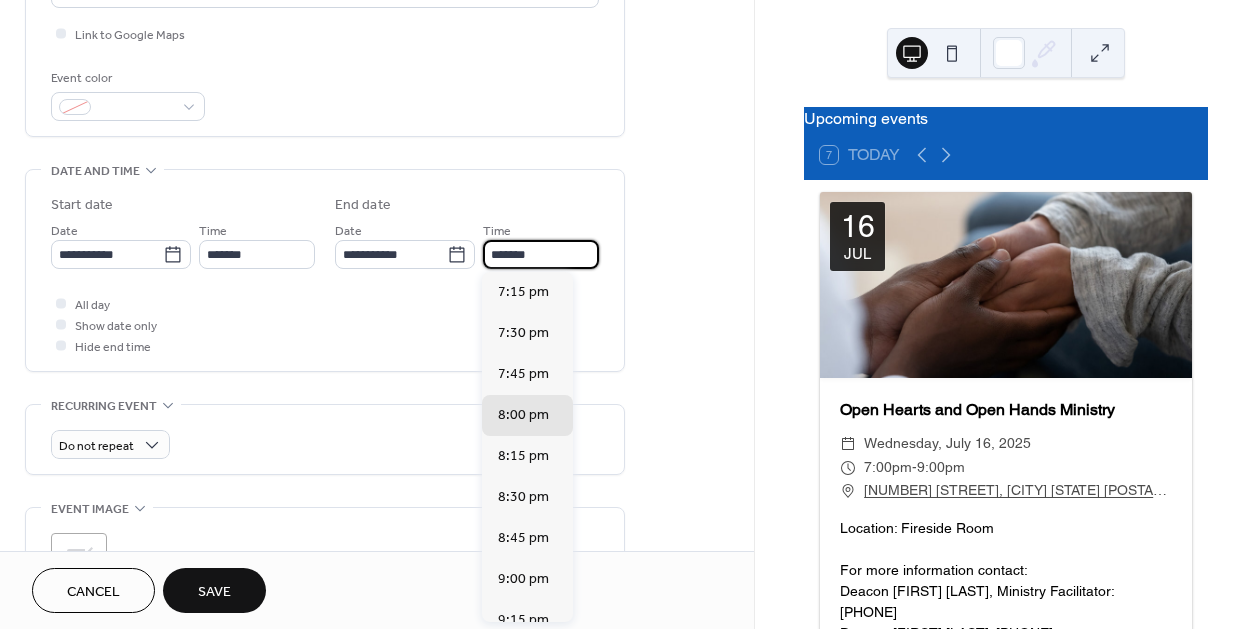 click on "*******" at bounding box center (541, 254) 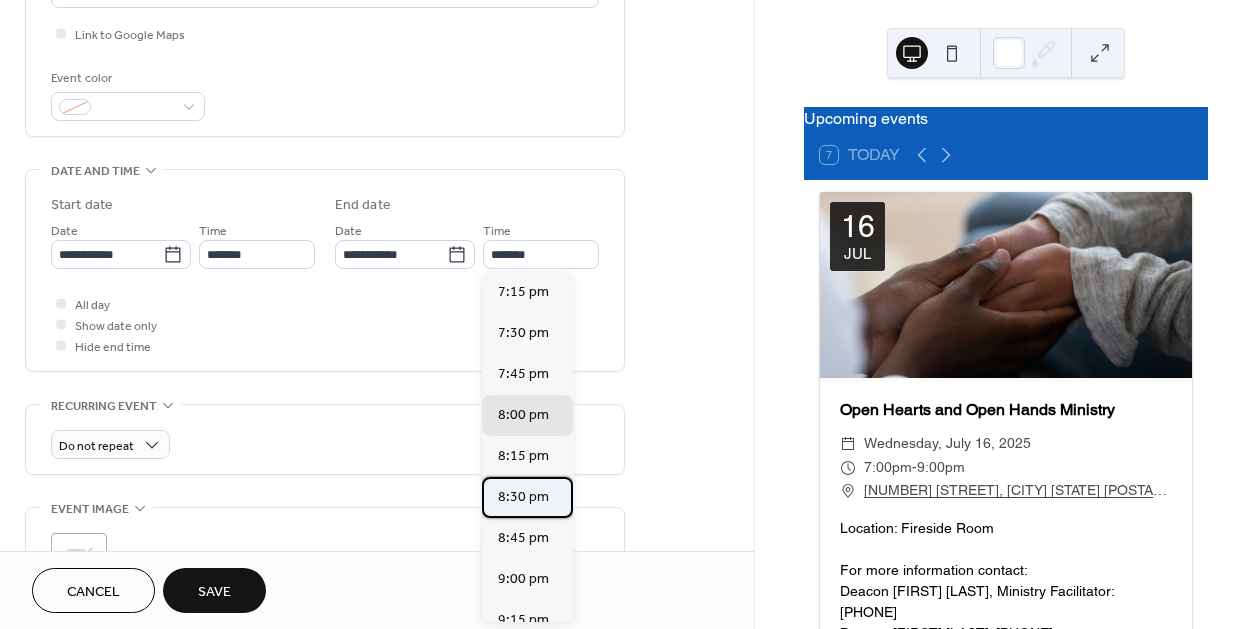 click on "8:30 pm" at bounding box center (523, 496) 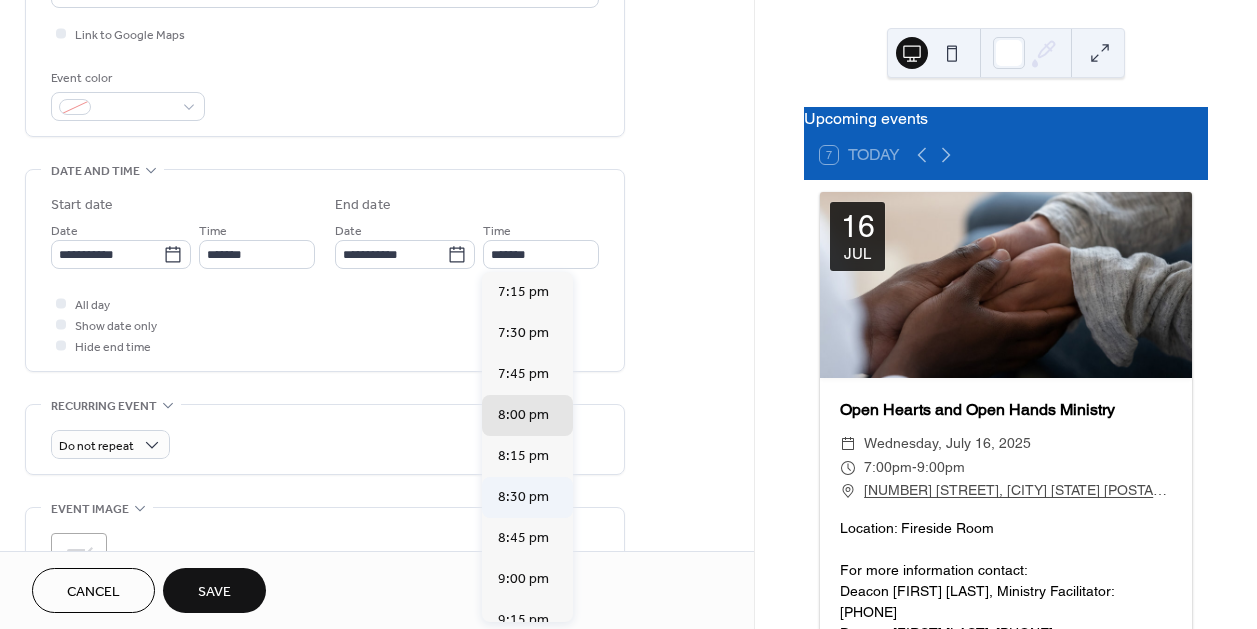 type on "*******" 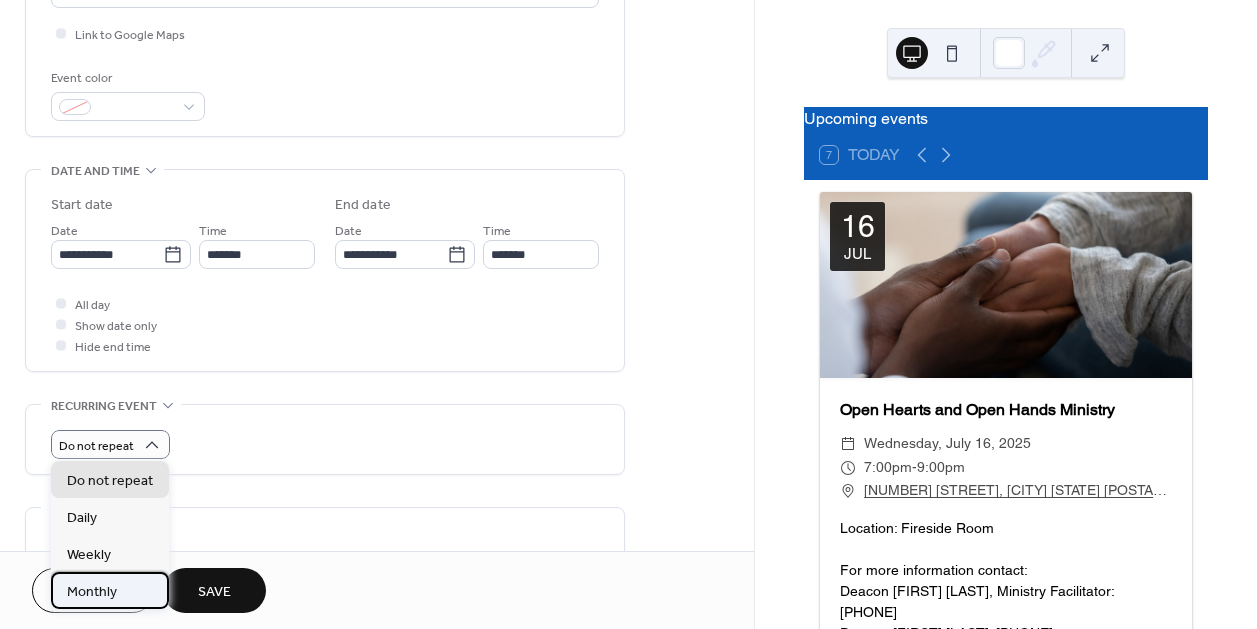 click on "Monthly" at bounding box center (92, 592) 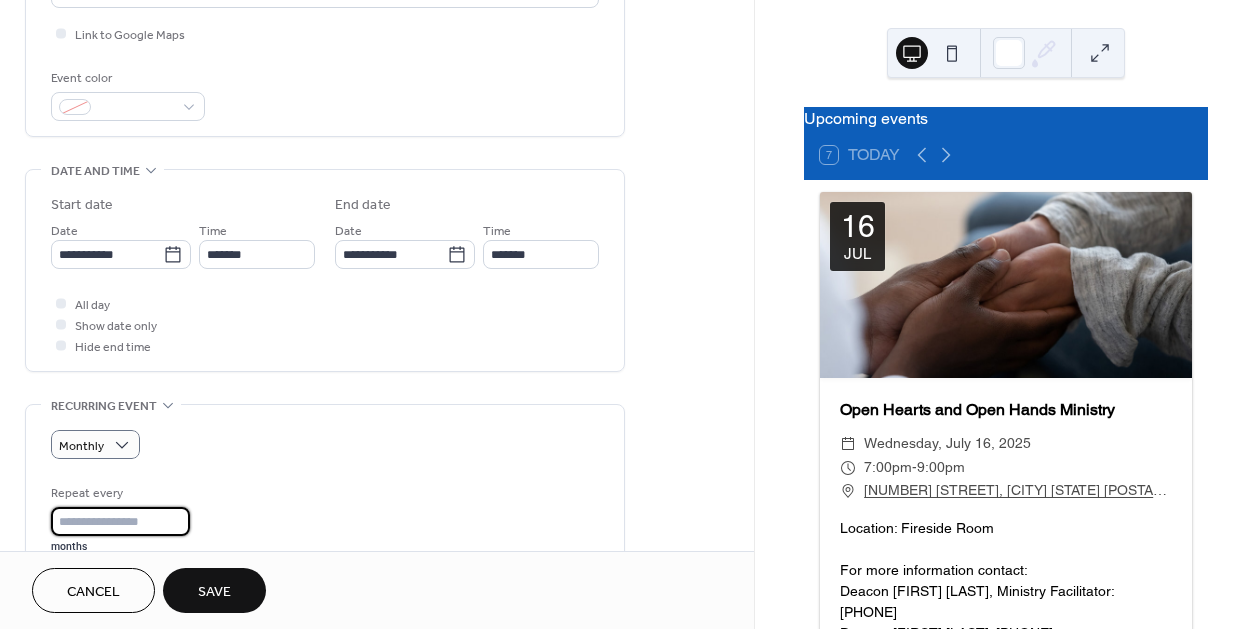 click on "*" at bounding box center (120, 521) 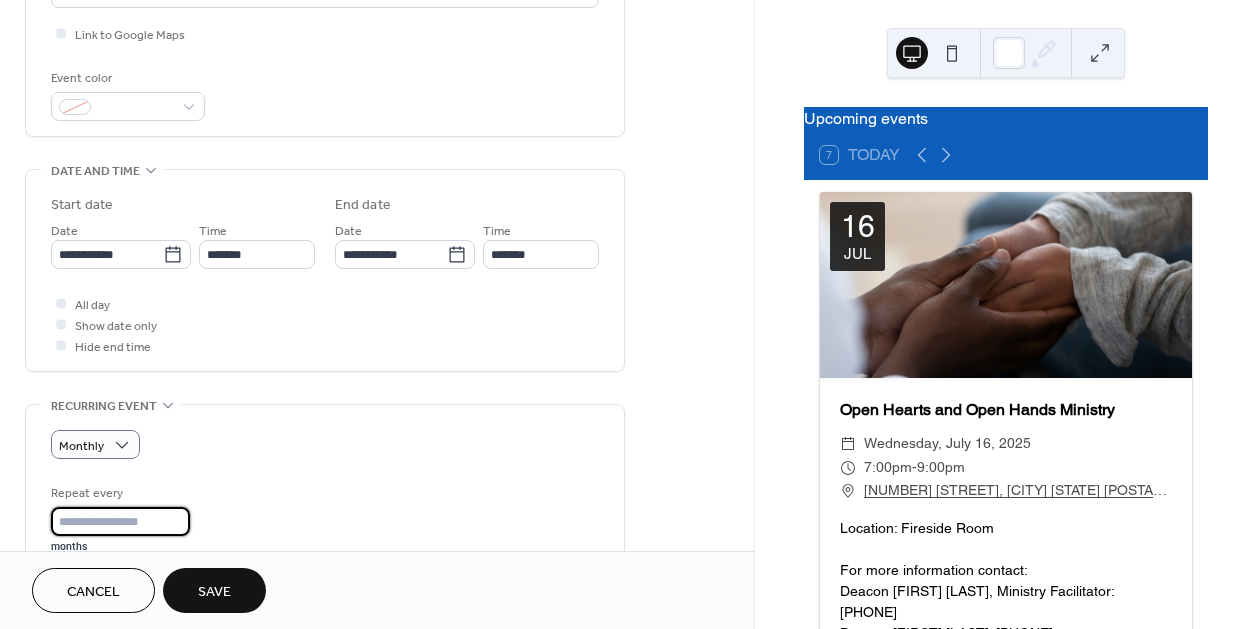 scroll, scrollTop: 965, scrollLeft: 0, axis: vertical 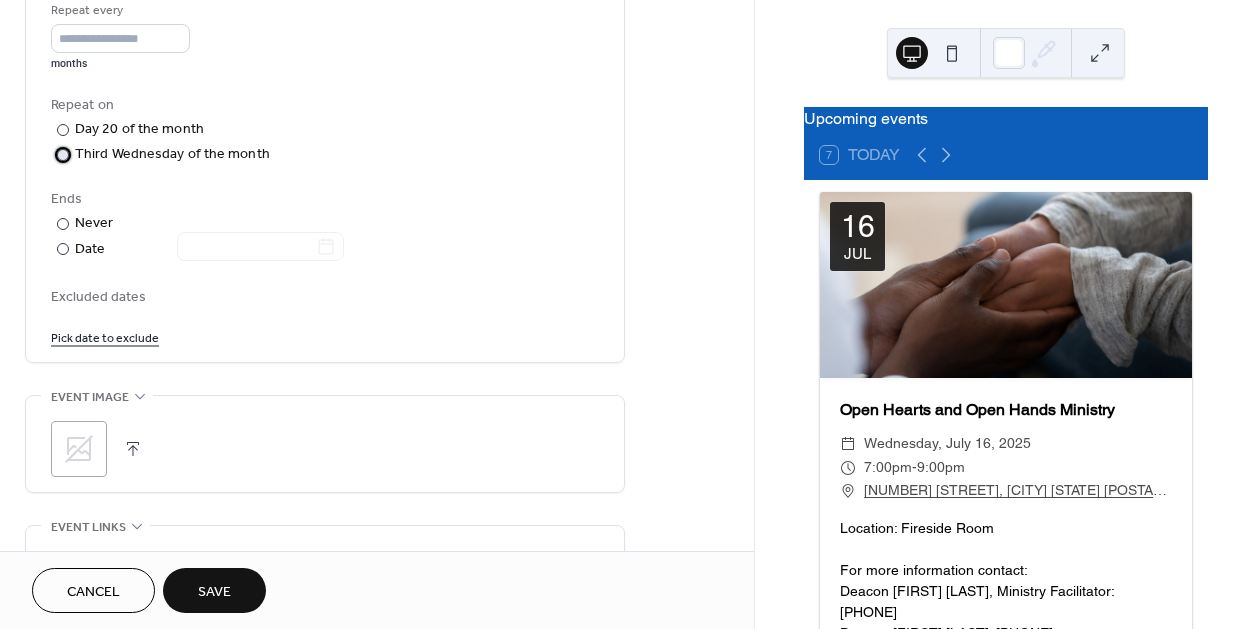 click at bounding box center [63, 155] 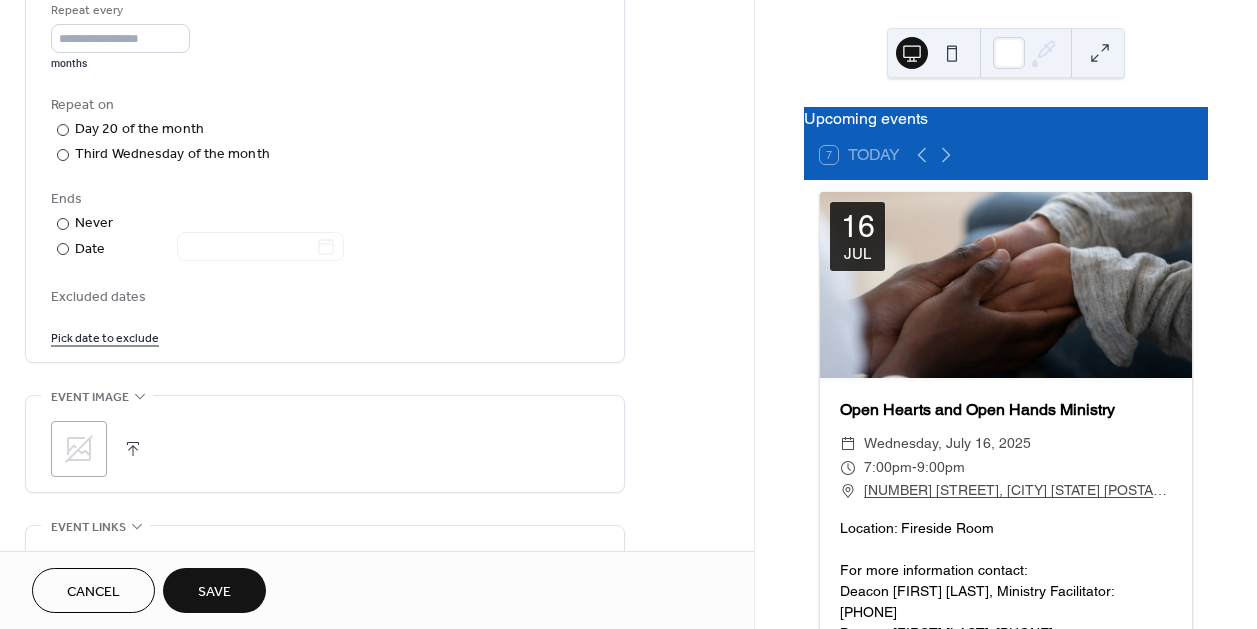 click on "Save" at bounding box center [214, 592] 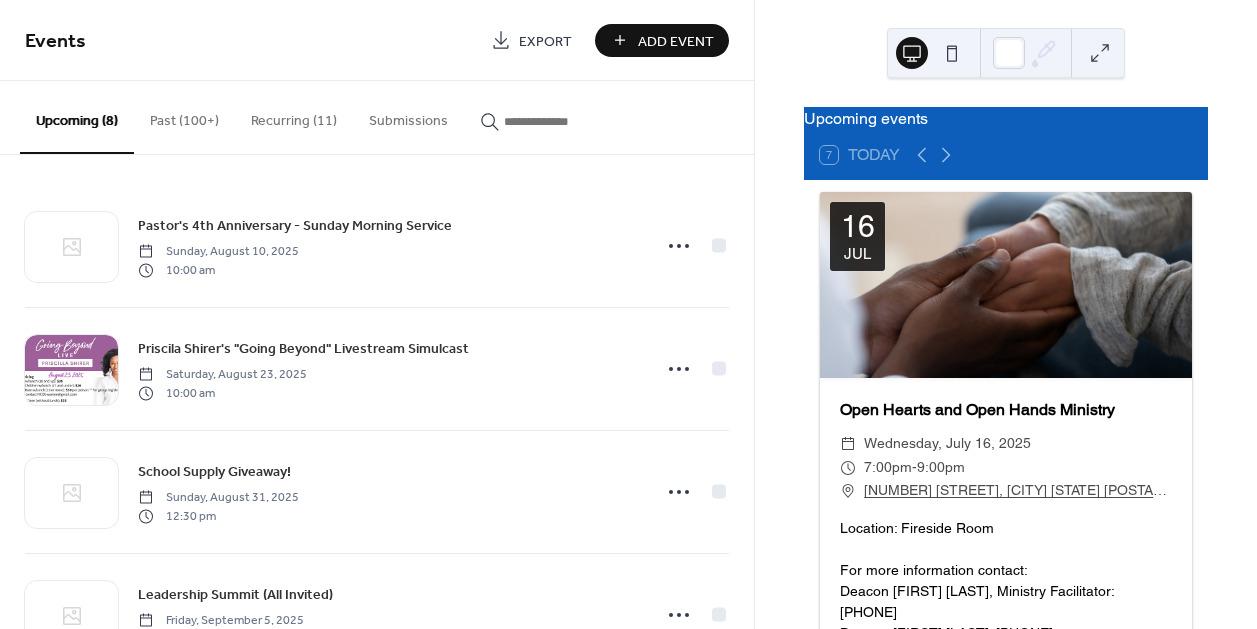 click on "Recurring (11)" at bounding box center (294, 116) 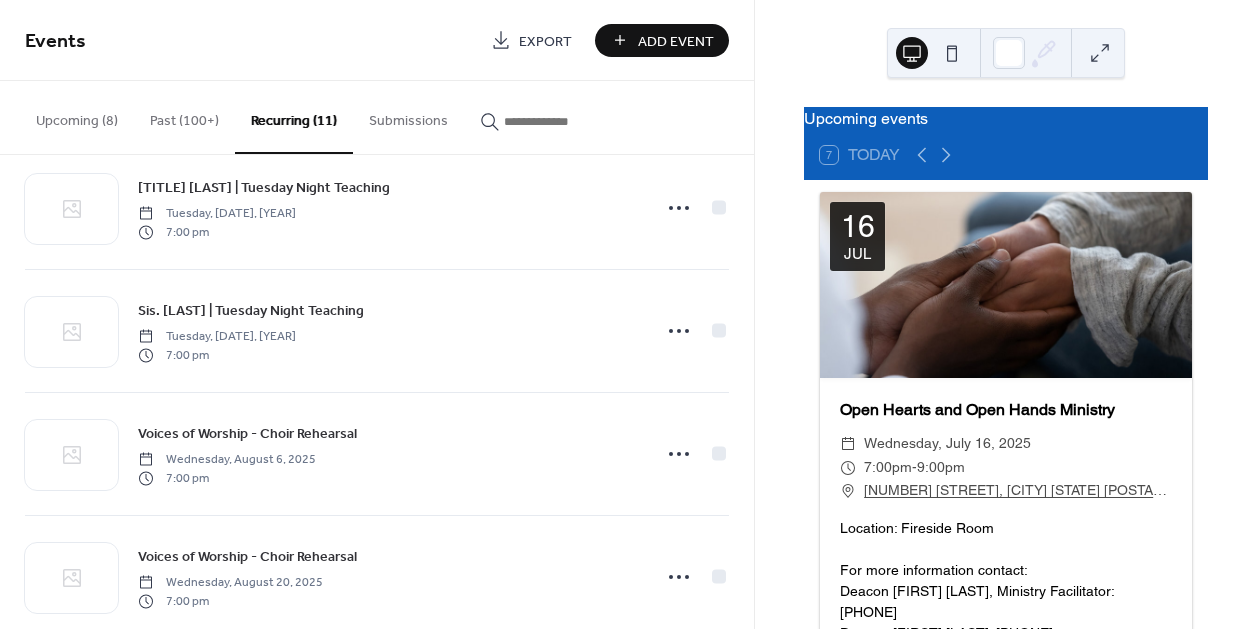 scroll, scrollTop: 933, scrollLeft: 0, axis: vertical 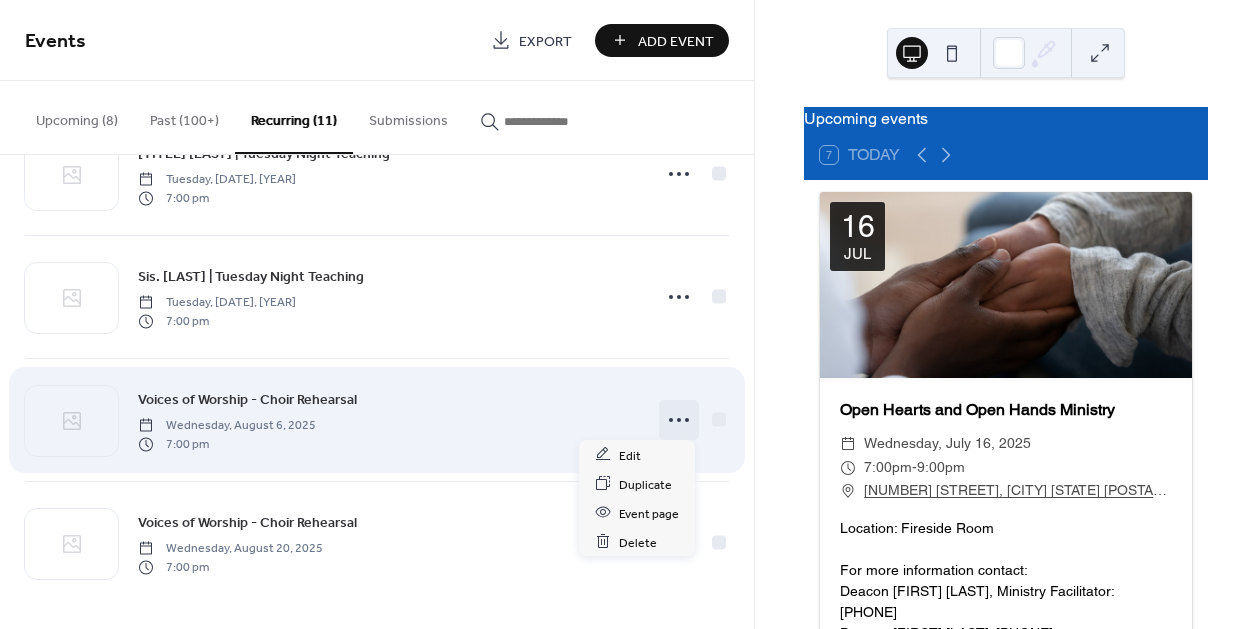 click 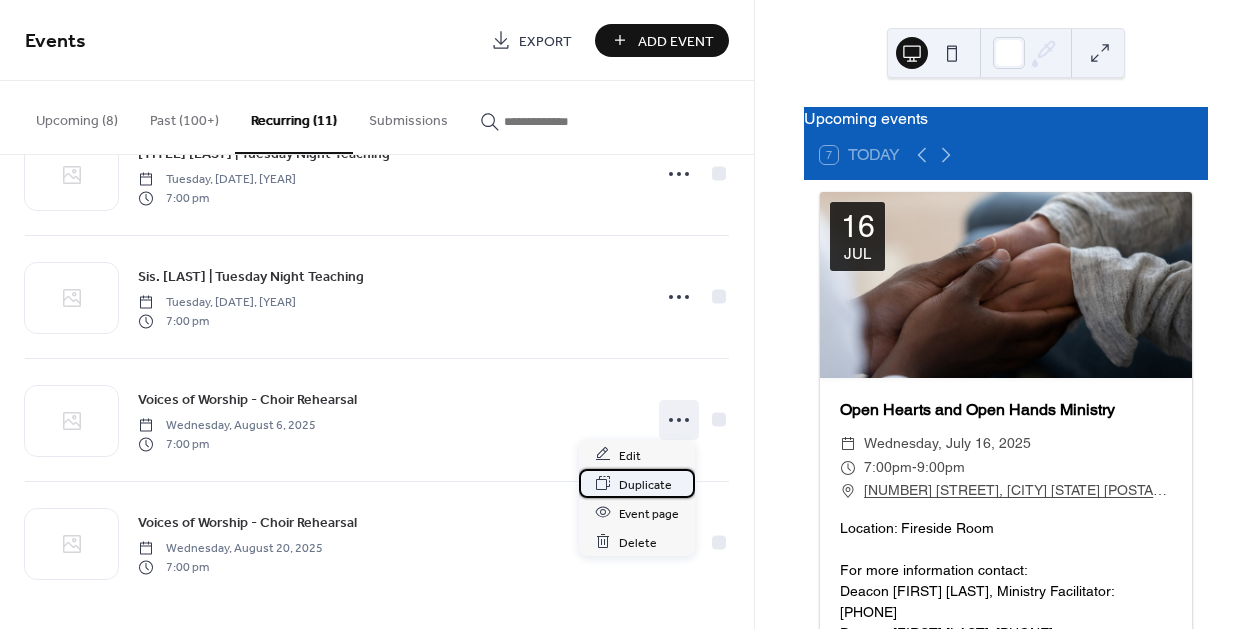 click on "Duplicate" at bounding box center [645, 484] 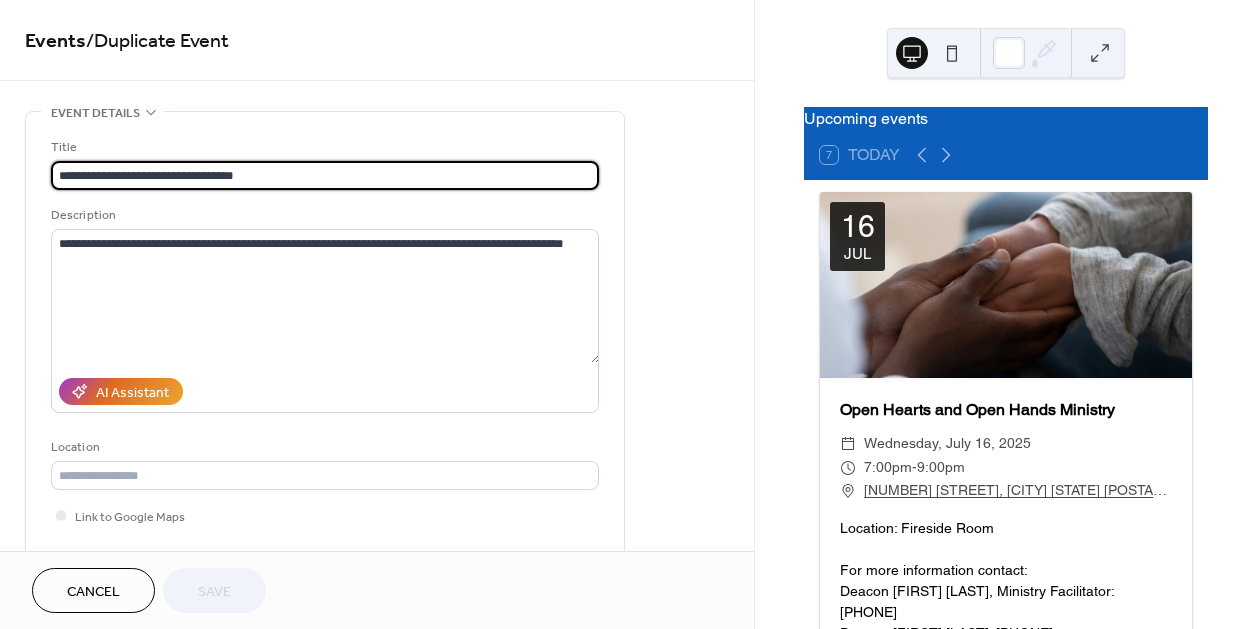 scroll, scrollTop: 482, scrollLeft: 0, axis: vertical 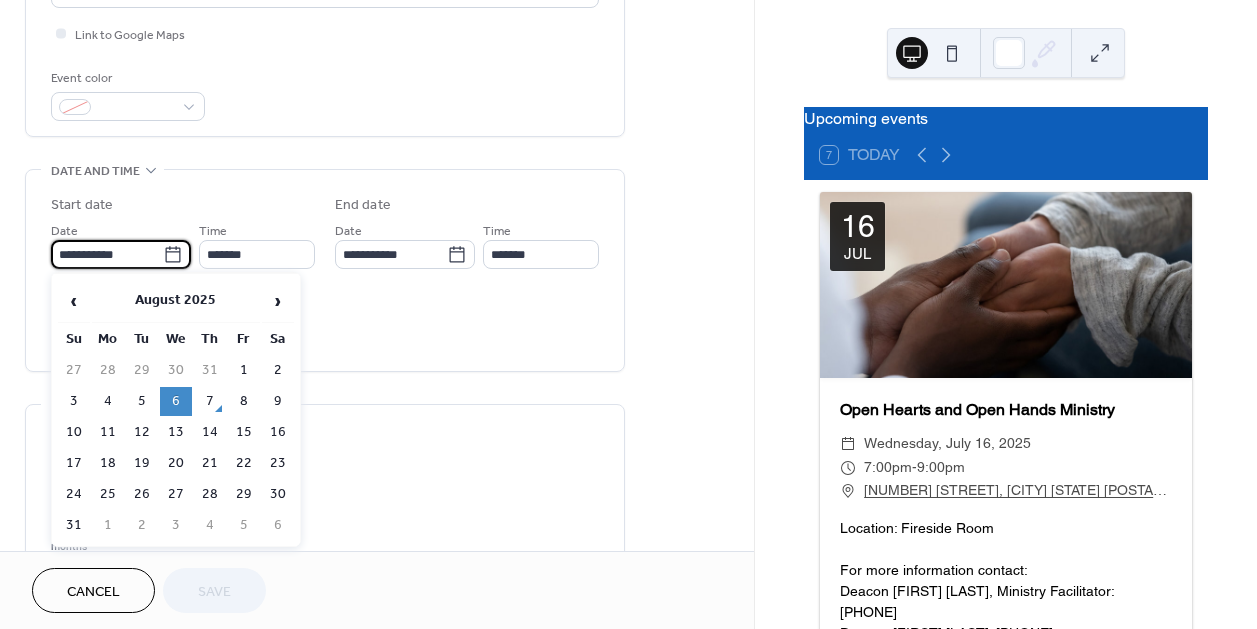 click on "**********" at bounding box center [107, 254] 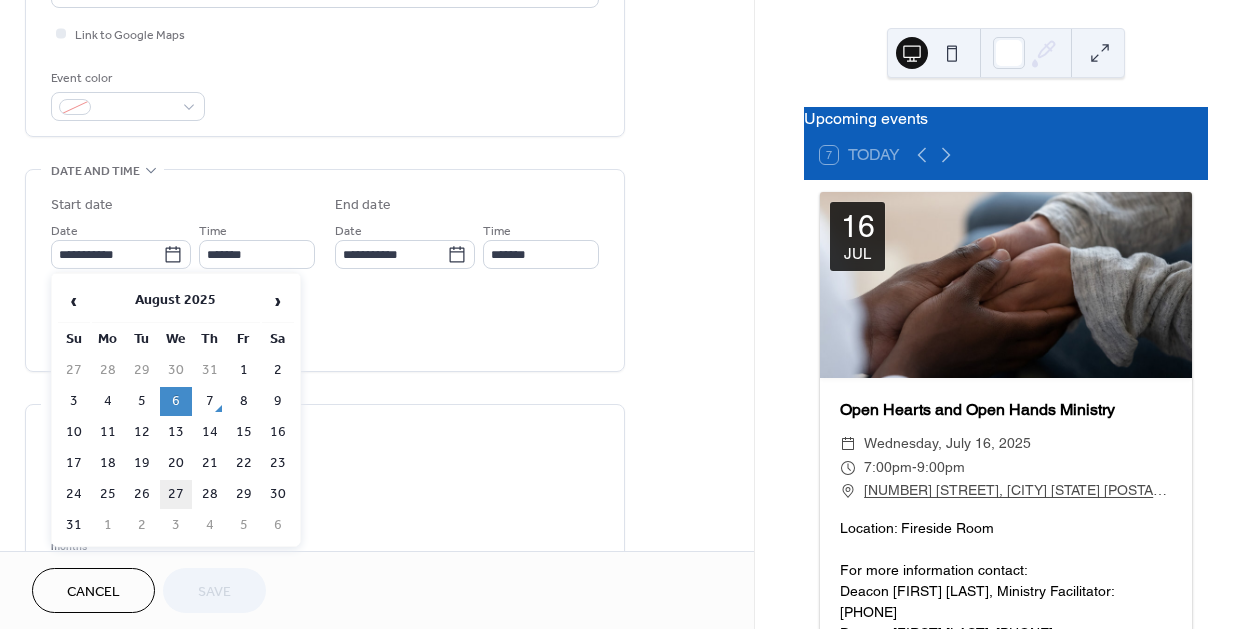 click on "27" at bounding box center (176, 494) 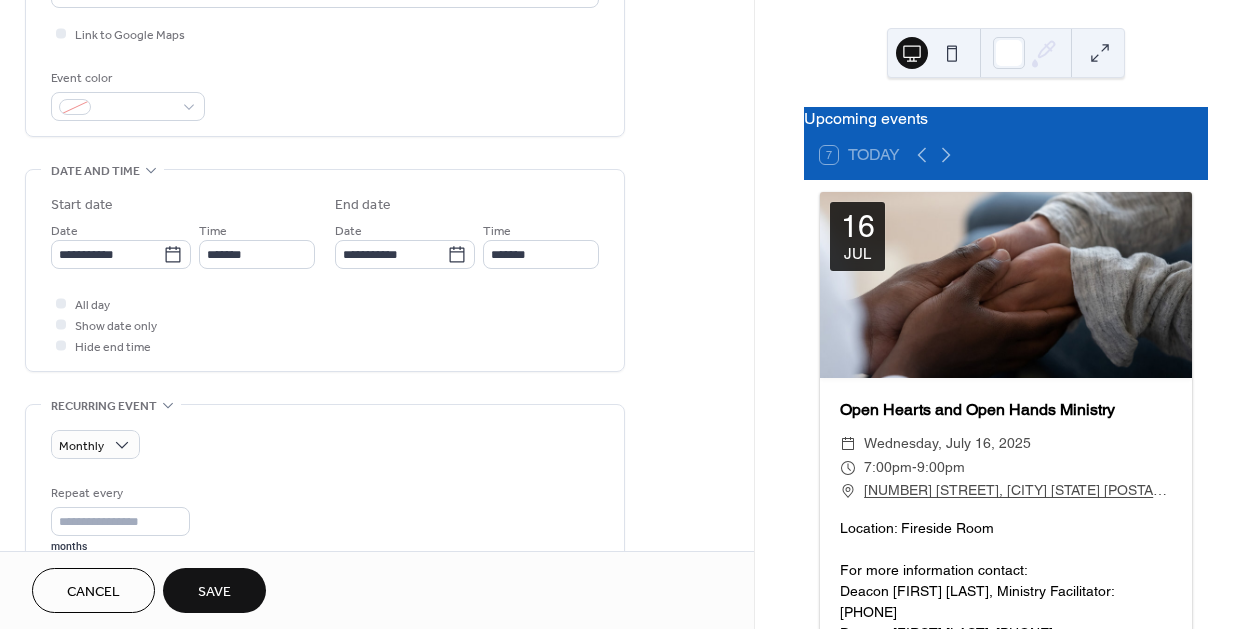 scroll, scrollTop: 965, scrollLeft: 0, axis: vertical 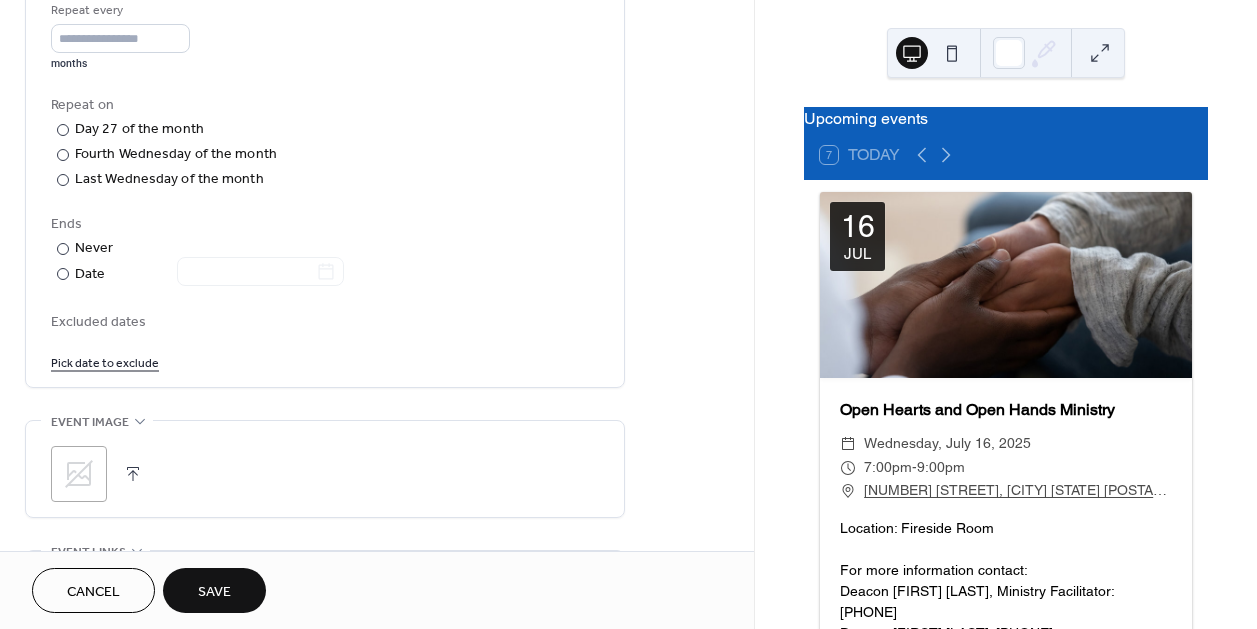 click on "Save" at bounding box center [214, 590] 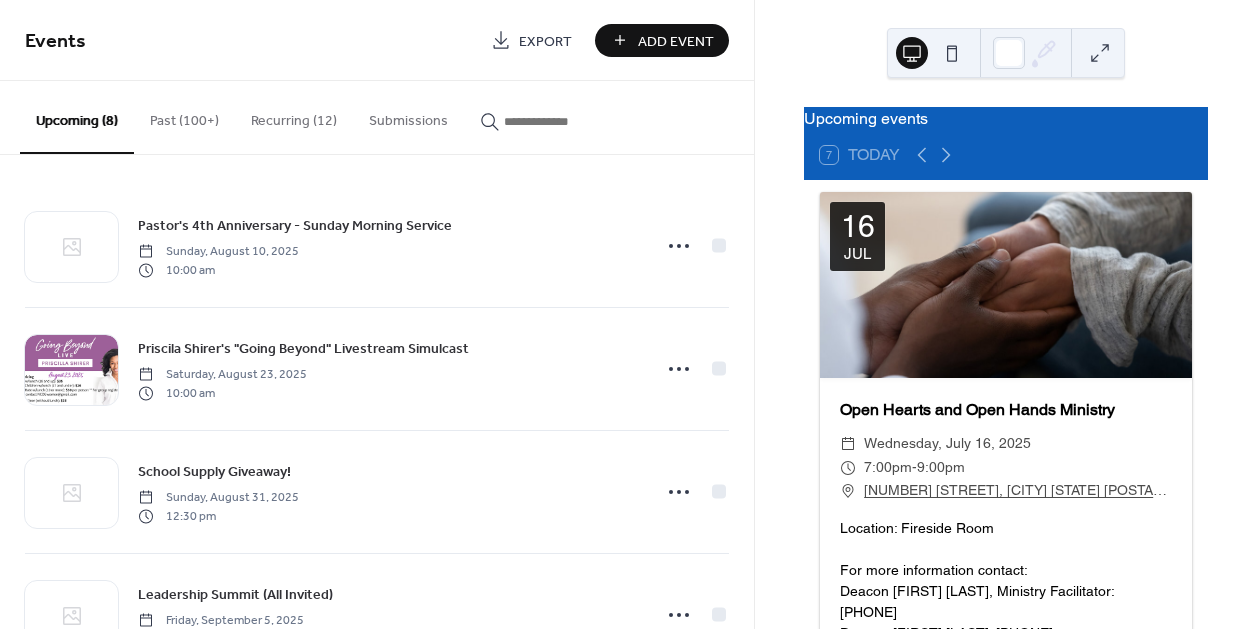 click on "Recurring (12)" at bounding box center [294, 116] 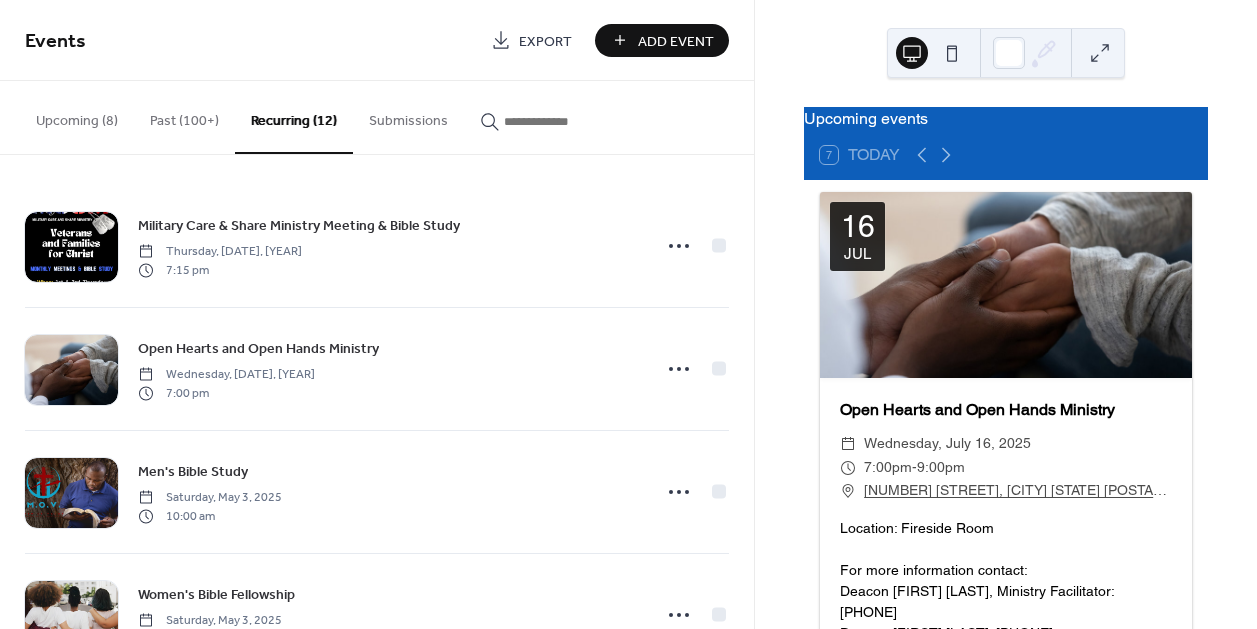 scroll, scrollTop: 415, scrollLeft: 0, axis: vertical 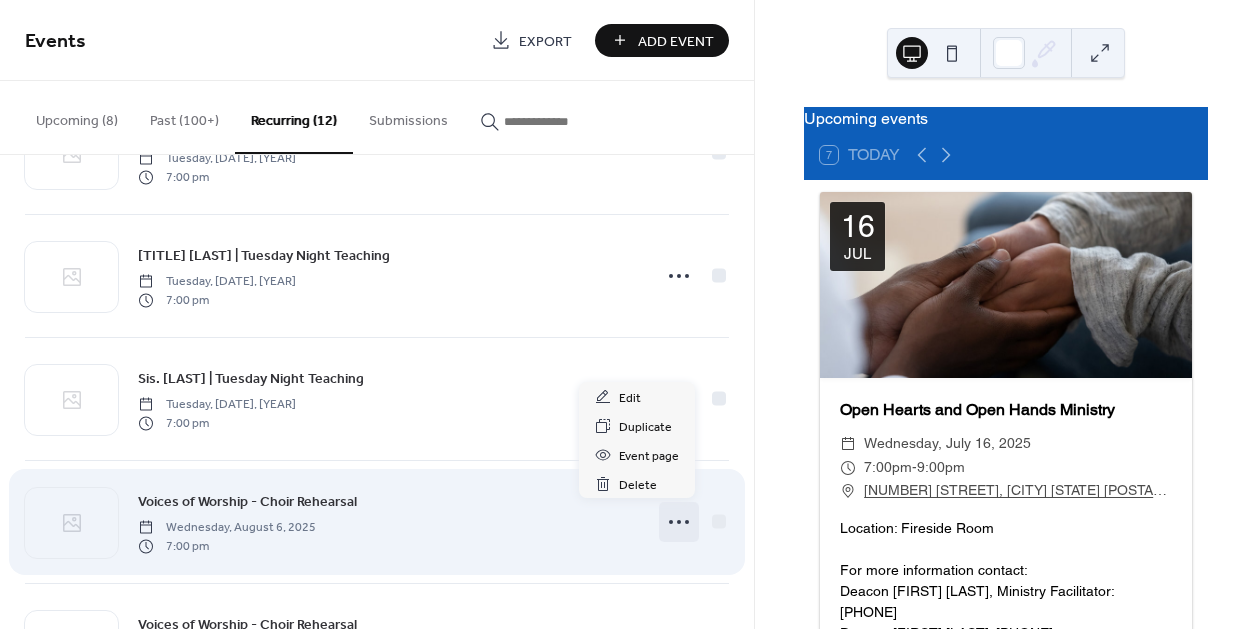 click 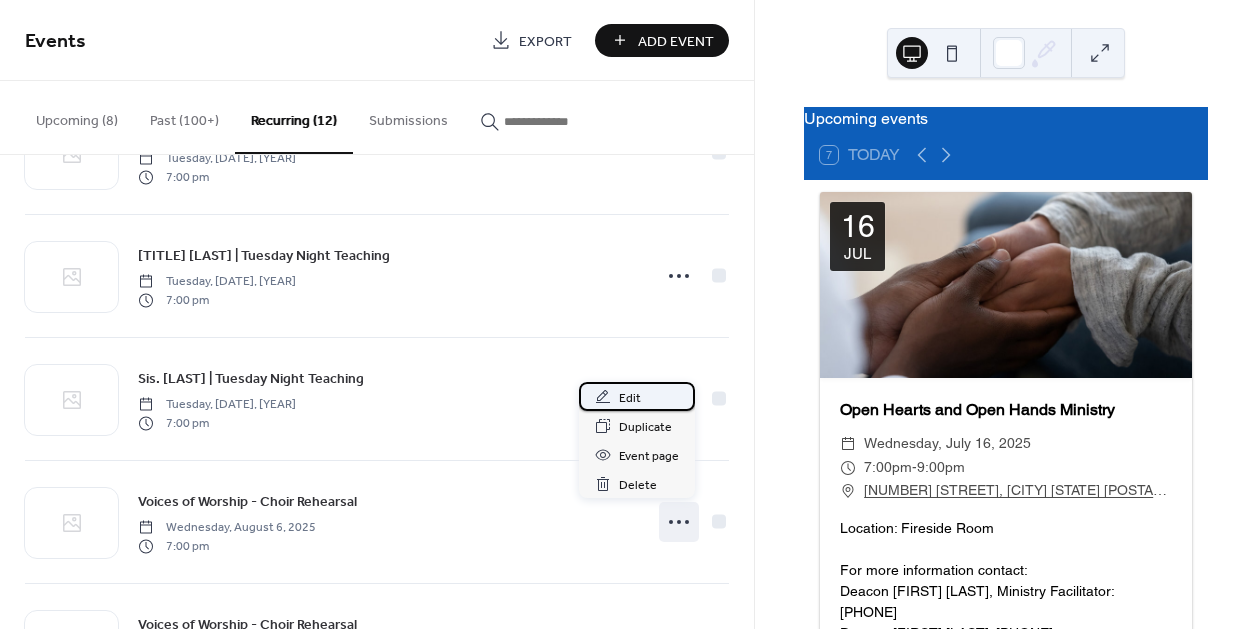 click on "Edit" at bounding box center [630, 398] 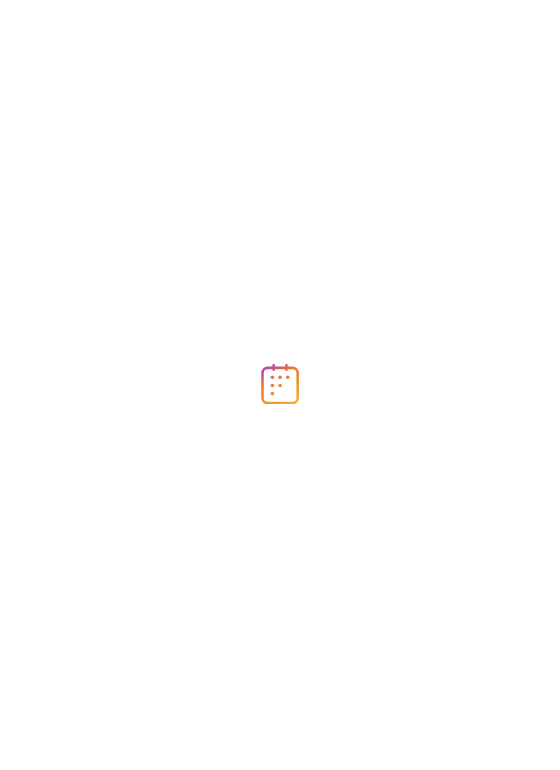 scroll, scrollTop: 0, scrollLeft: 0, axis: both 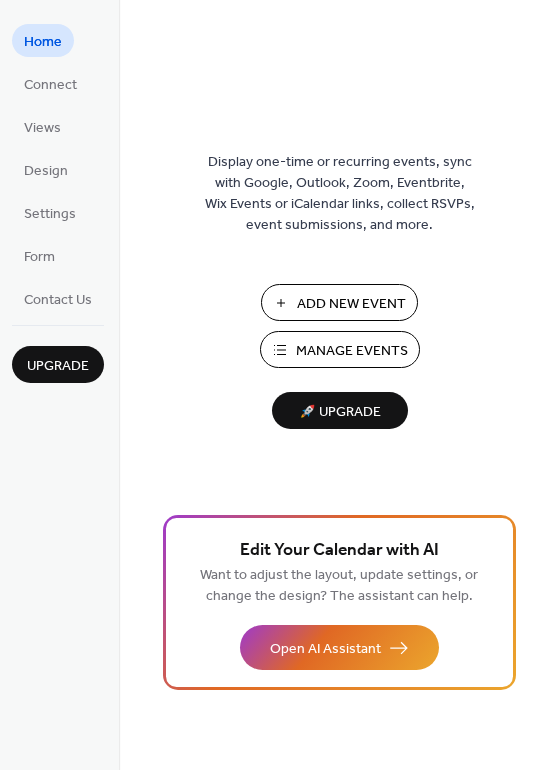 click on "Add New Event" at bounding box center (351, 304) 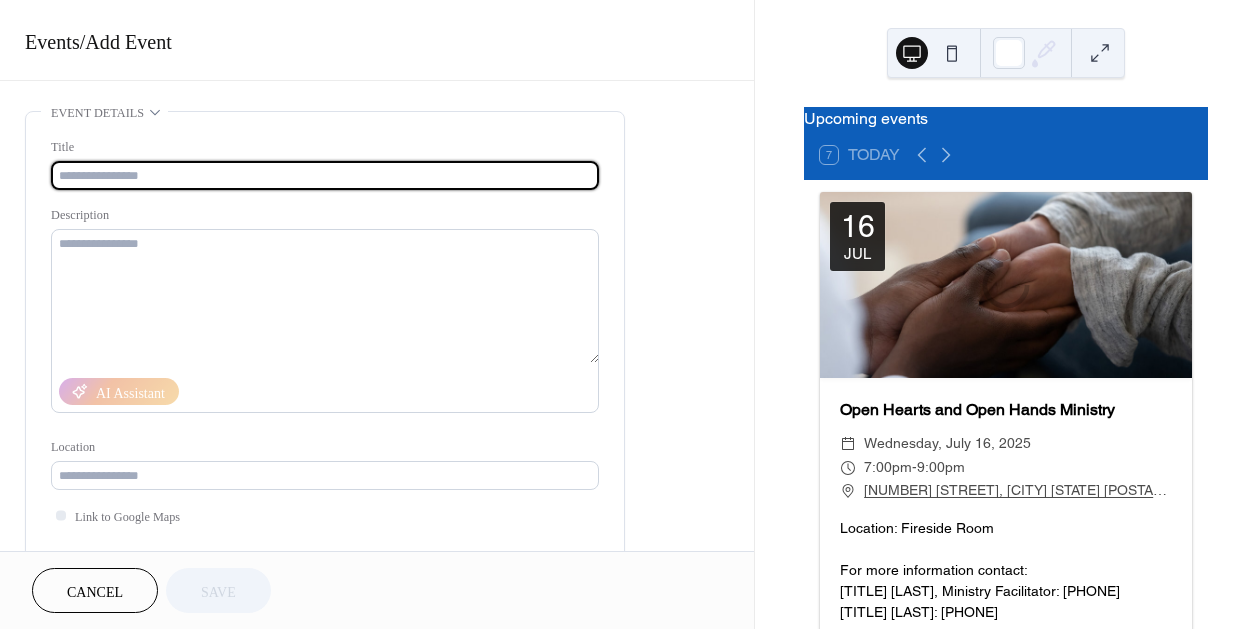 scroll, scrollTop: 0, scrollLeft: 0, axis: both 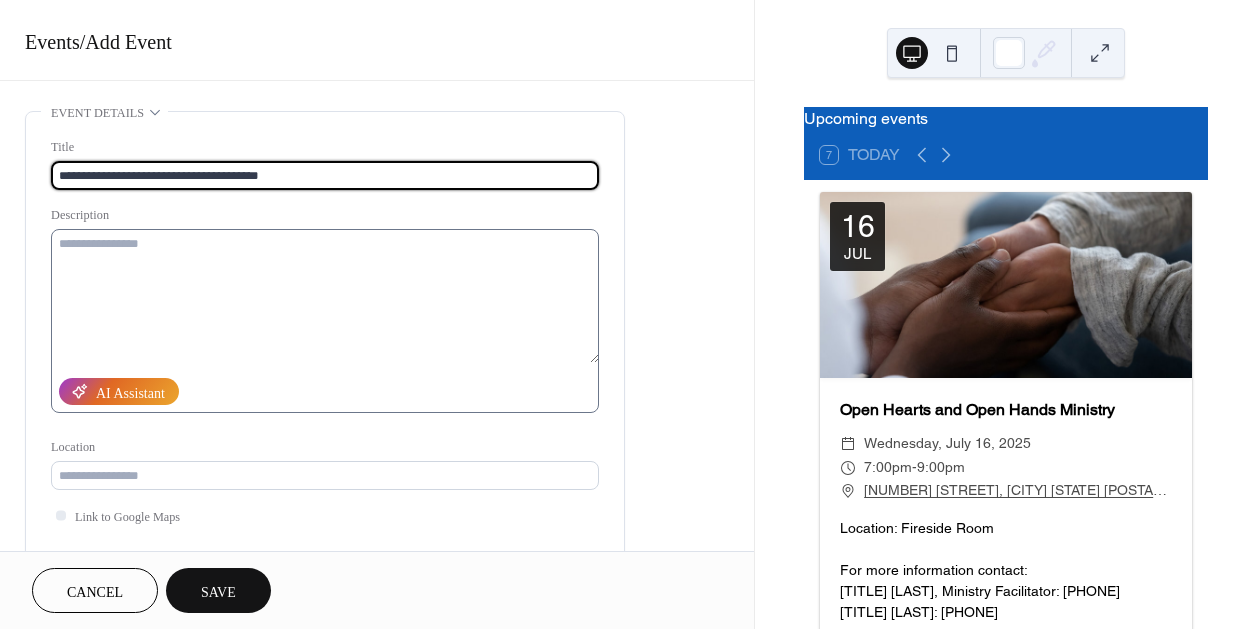 type on "**********" 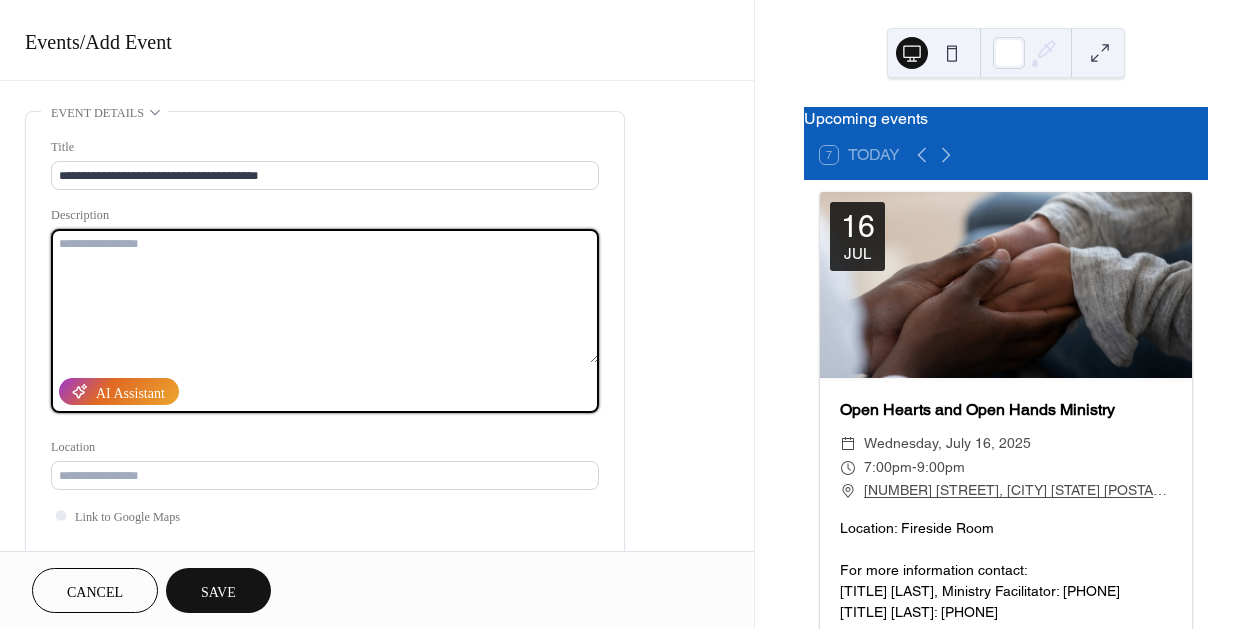 click at bounding box center [325, 296] 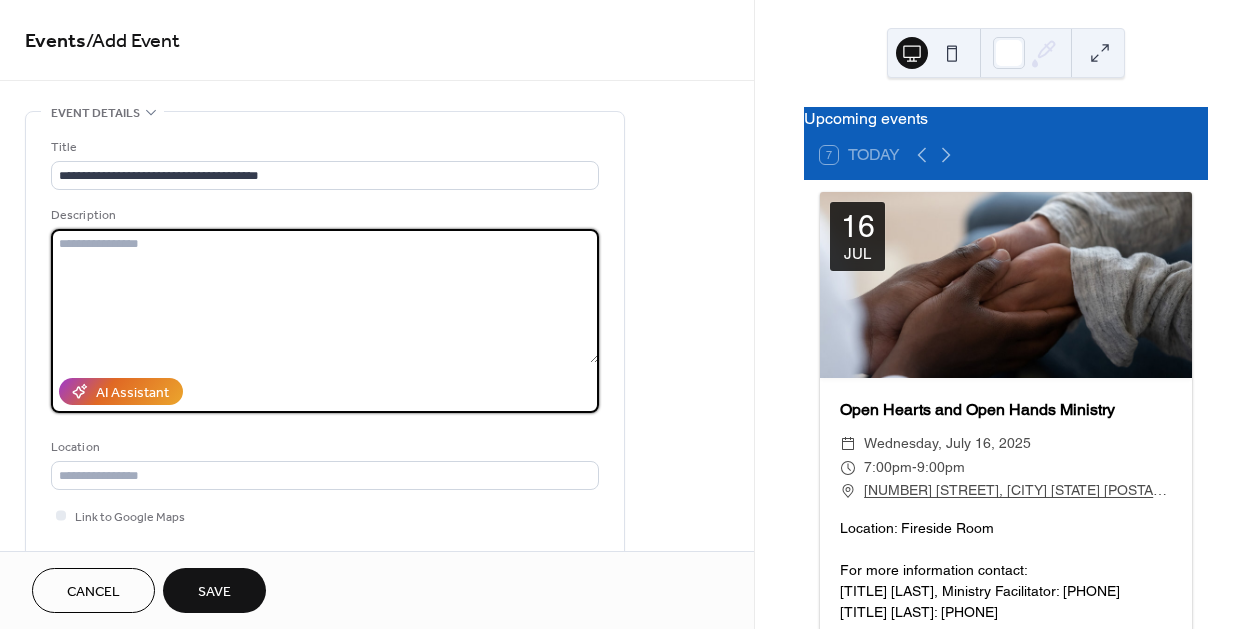 click at bounding box center [325, 296] 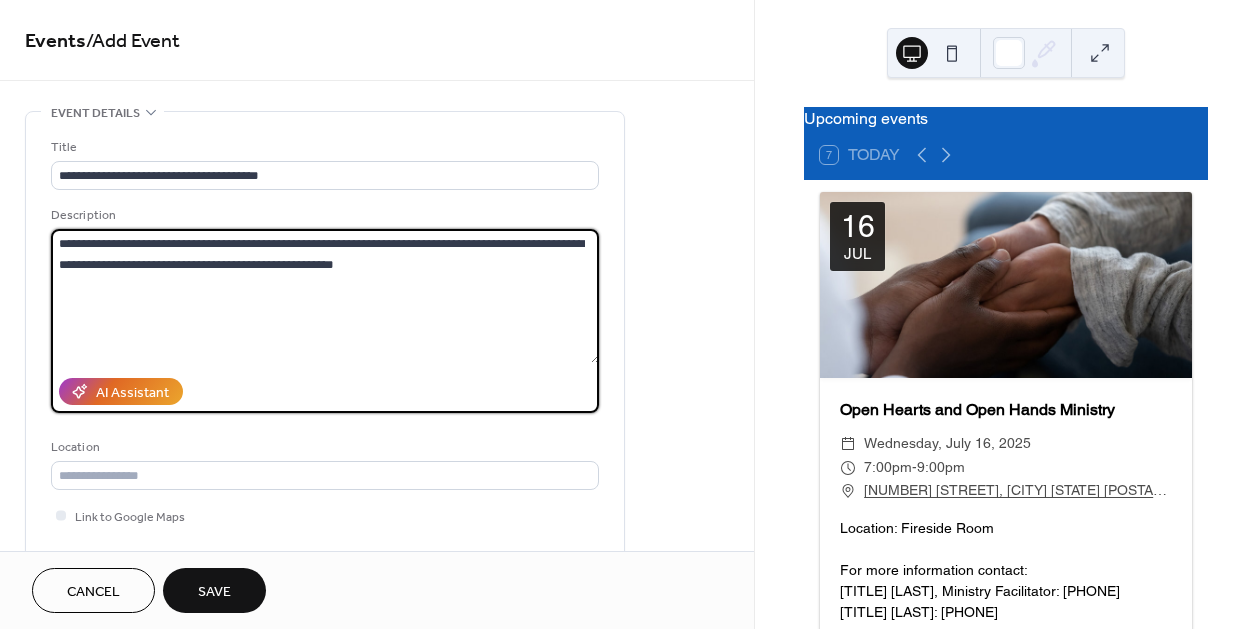 click on "**********" at bounding box center [325, 296] 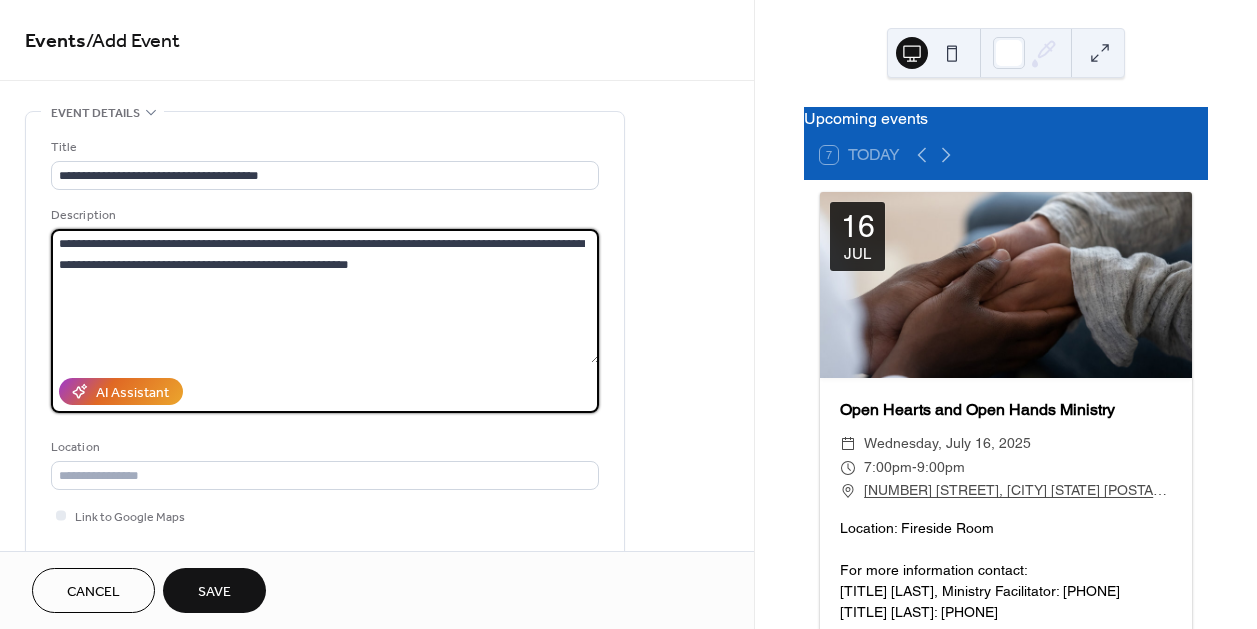 click on "**********" at bounding box center (325, 296) 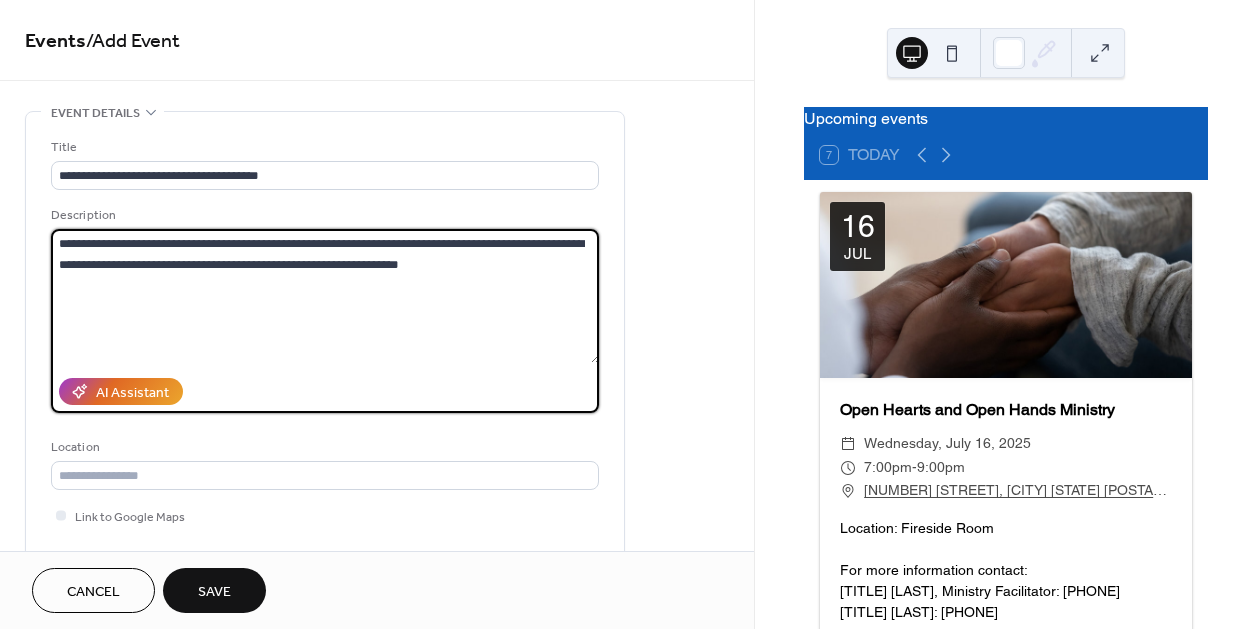 click on "**********" at bounding box center [325, 296] 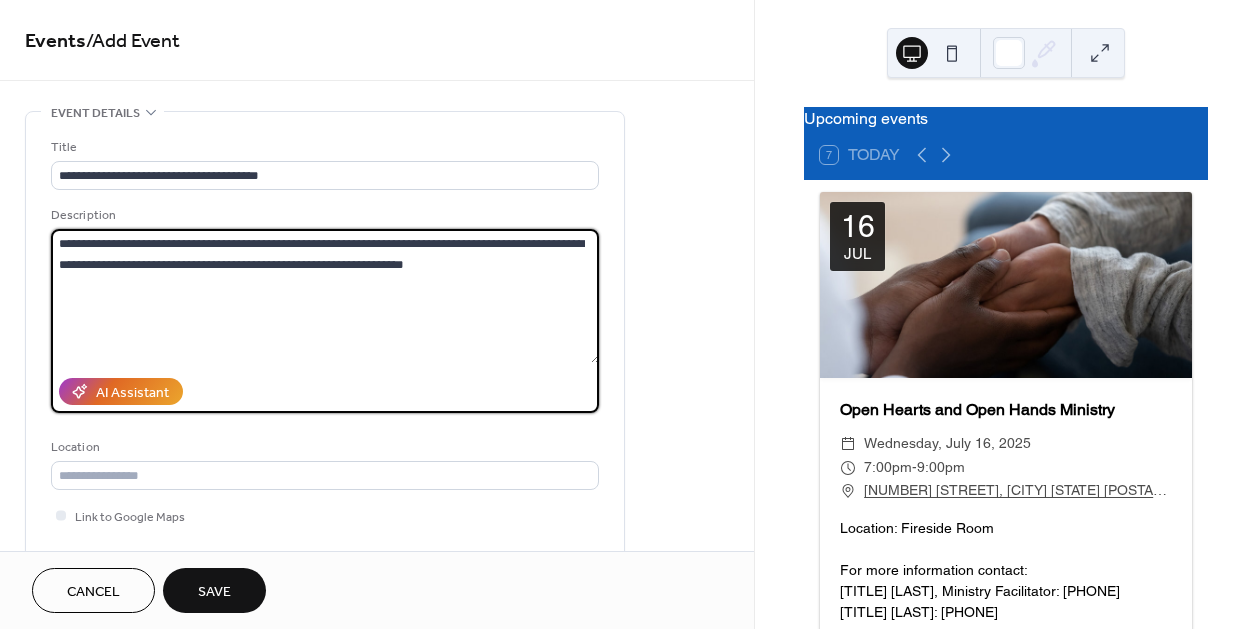 scroll, scrollTop: 482, scrollLeft: 0, axis: vertical 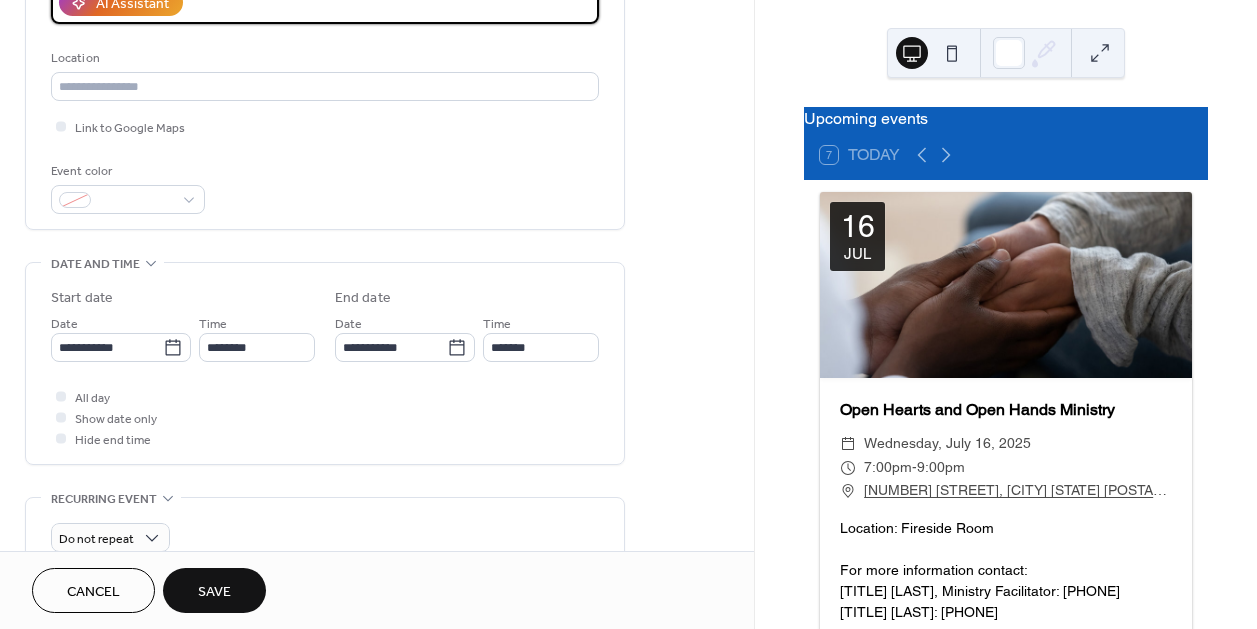 type on "**********" 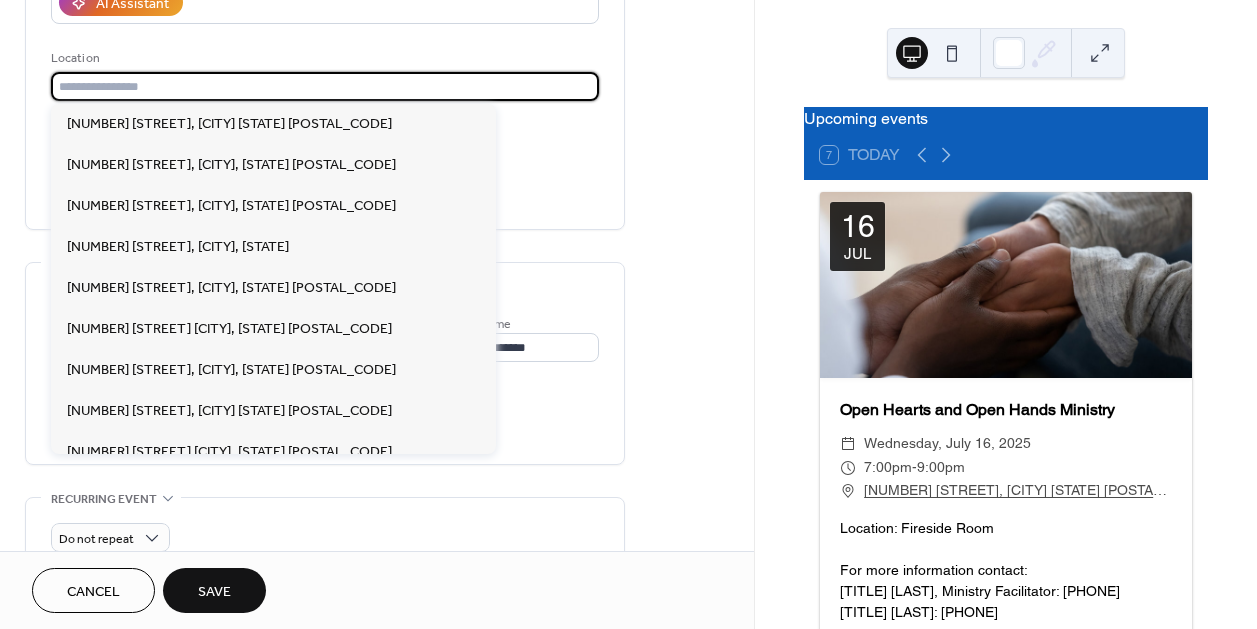 drag, startPoint x: 768, startPoint y: 248, endPoint x: 109, endPoint y: 91, distance: 677.4437 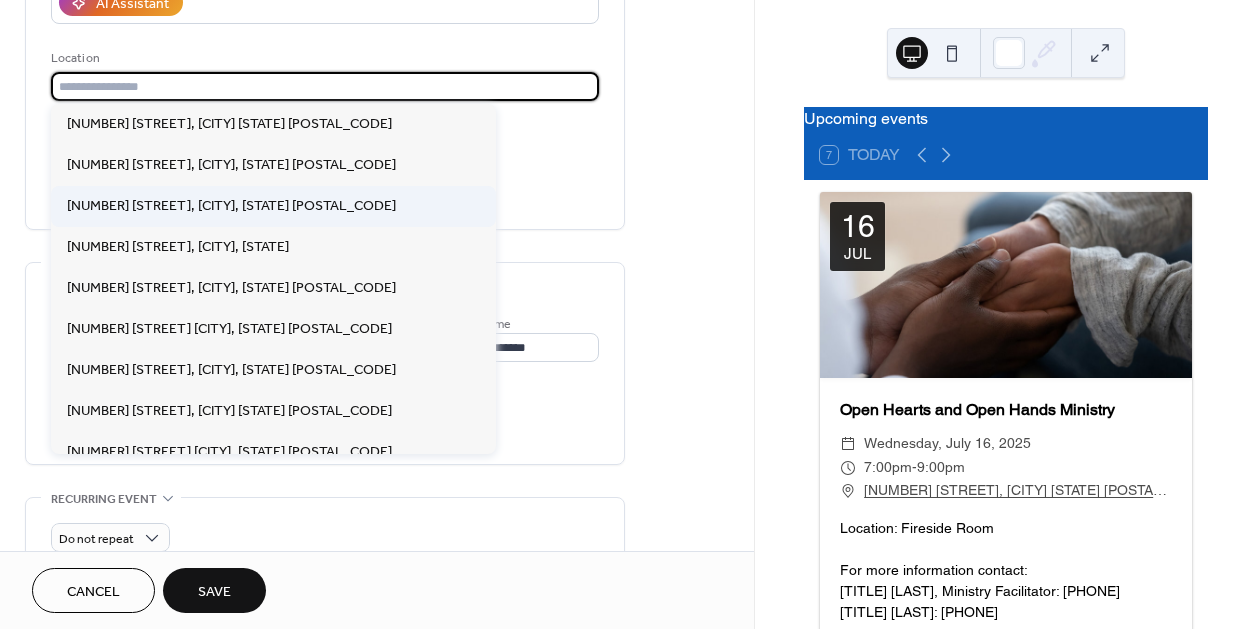 drag, startPoint x: 109, startPoint y: 91, endPoint x: 412, endPoint y: 192, distance: 319.39005 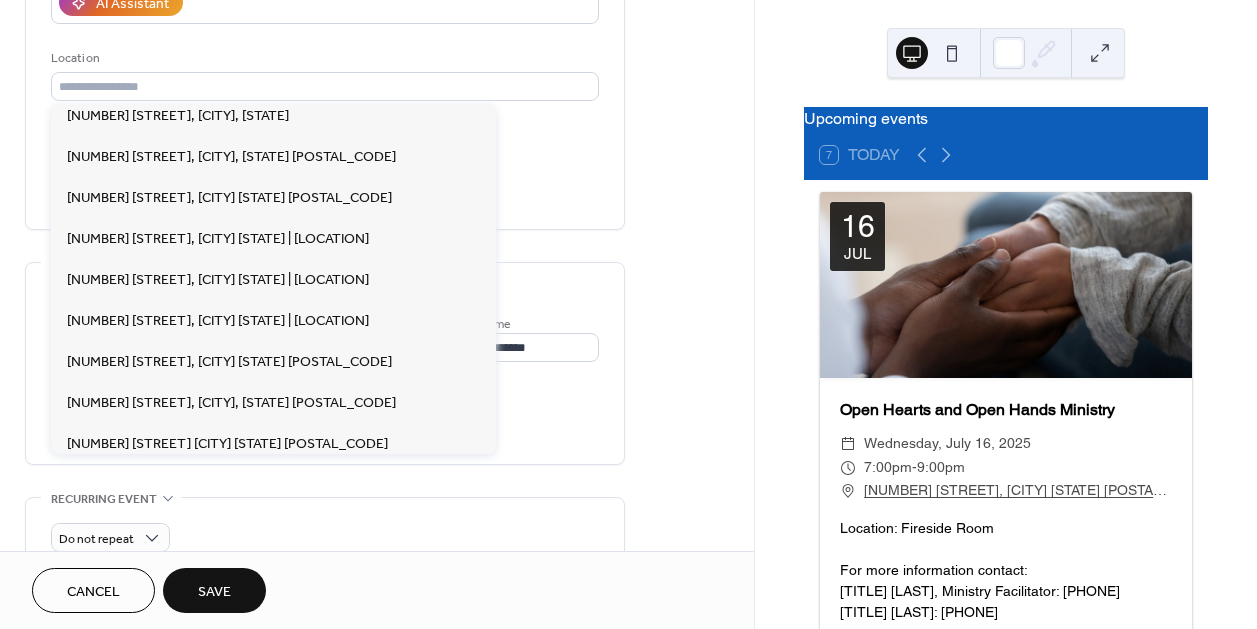 scroll, scrollTop: 401, scrollLeft: 0, axis: vertical 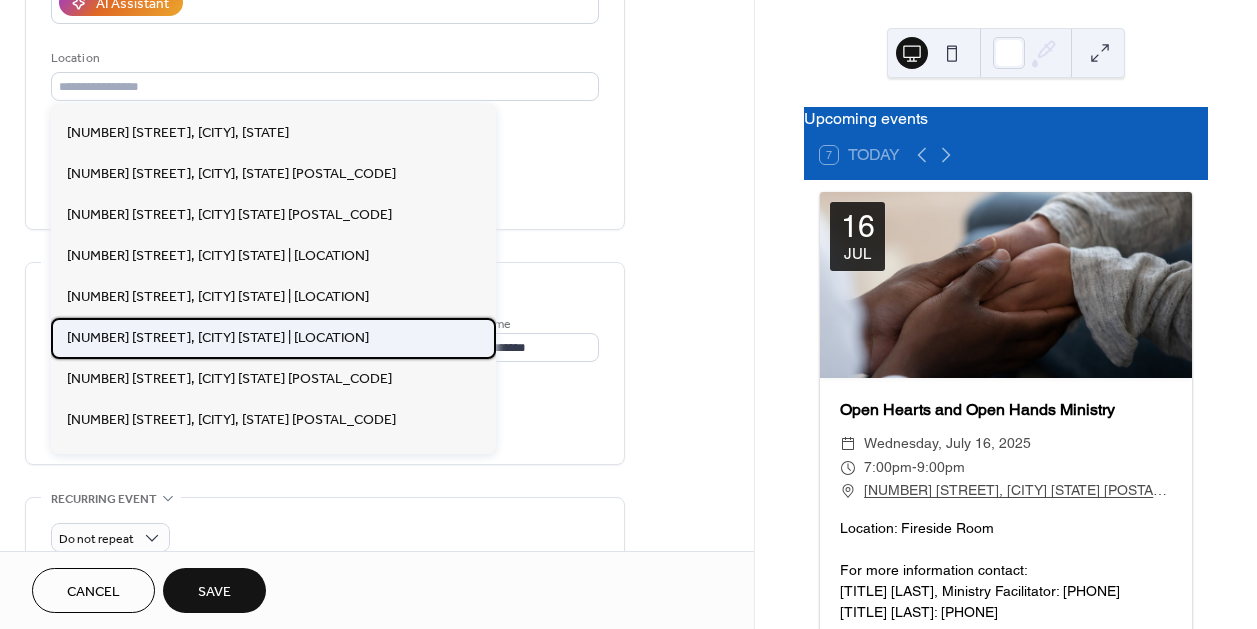 click on "6701 Bock Road, Ft Washington MD 20744 | The Garden Room" at bounding box center (218, 338) 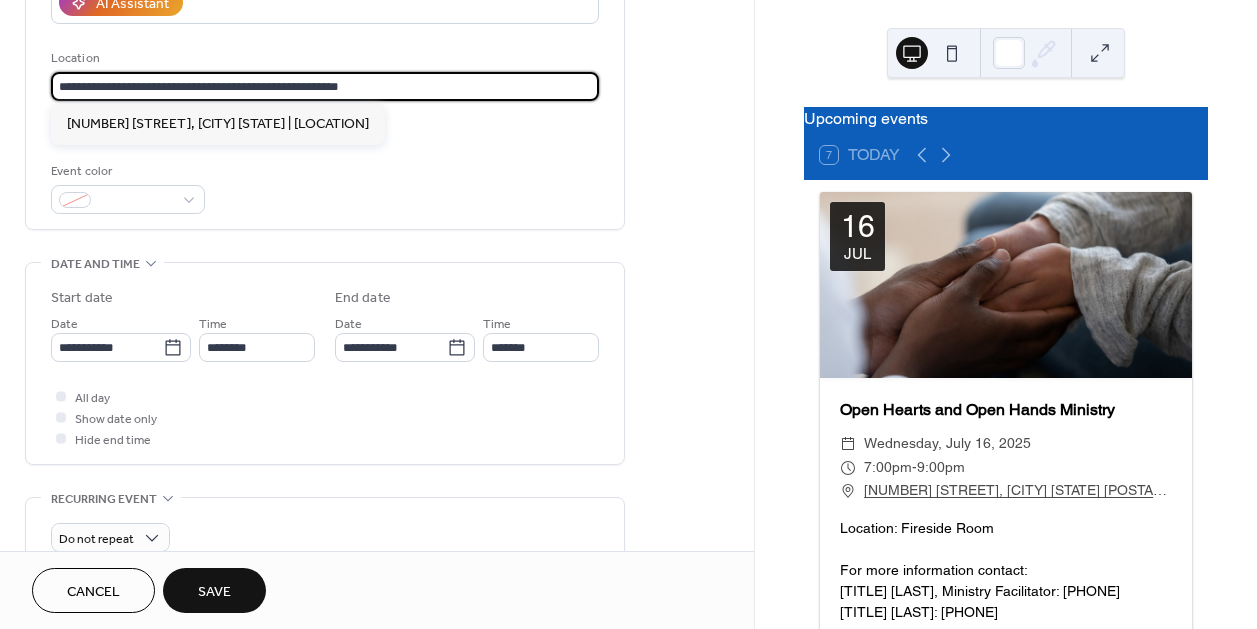 click on "**********" at bounding box center [325, 86] 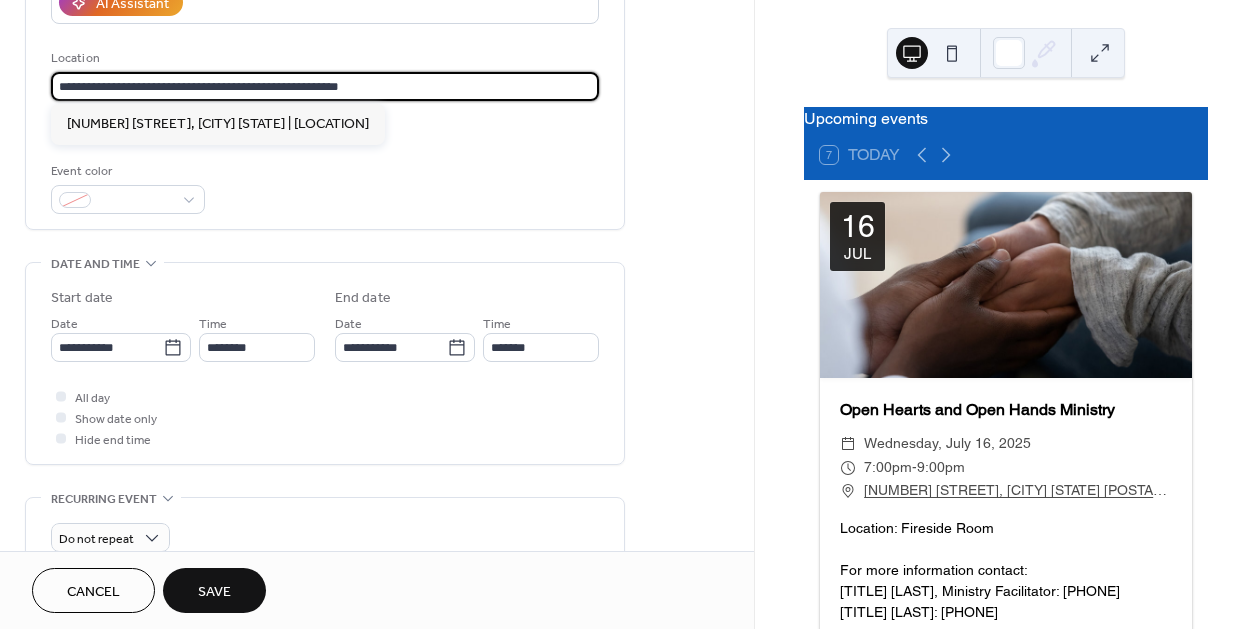 drag, startPoint x: 287, startPoint y: 80, endPoint x: 524, endPoint y: 120, distance: 240.35182 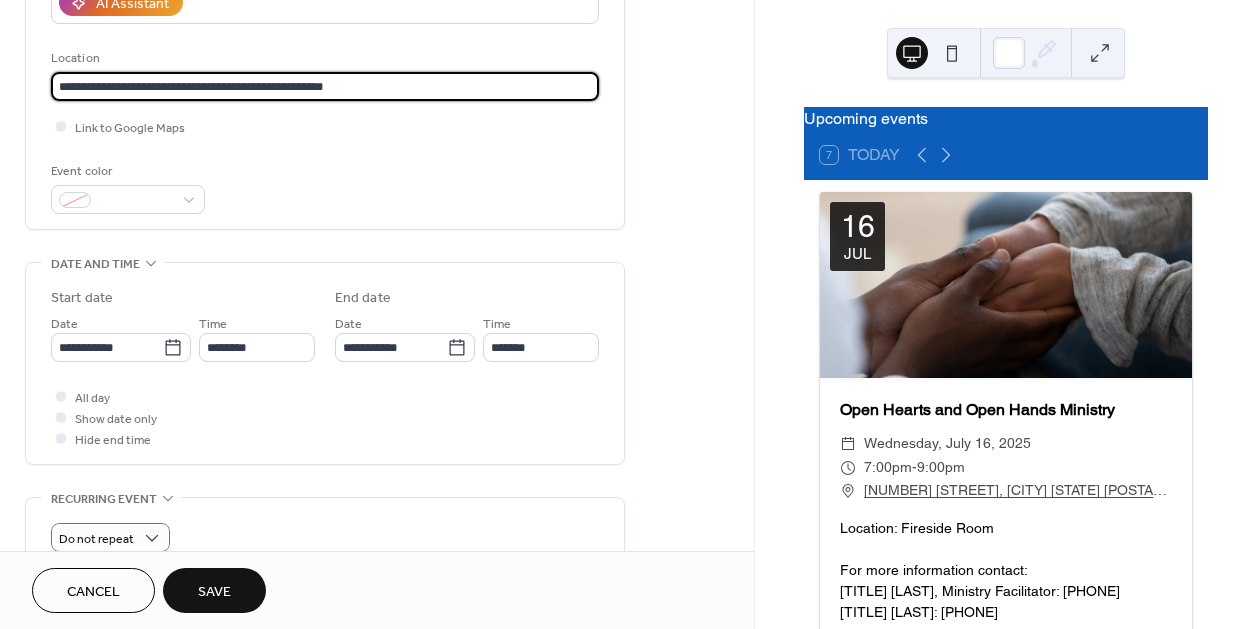 type on "**********" 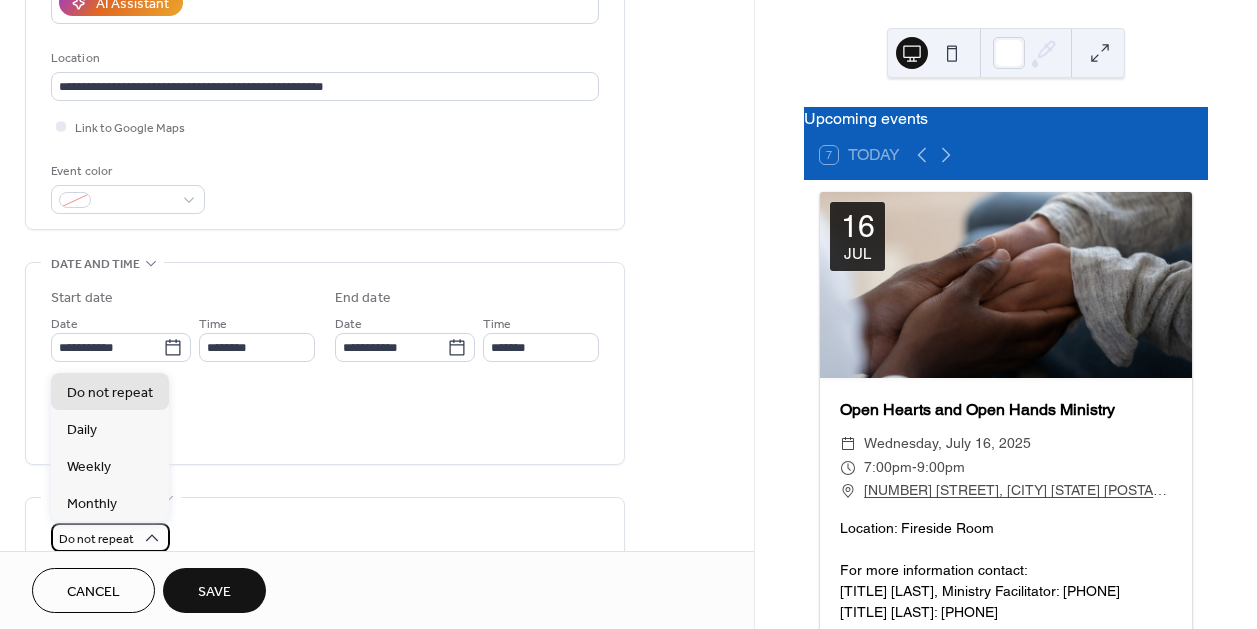 scroll, scrollTop: 0, scrollLeft: 0, axis: both 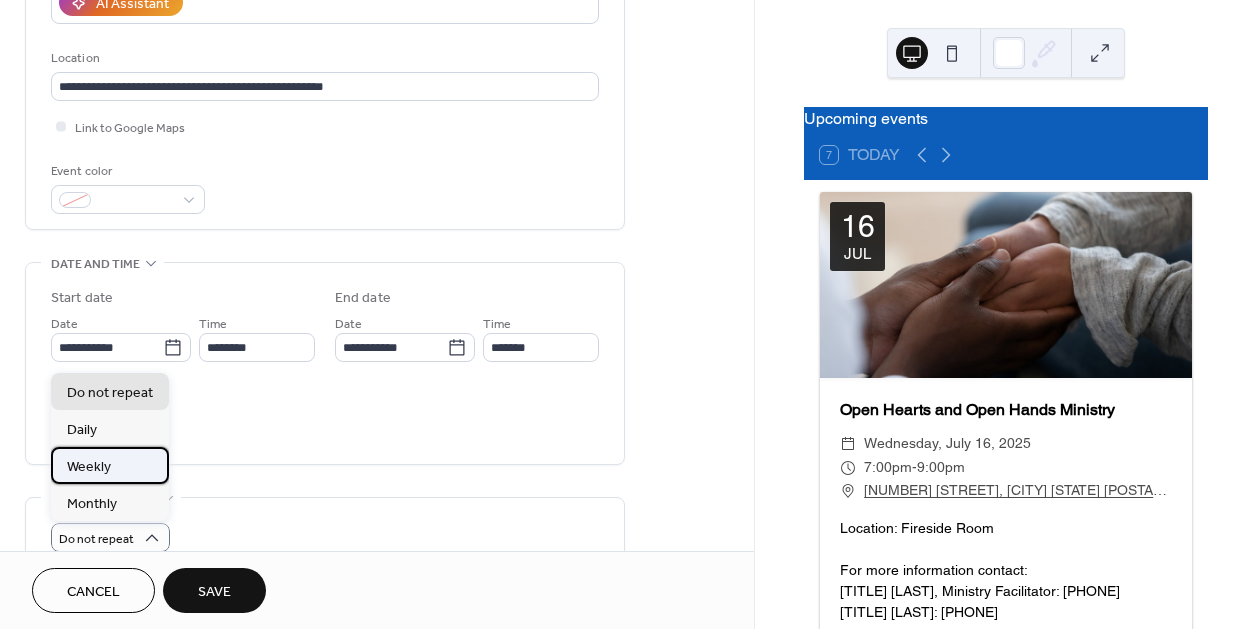 click on "Weekly" at bounding box center [89, 467] 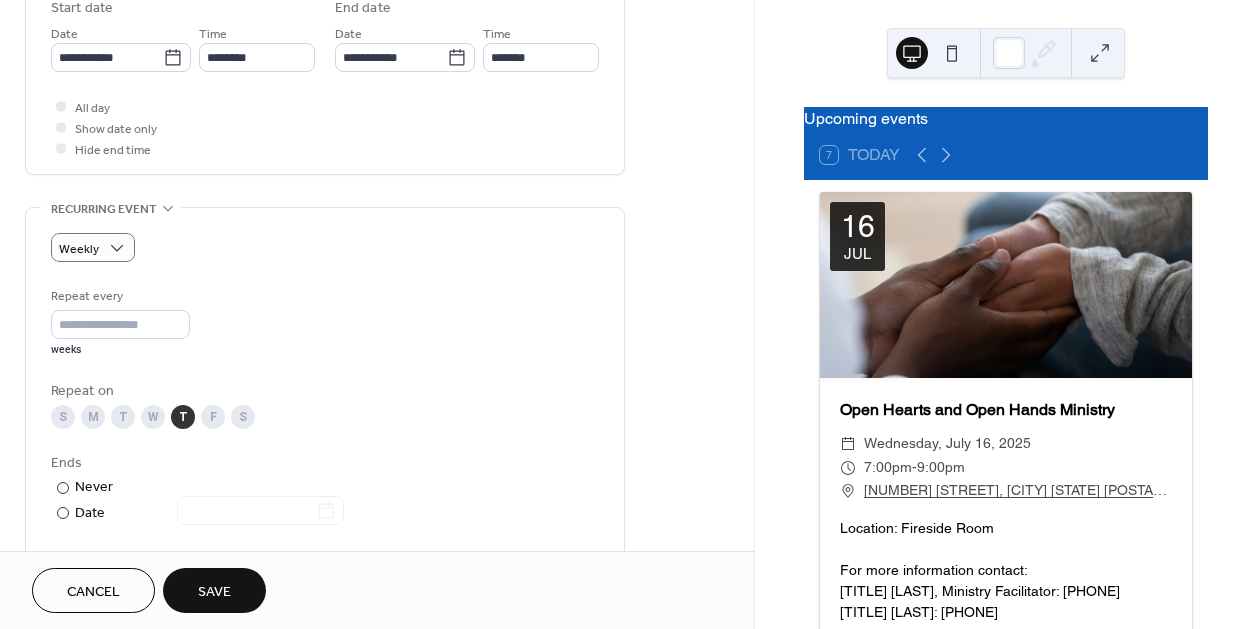 scroll, scrollTop: 683, scrollLeft: 0, axis: vertical 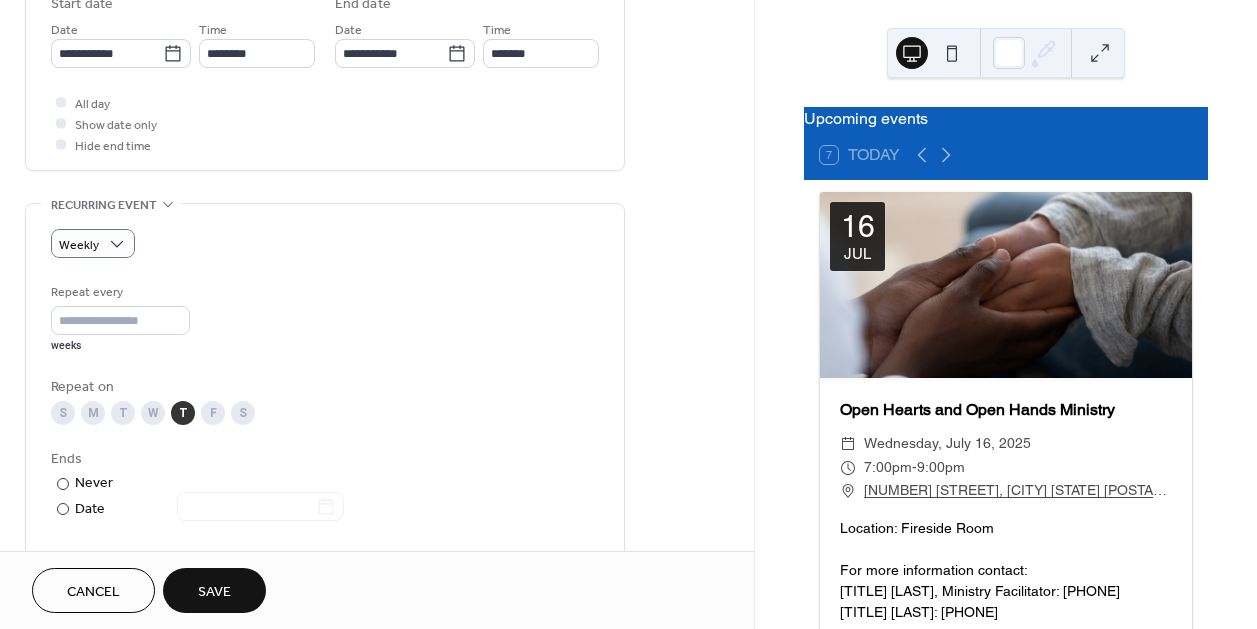 click on "W" at bounding box center (153, 413) 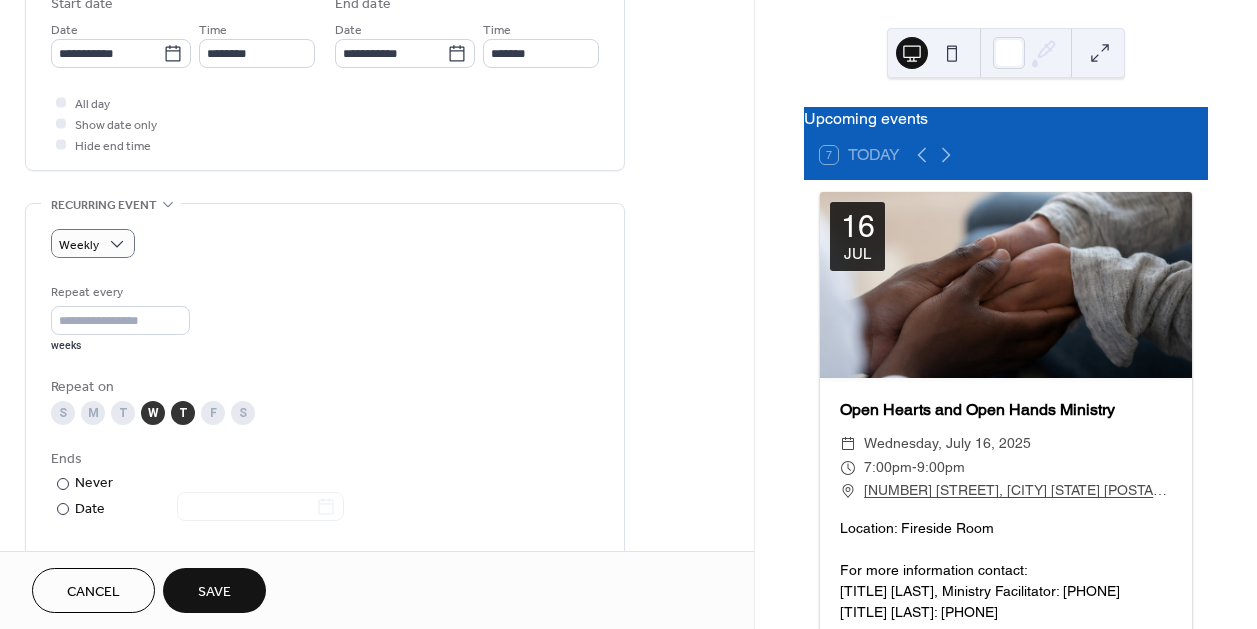click on "T" at bounding box center [183, 413] 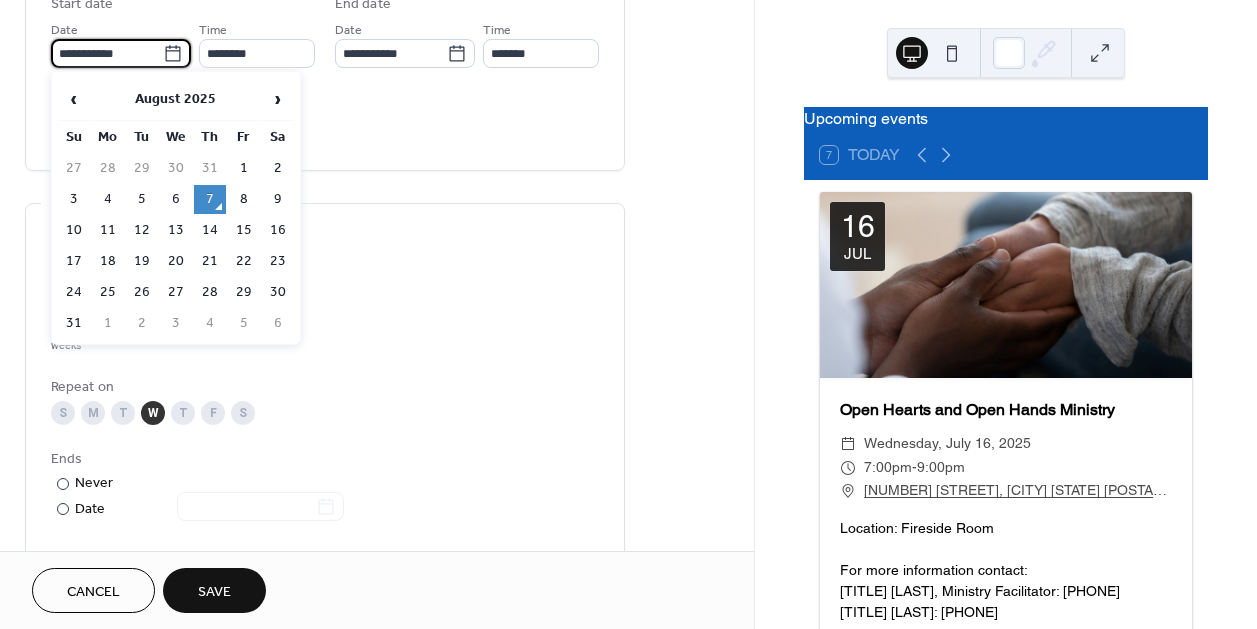click on "**********" at bounding box center [107, 53] 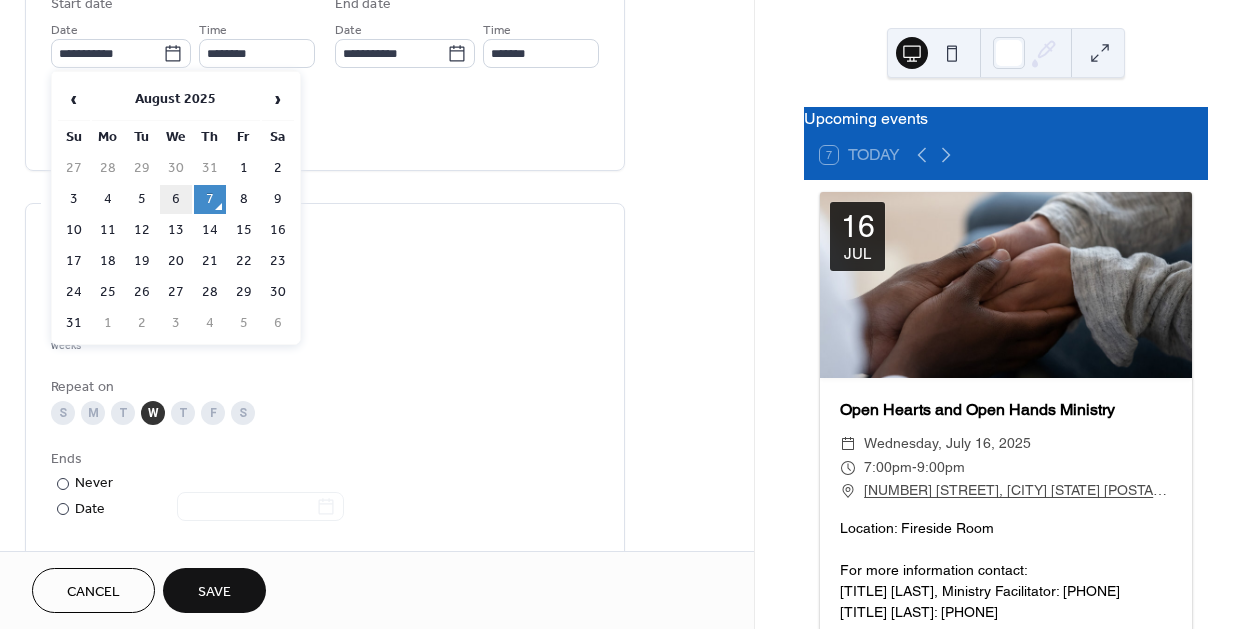 click on "6" at bounding box center (176, 199) 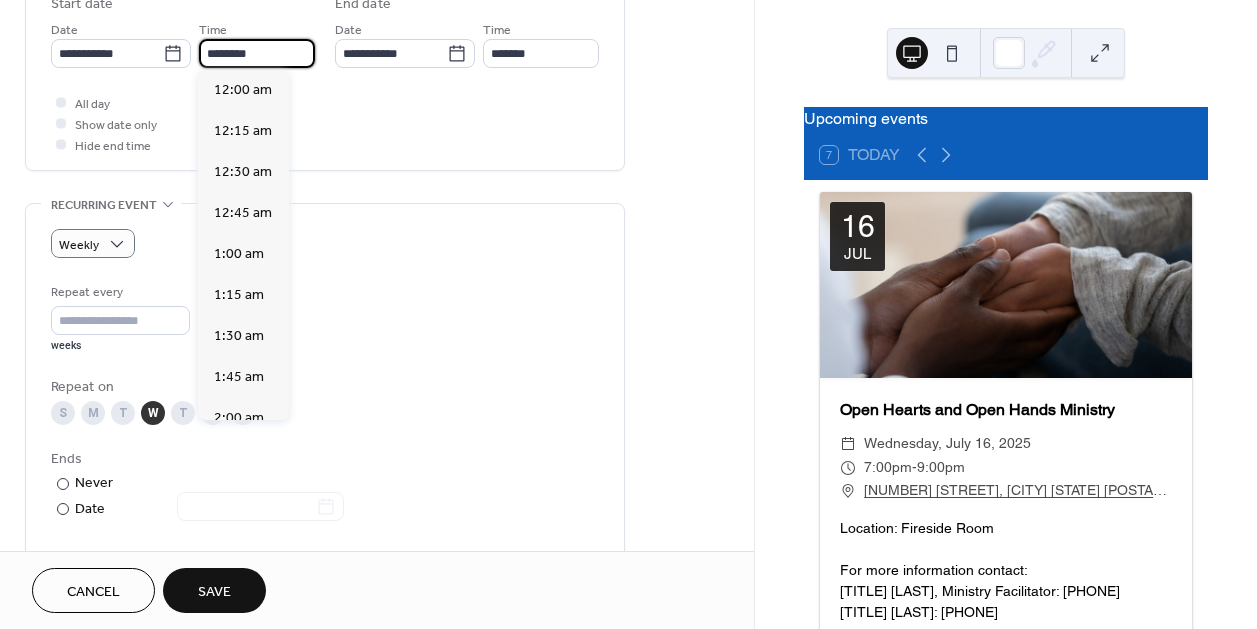 click on "********" at bounding box center (257, 53) 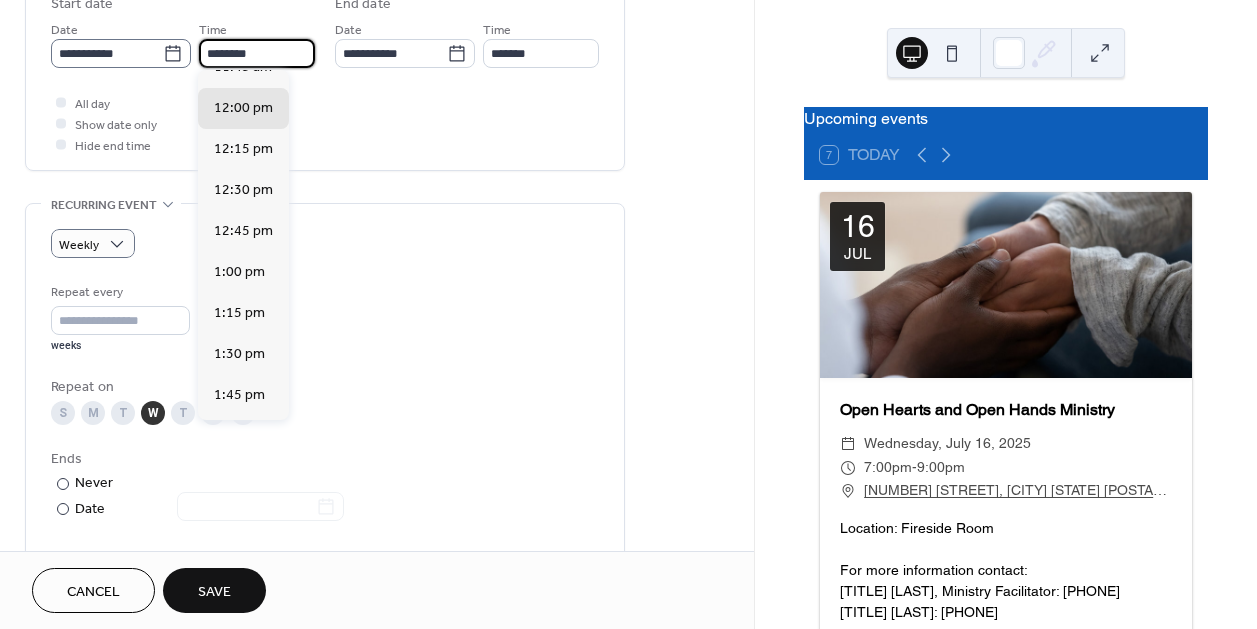 drag, startPoint x: 259, startPoint y: 49, endPoint x: 101, endPoint y: 40, distance: 158.25612 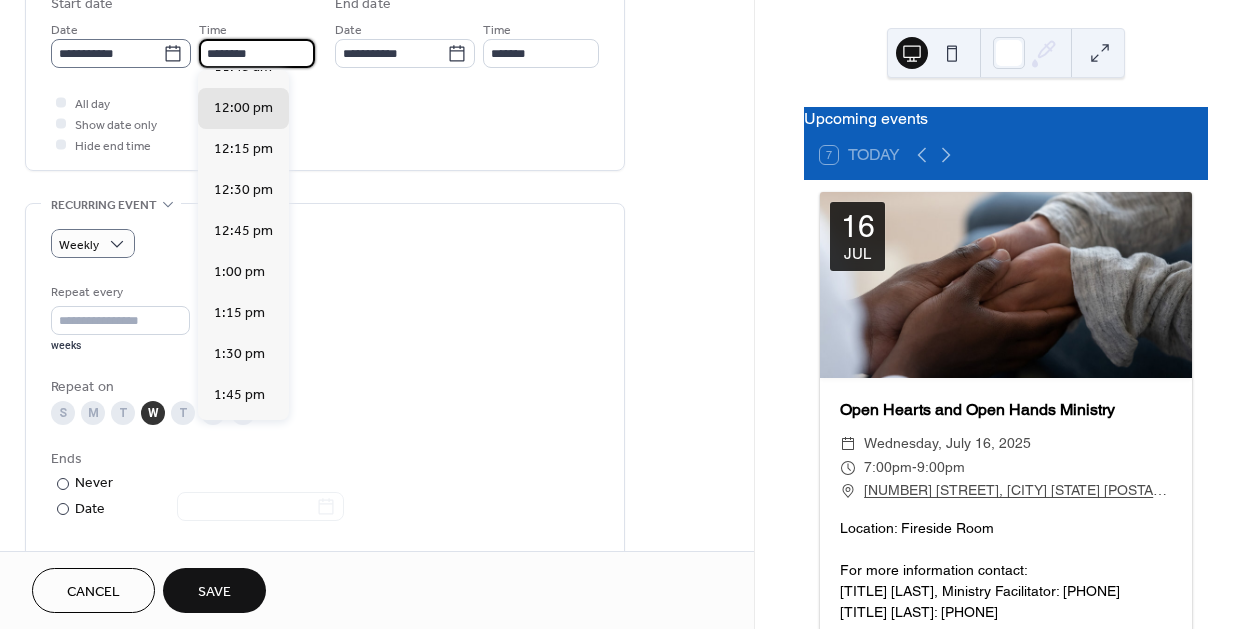 click on "**********" at bounding box center [183, 43] 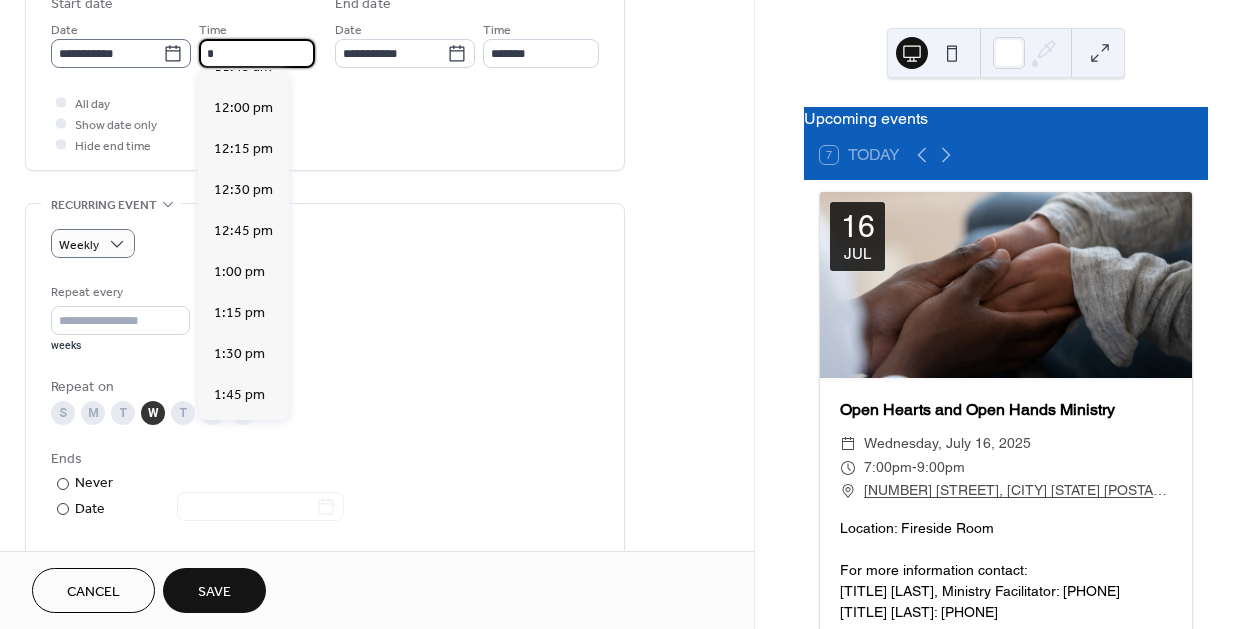 scroll, scrollTop: 1137, scrollLeft: 0, axis: vertical 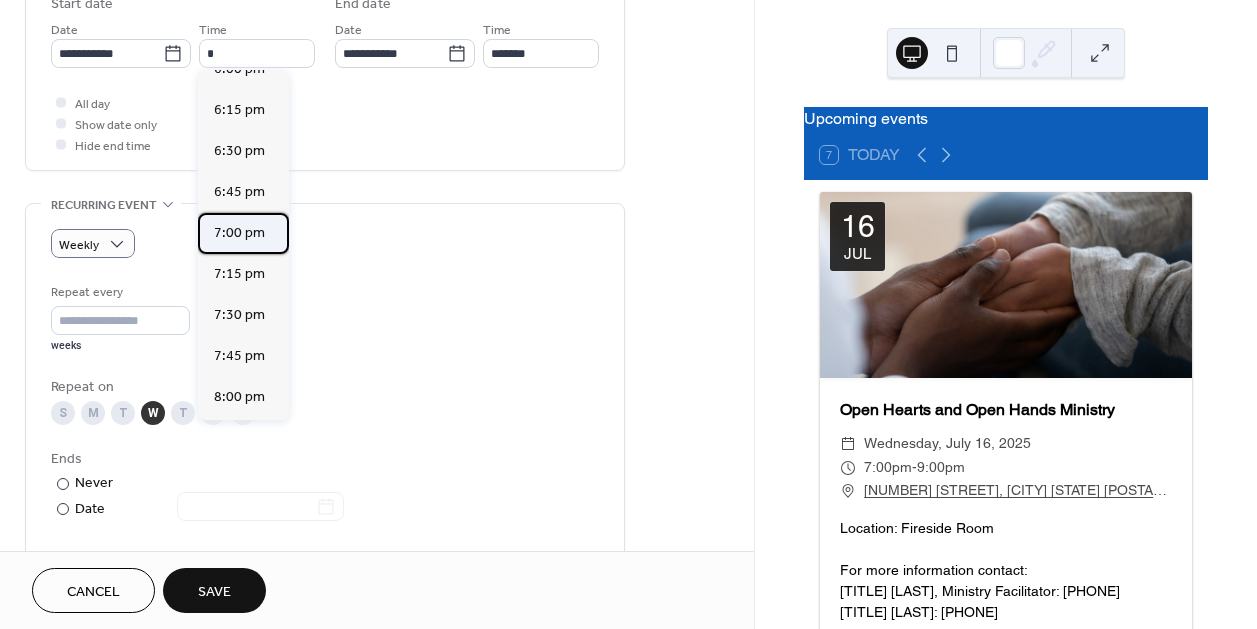 click on "7:00 pm" at bounding box center (239, 233) 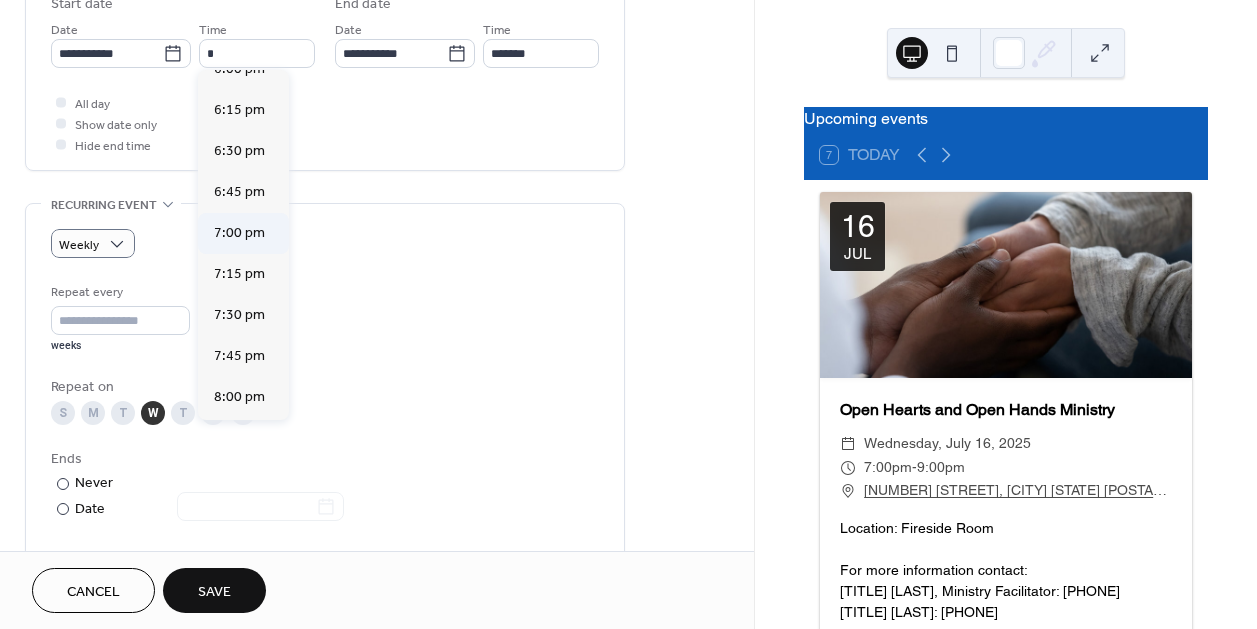 type on "*******" 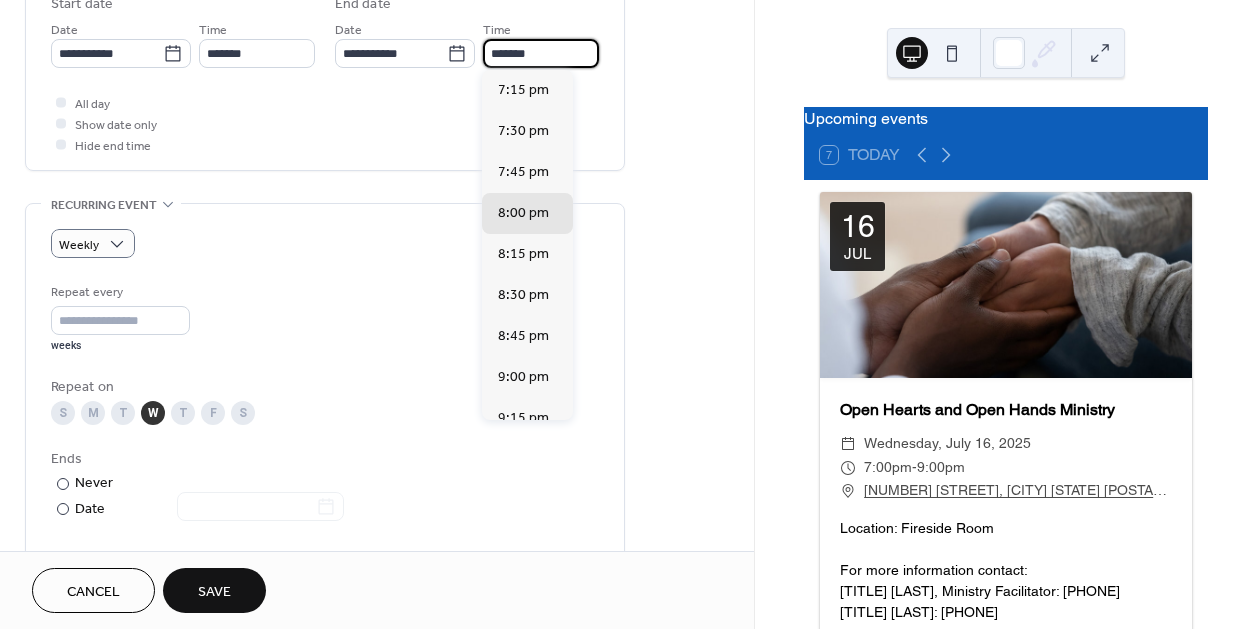 click on "*******" at bounding box center (541, 53) 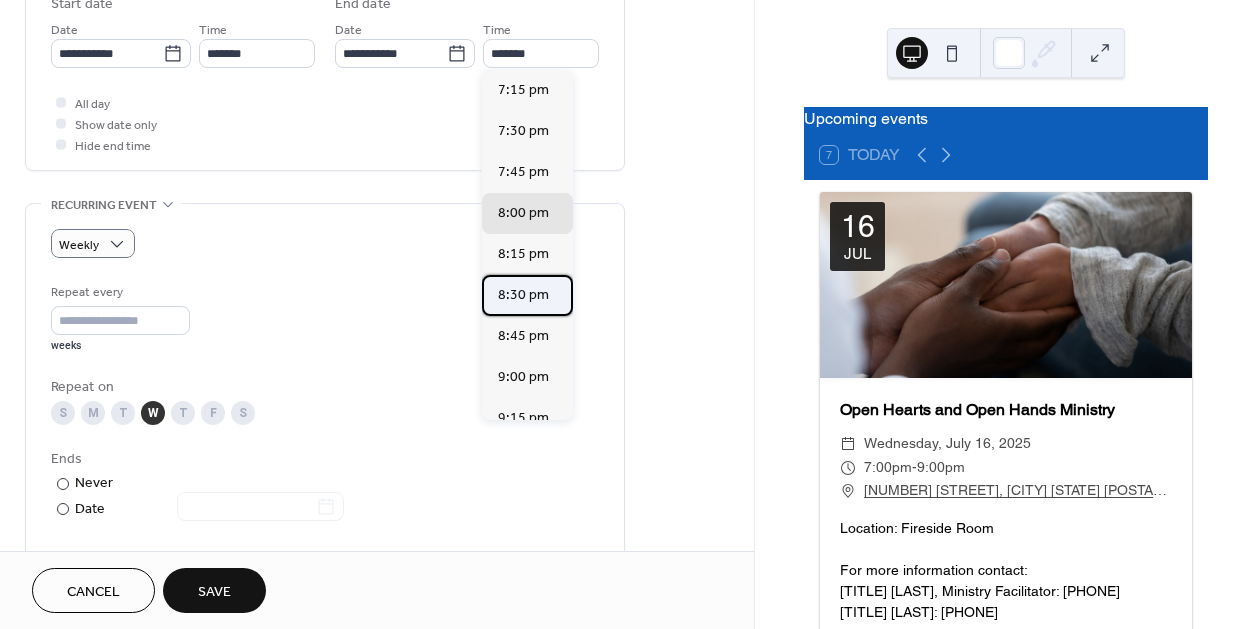 click on "8:30 pm" at bounding box center [523, 295] 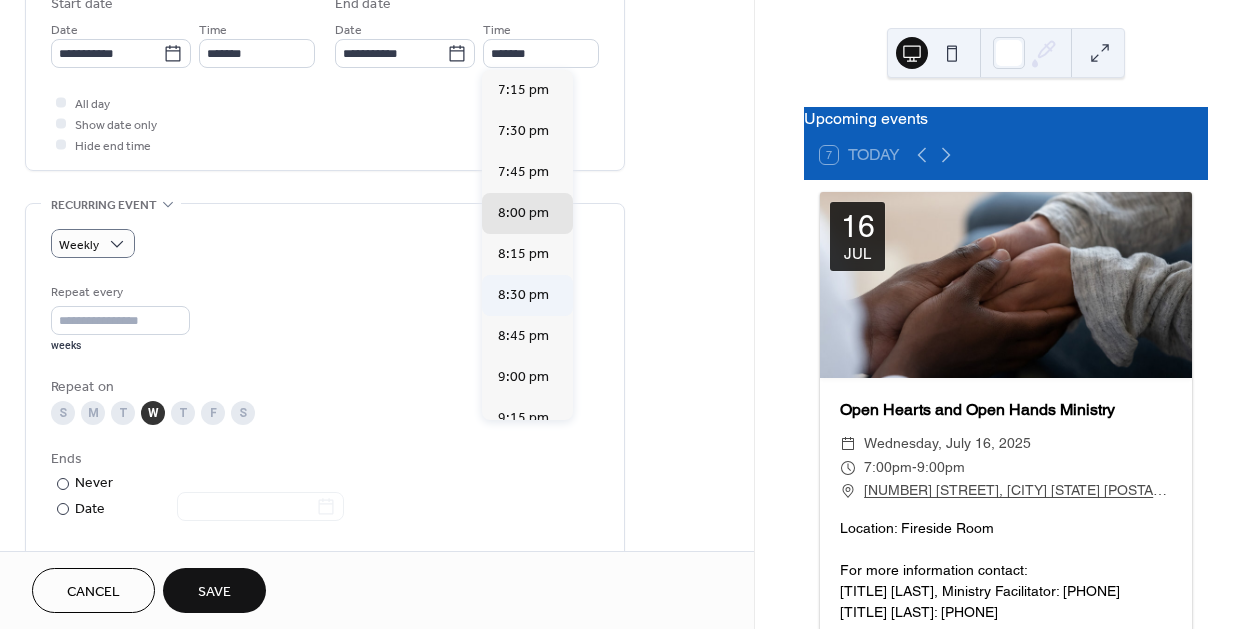 type on "*******" 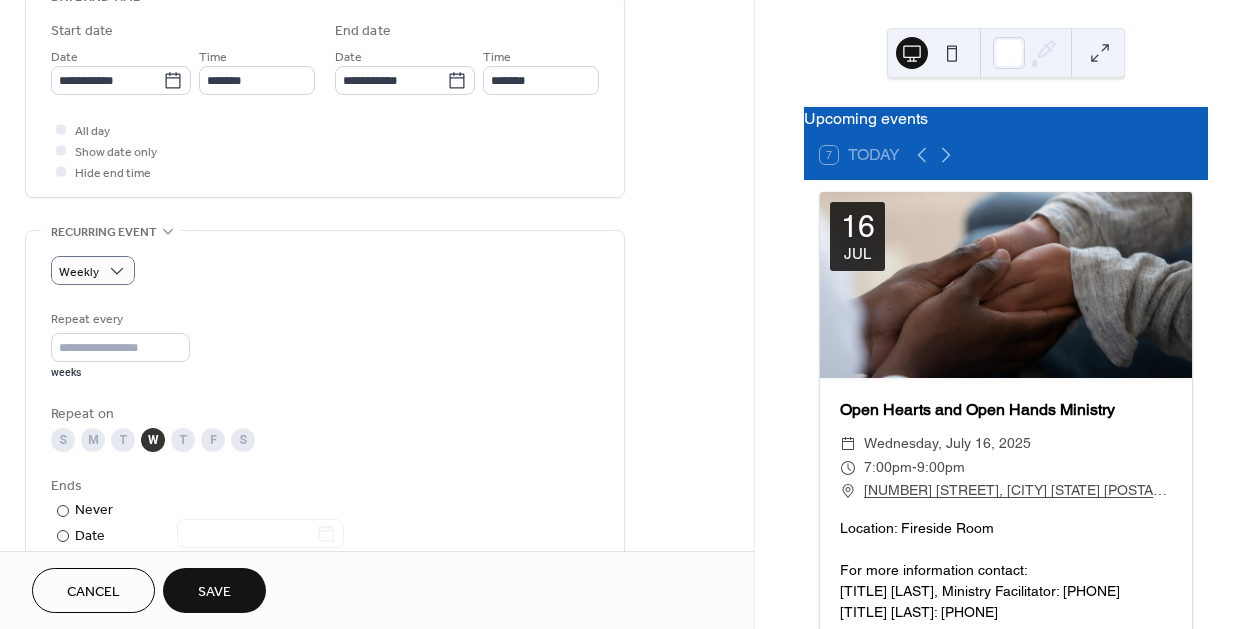 scroll, scrollTop: 657, scrollLeft: 0, axis: vertical 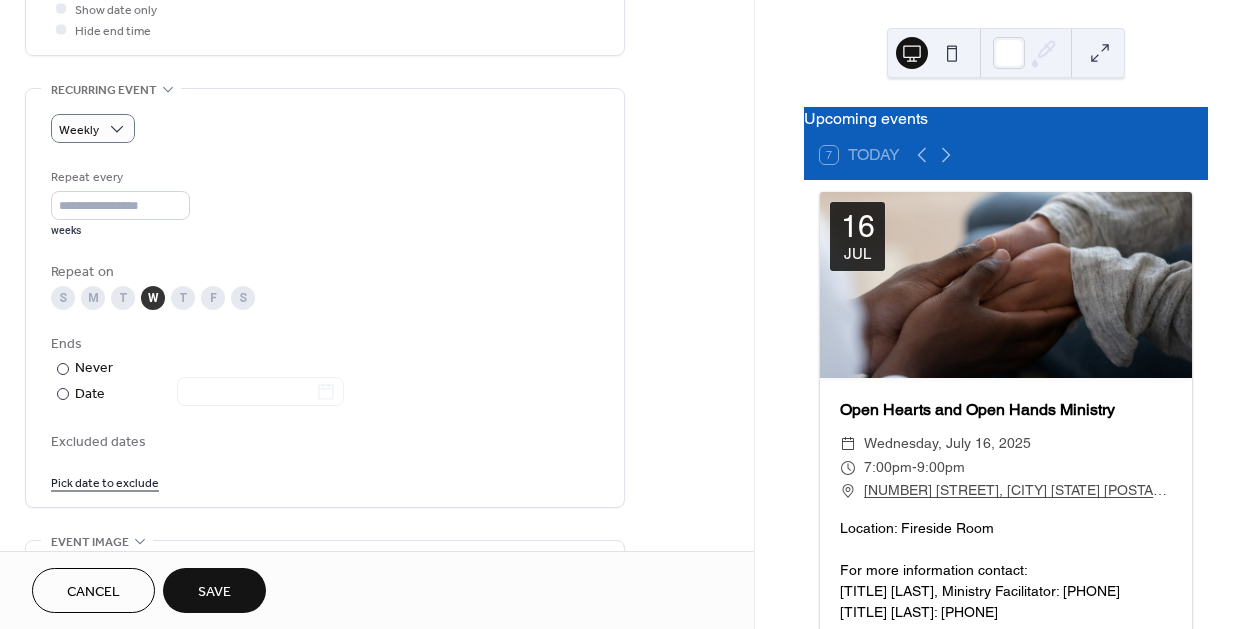 click on "Save" at bounding box center (214, 592) 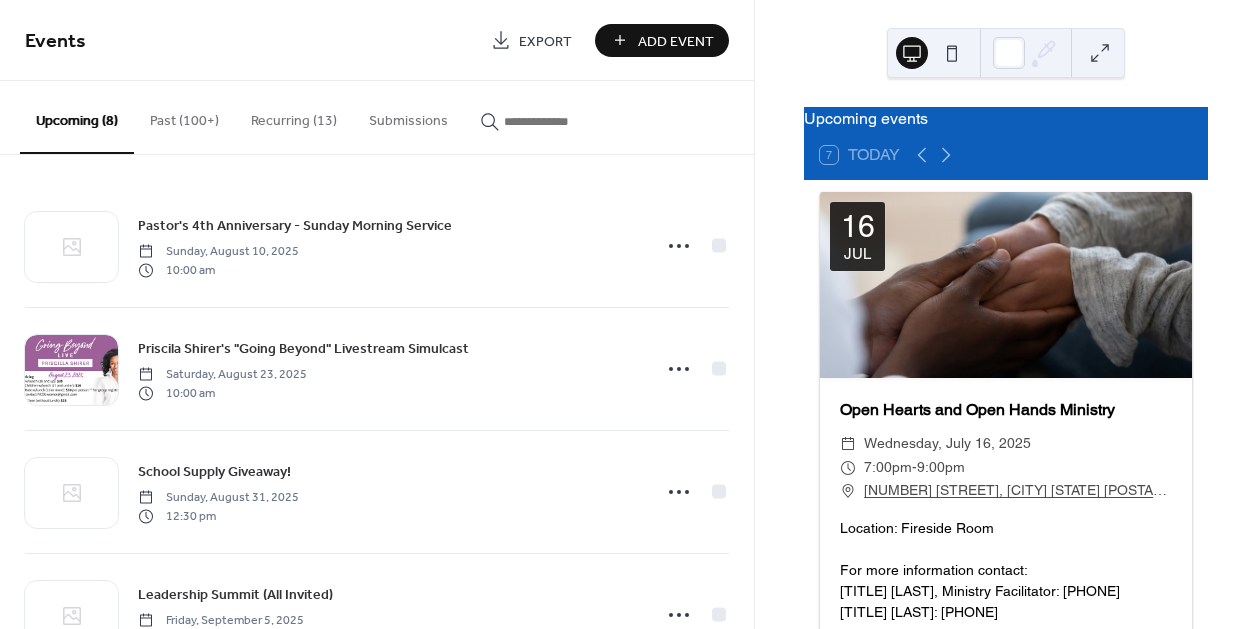 click on "Add Event" at bounding box center [676, 41] 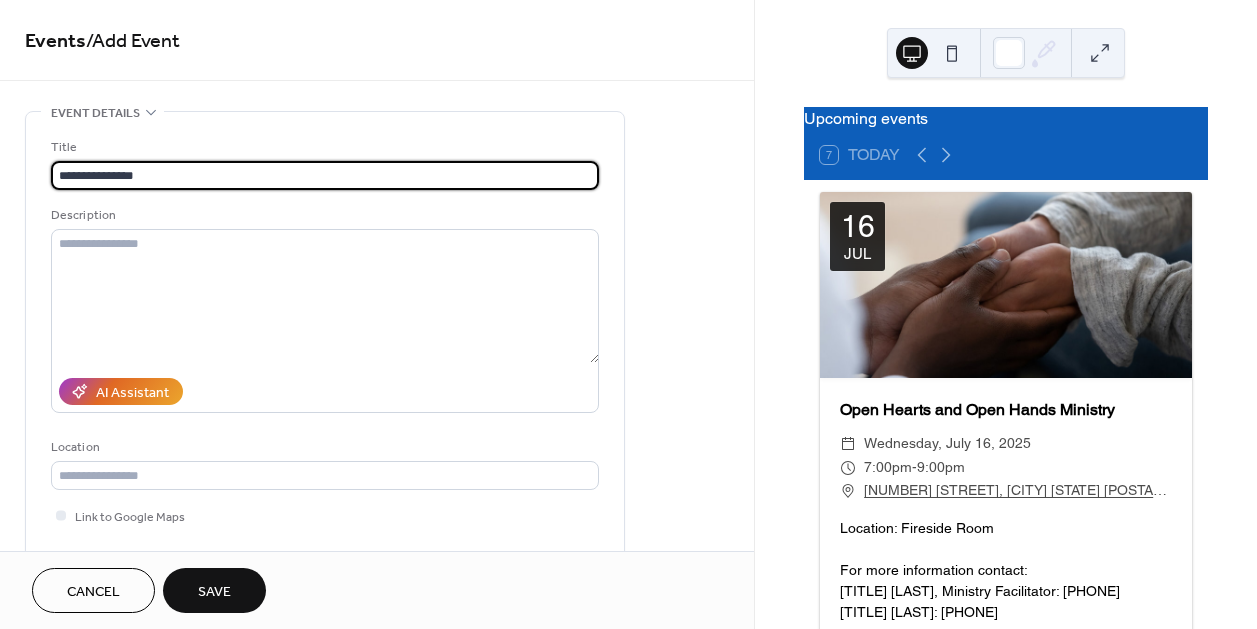 type on "**********" 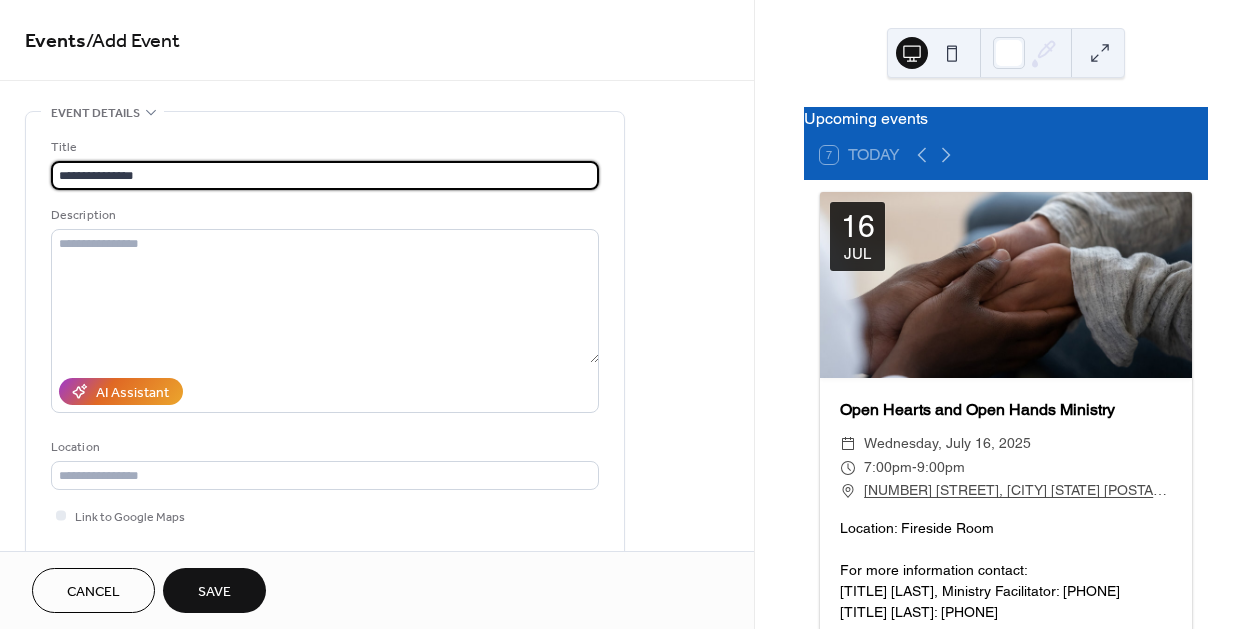 click on "Description" at bounding box center [323, 215] 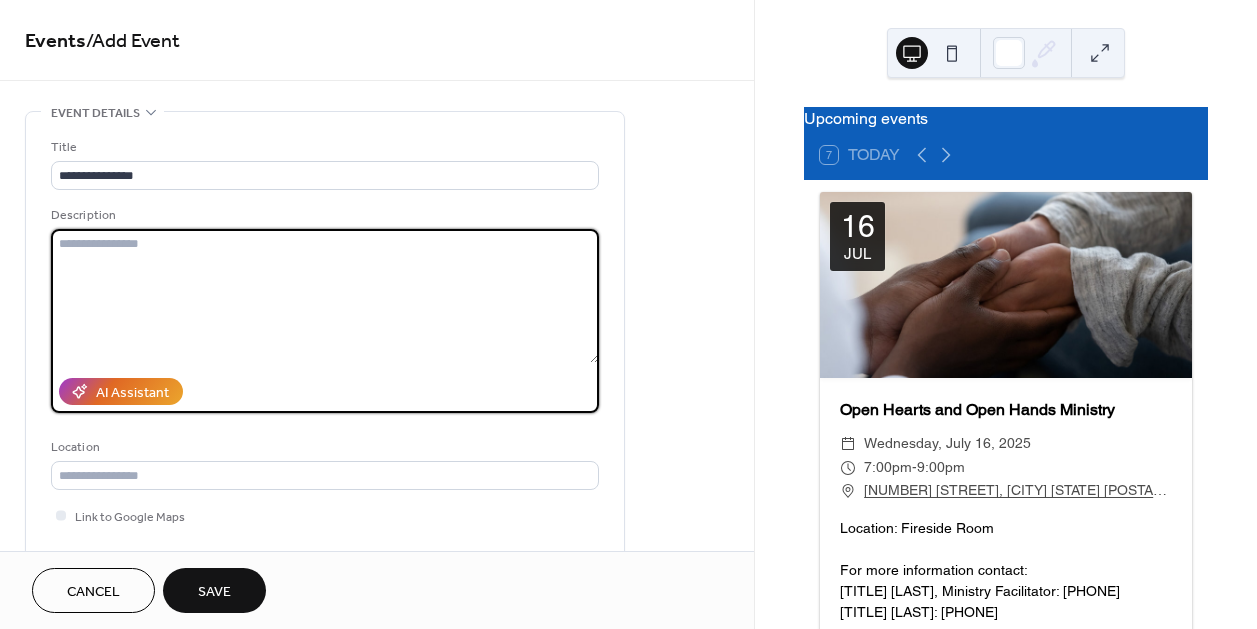 click at bounding box center (325, 296) 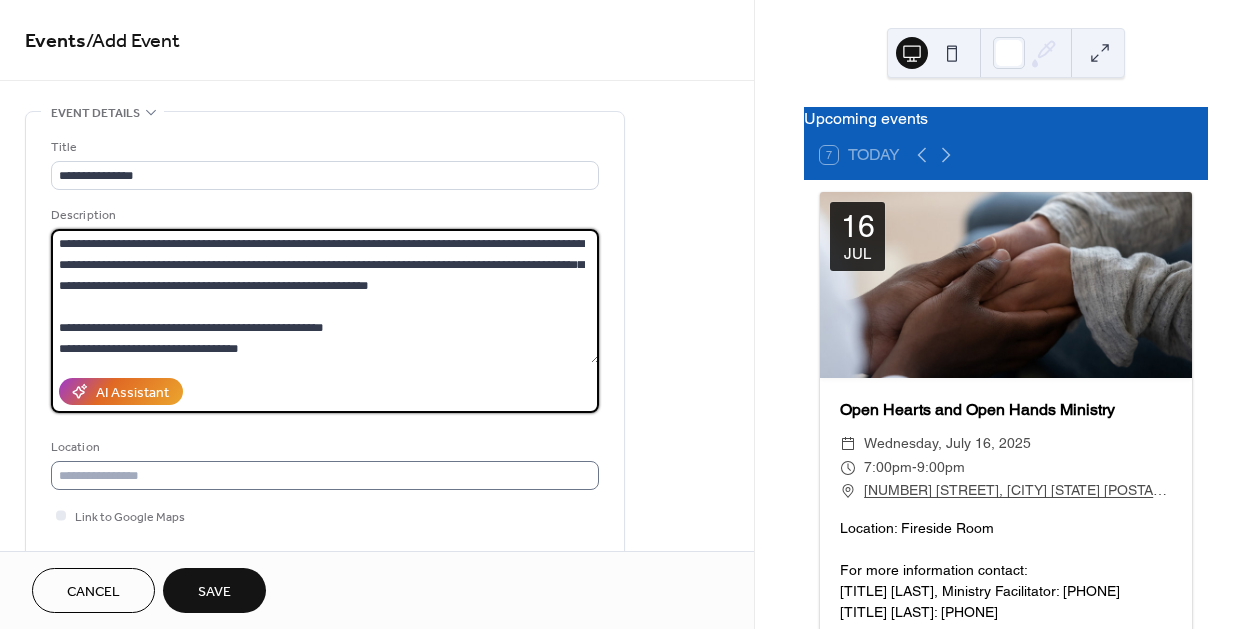 type on "**********" 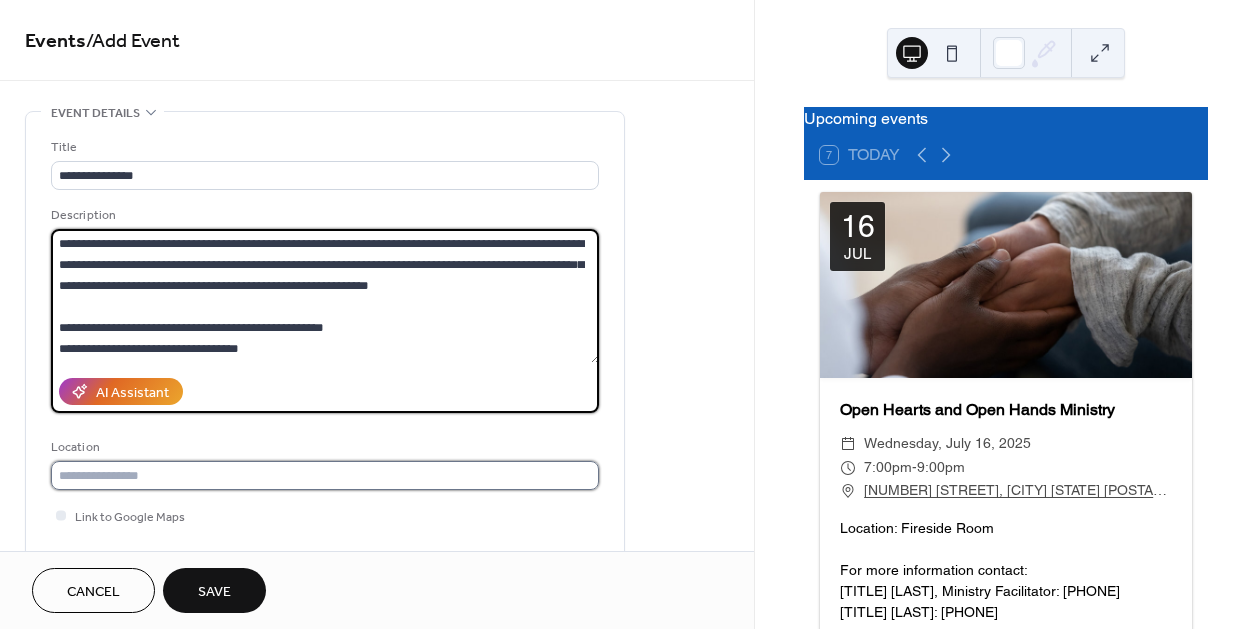 click at bounding box center (325, 475) 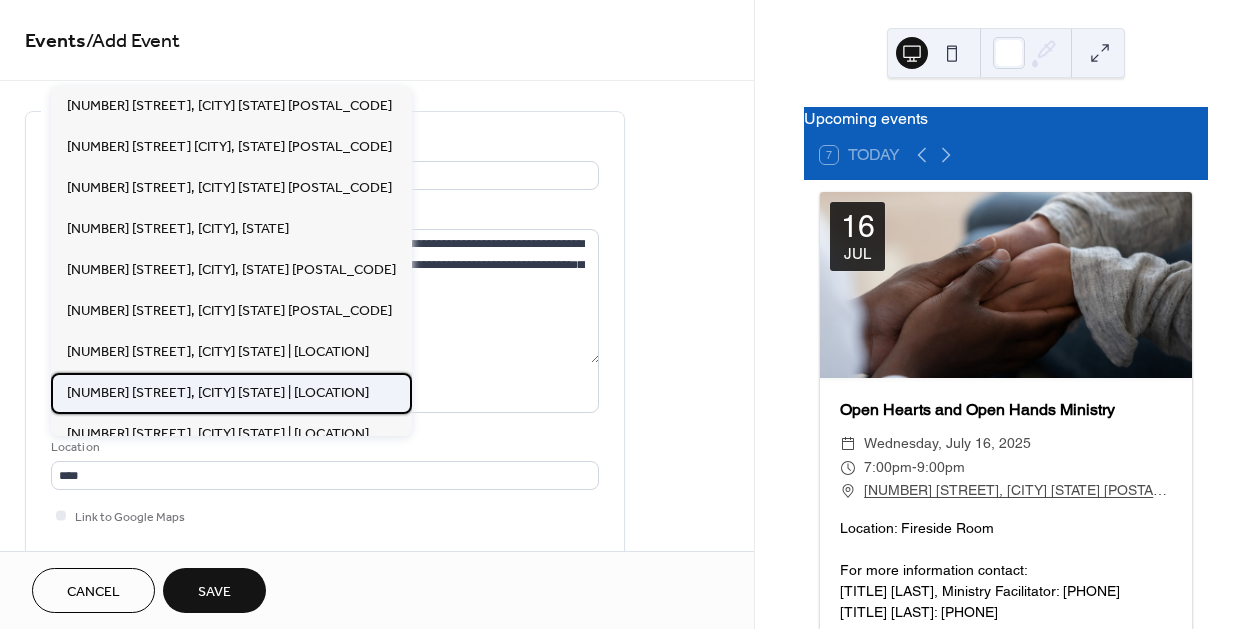 click on "6701 Bock Road, Ft Washington MD 20744  | The Fireside Room" at bounding box center [218, 393] 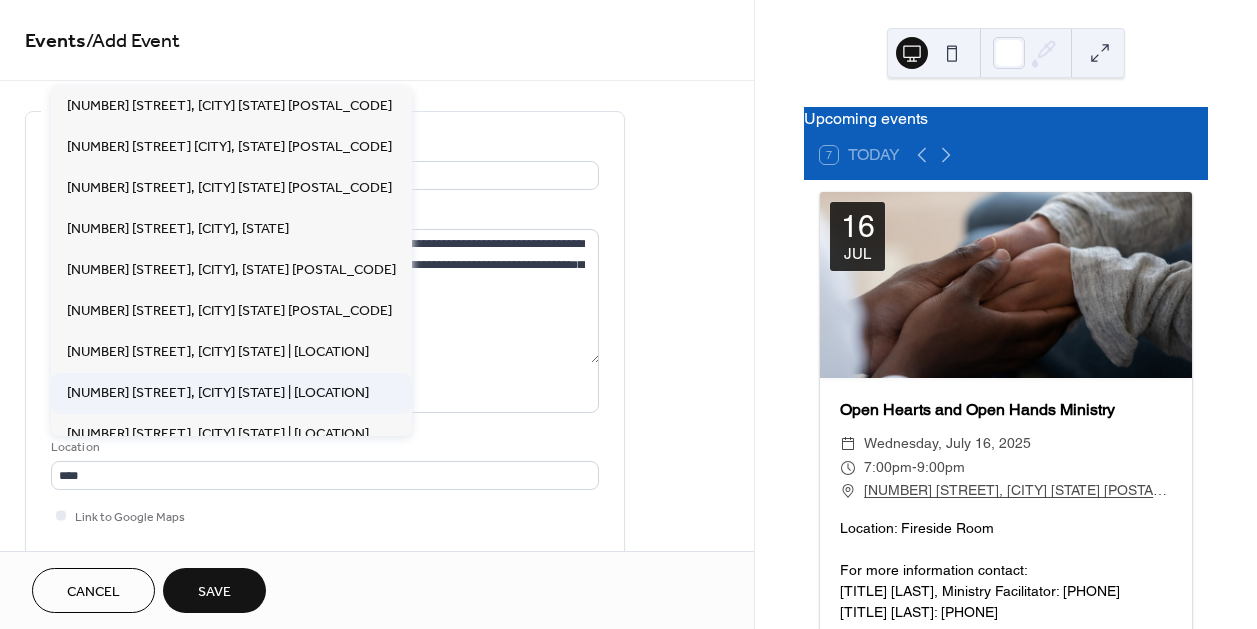 type on "**********" 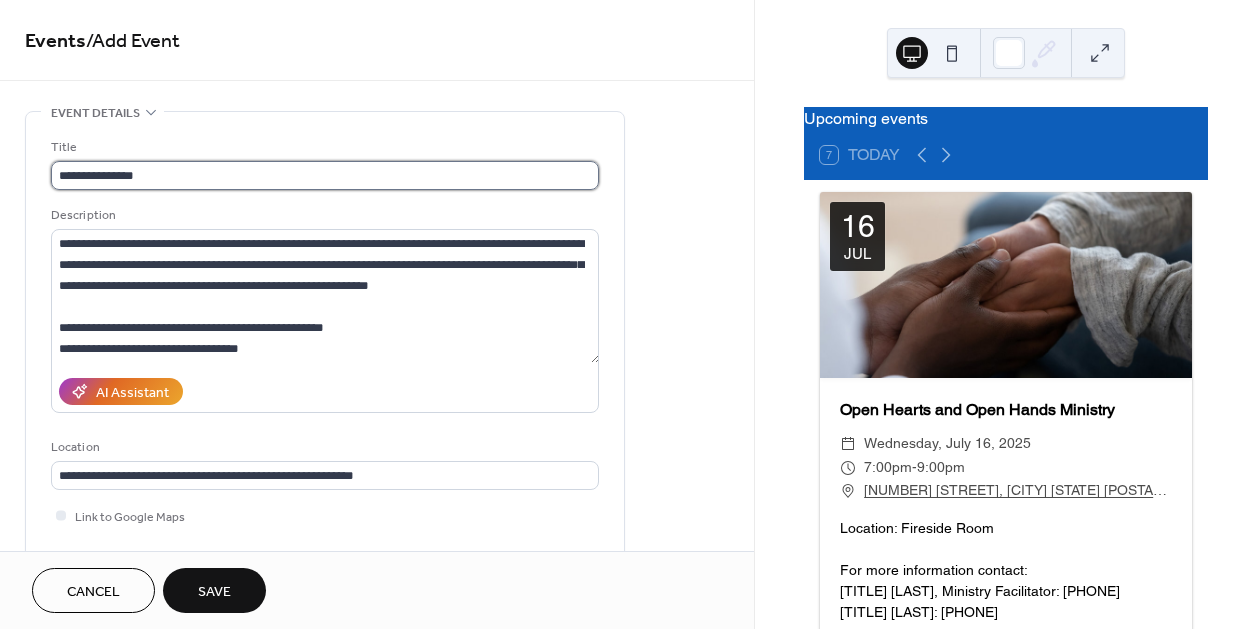 click on "**********" at bounding box center [325, 175] 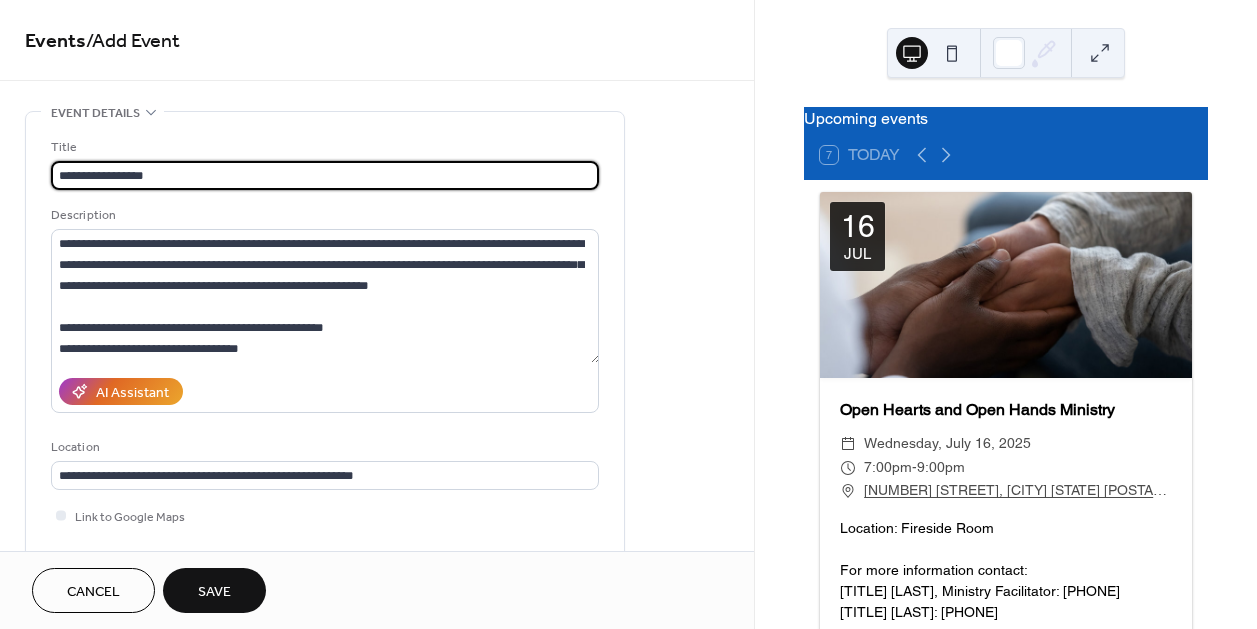 paste on "**********" 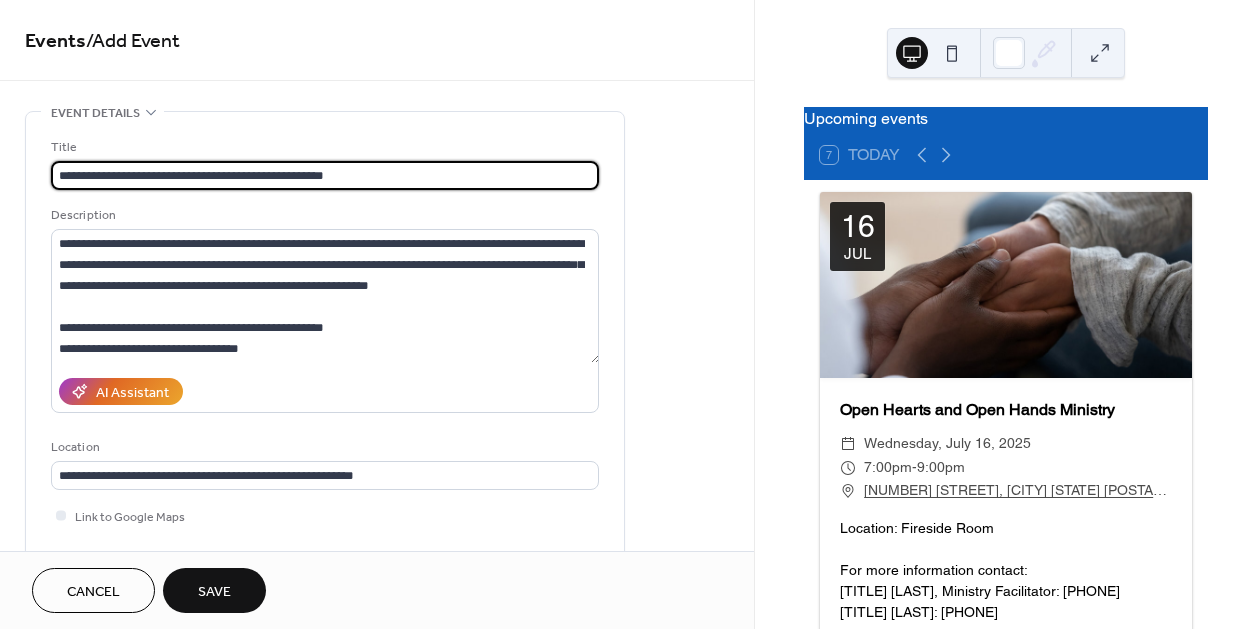 type on "**********" 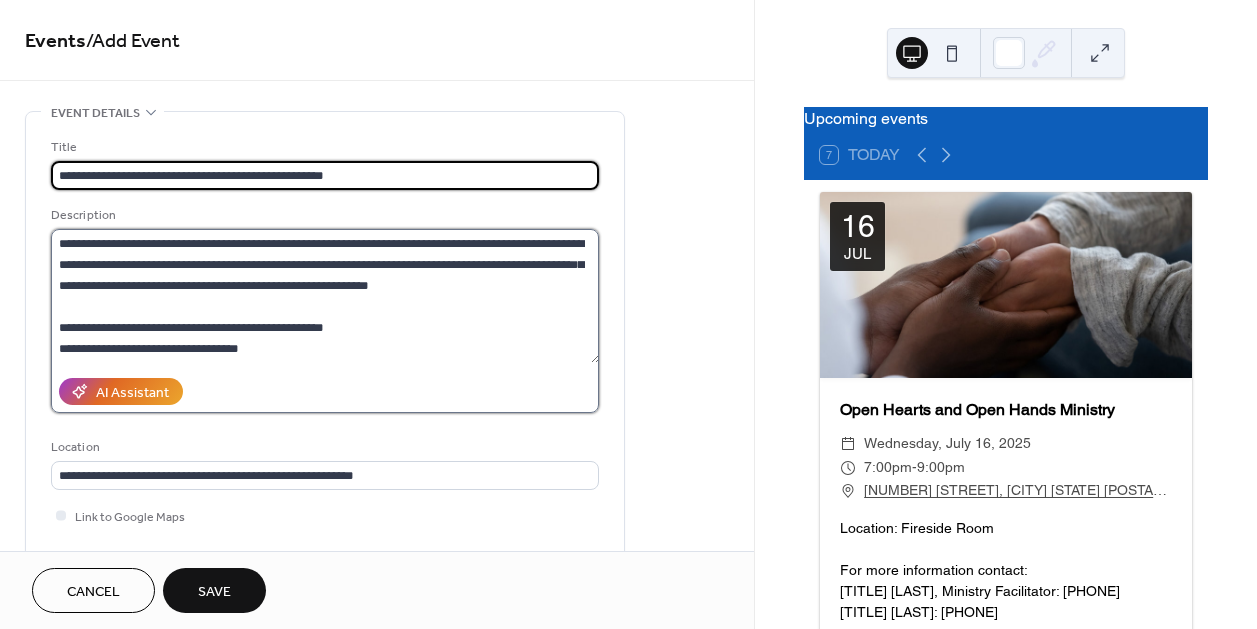 click on "**********" at bounding box center (325, 296) 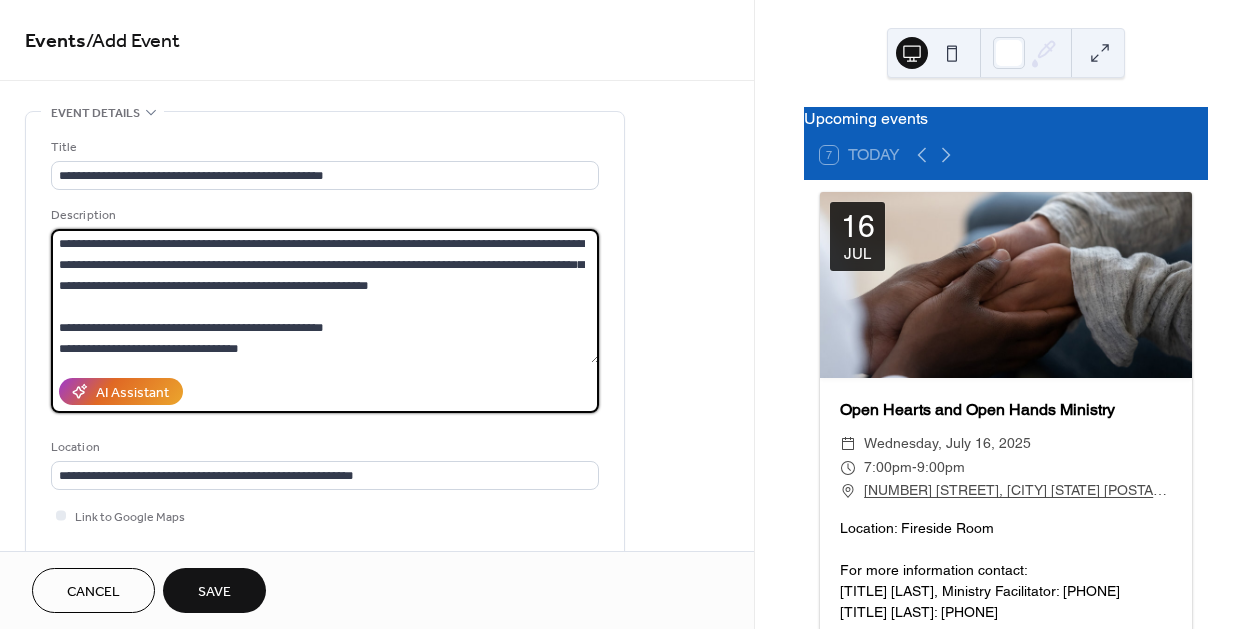 click on "**********" at bounding box center (325, 296) 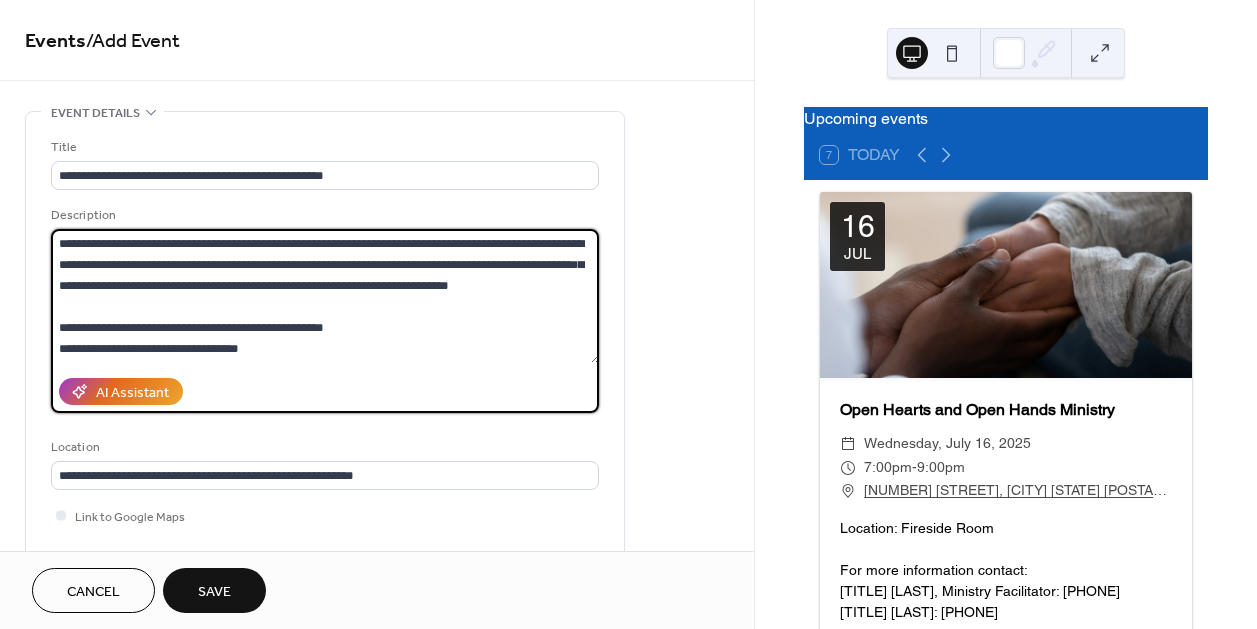 paste on "**********" 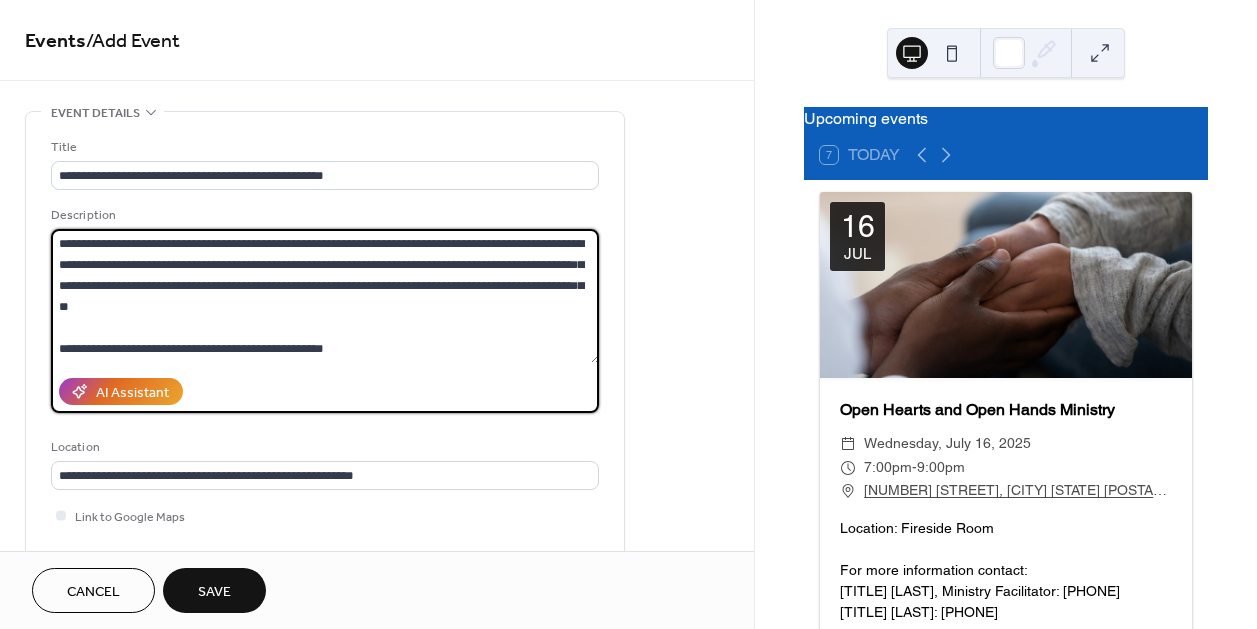 scroll, scrollTop: 482, scrollLeft: 0, axis: vertical 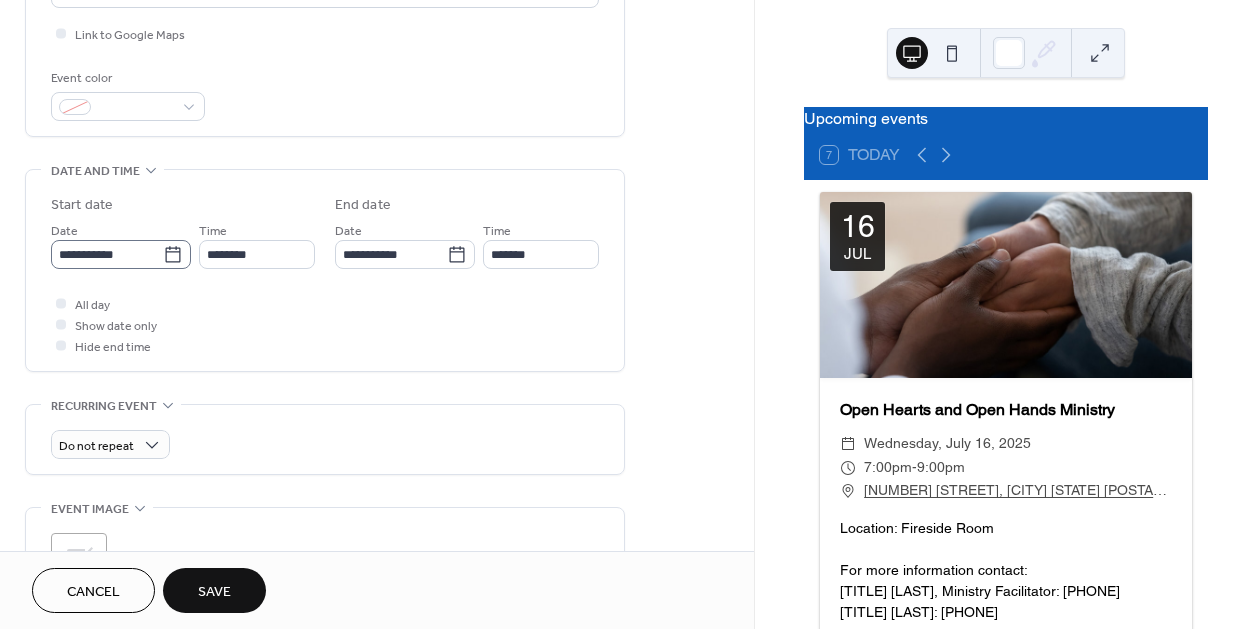 type on "**********" 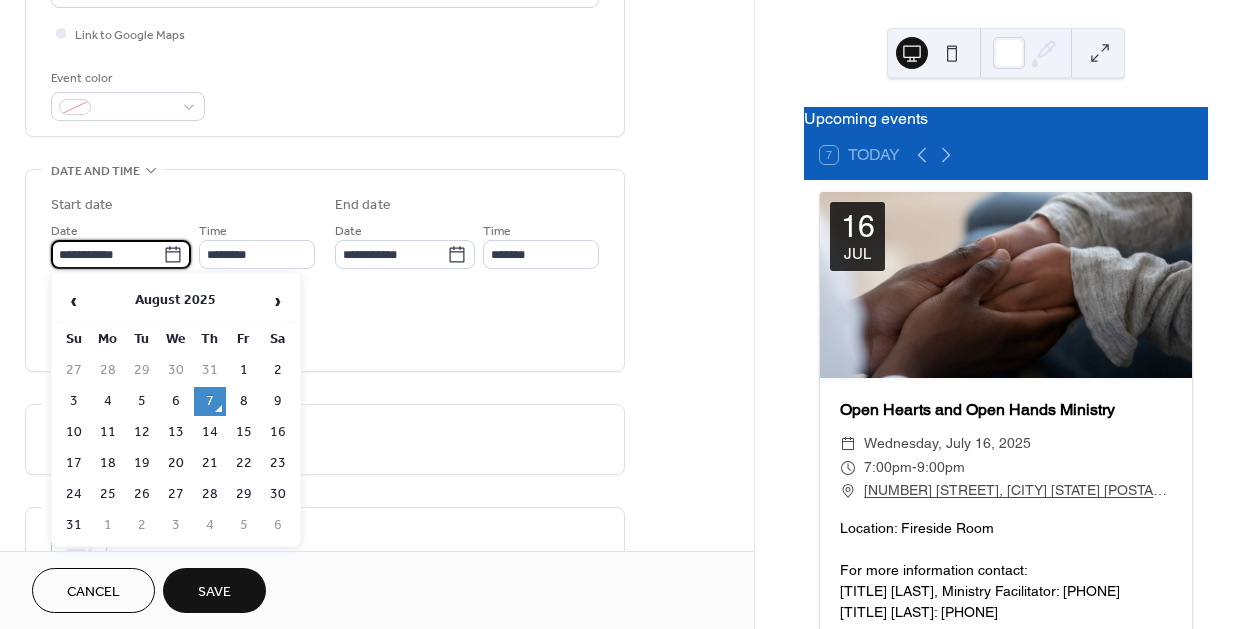 click on "**********" at bounding box center [107, 254] 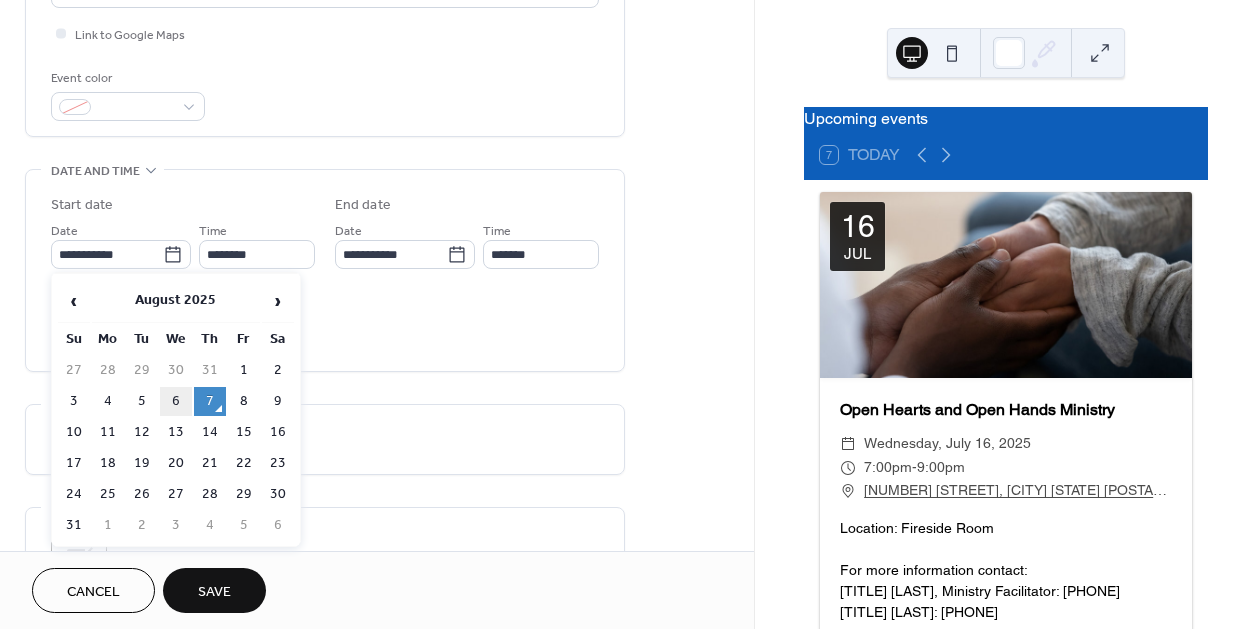 click on "6" at bounding box center [176, 401] 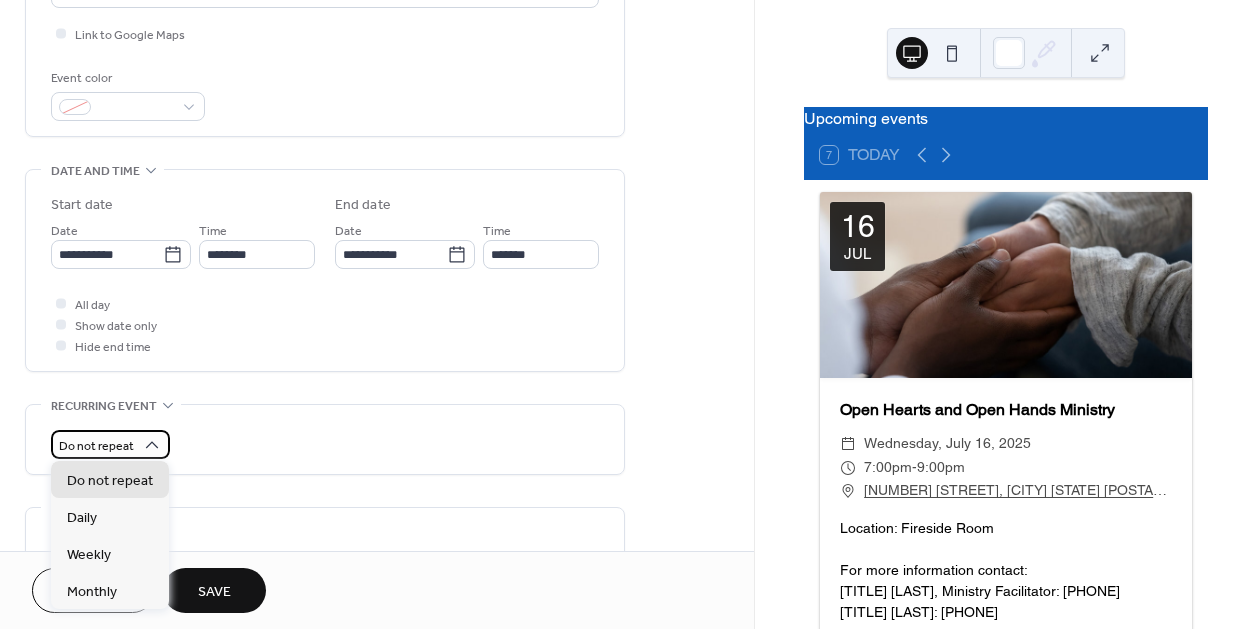 click on "Do not repeat" at bounding box center [96, 446] 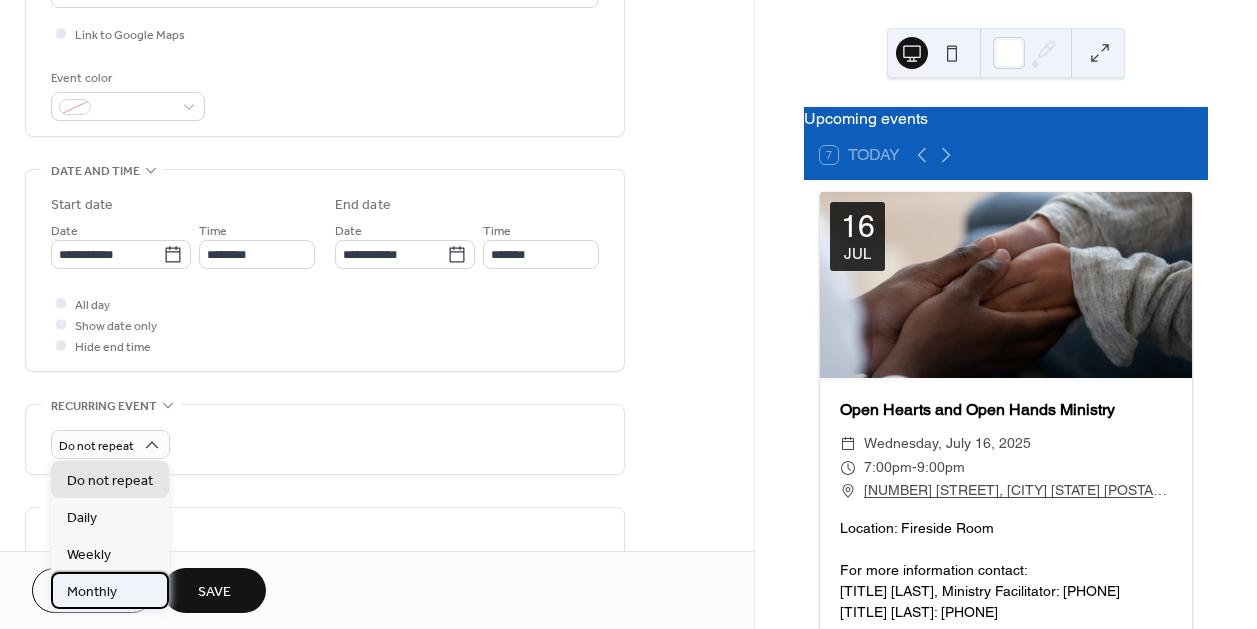 click on "Monthly" at bounding box center (92, 592) 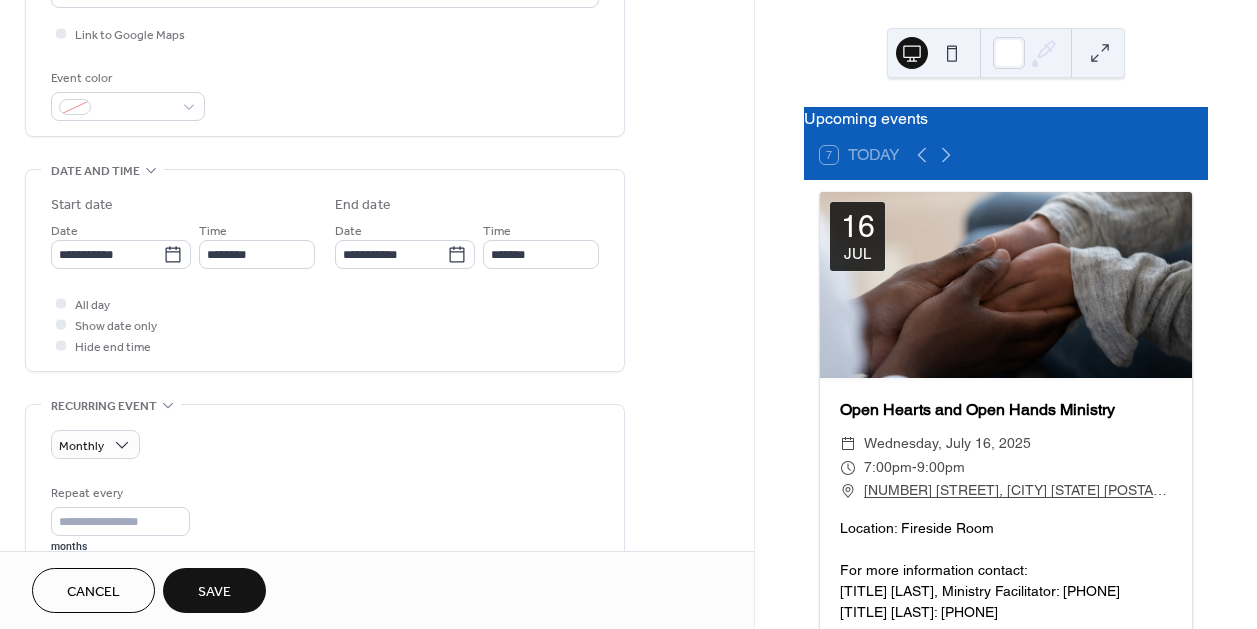 scroll, scrollTop: 965, scrollLeft: 0, axis: vertical 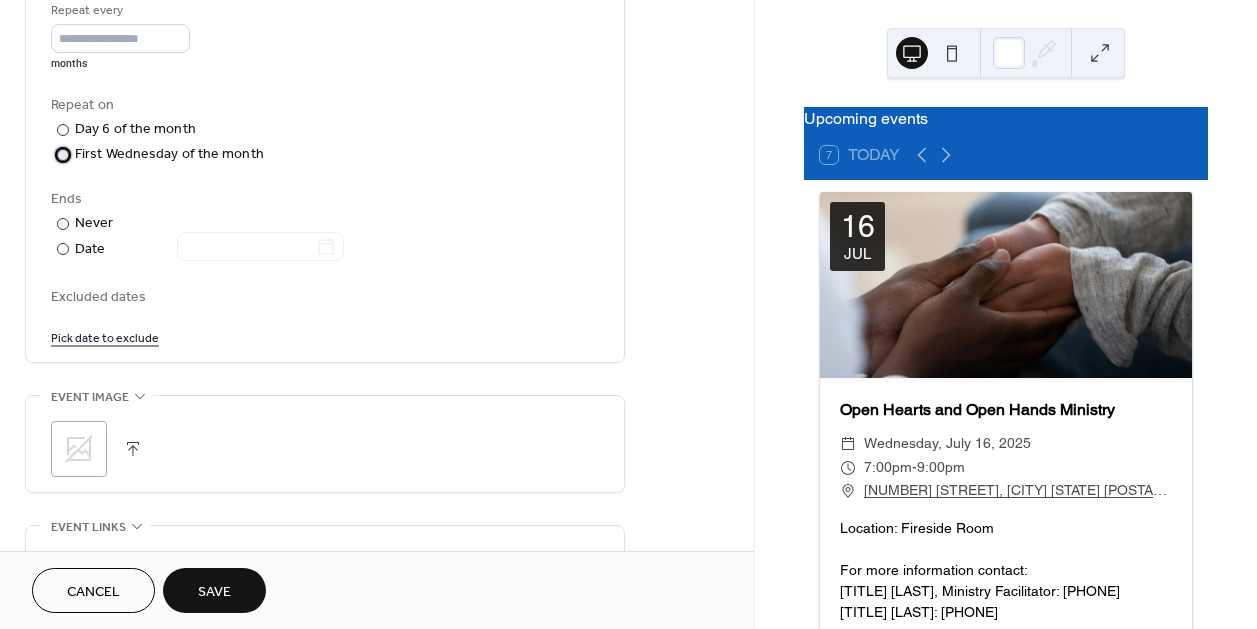 click at bounding box center [63, 155] 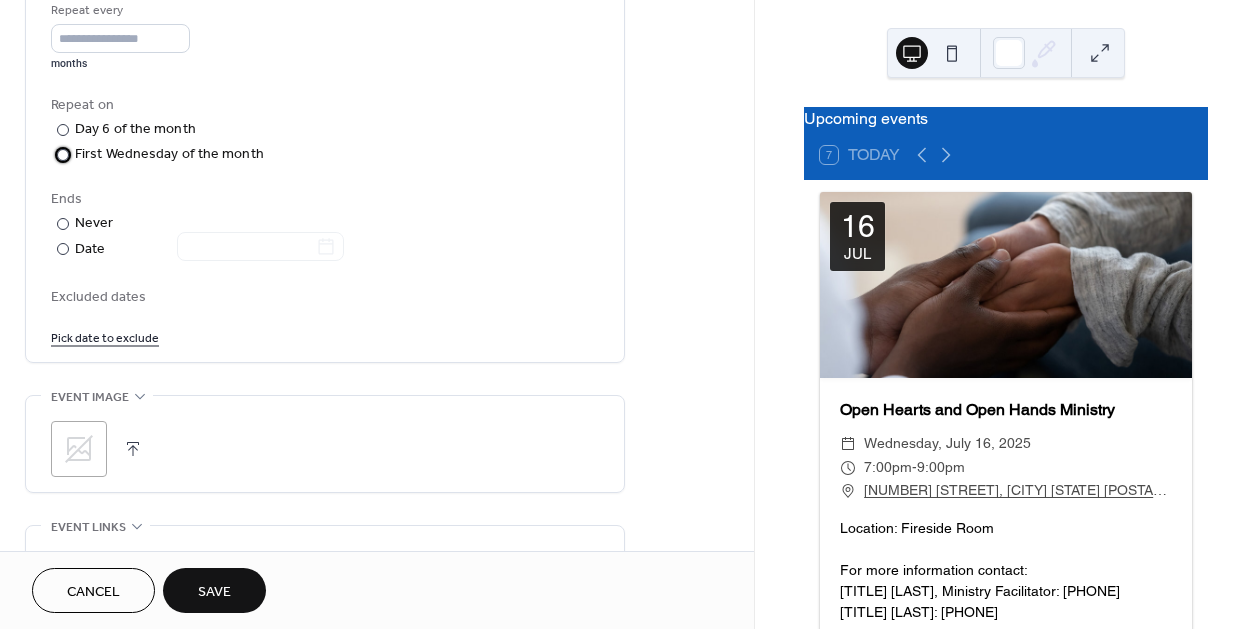 scroll, scrollTop: 960, scrollLeft: 0, axis: vertical 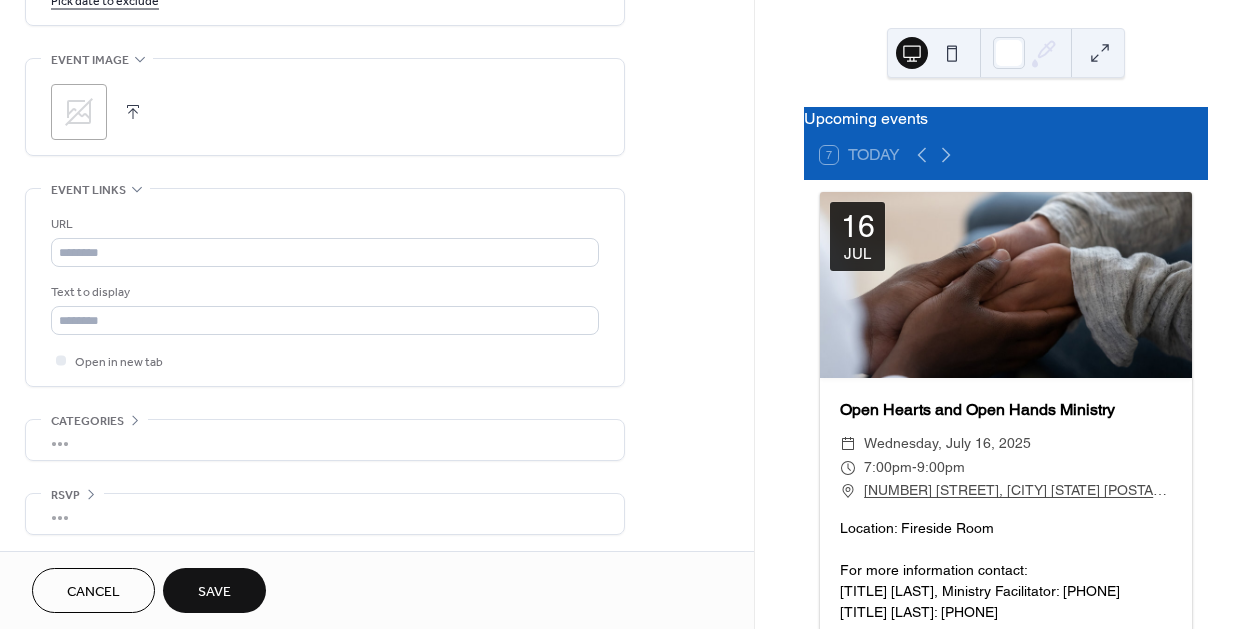 click on "Save" at bounding box center [214, 592] 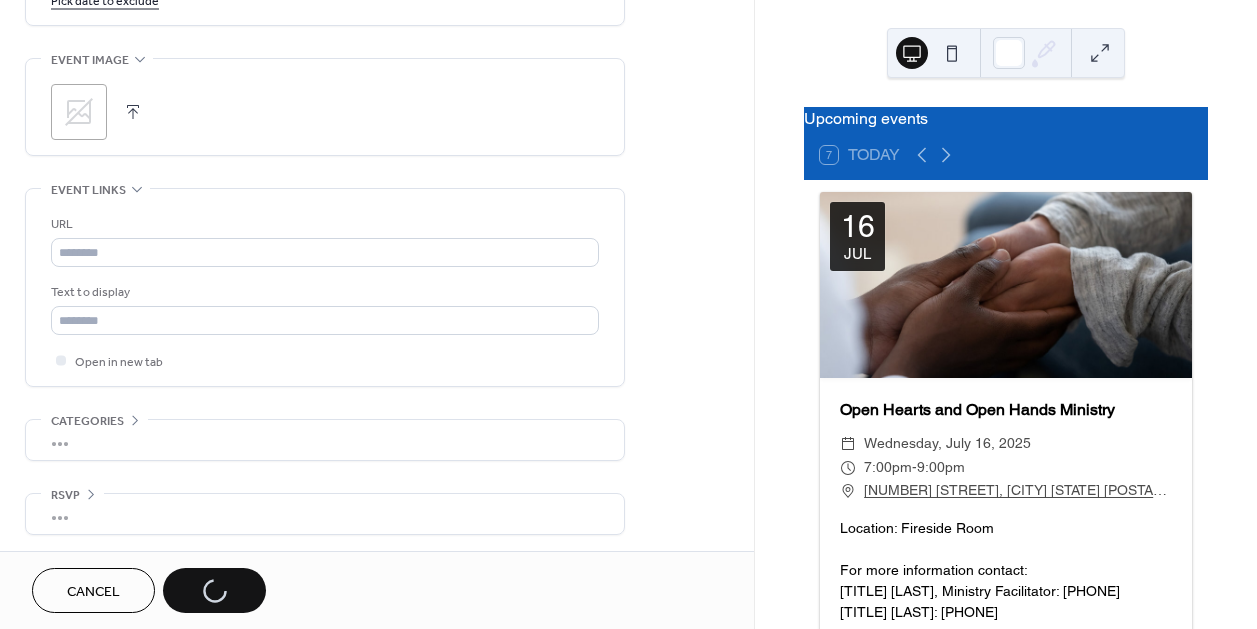 click on "Cancel Save" at bounding box center (149, 590) 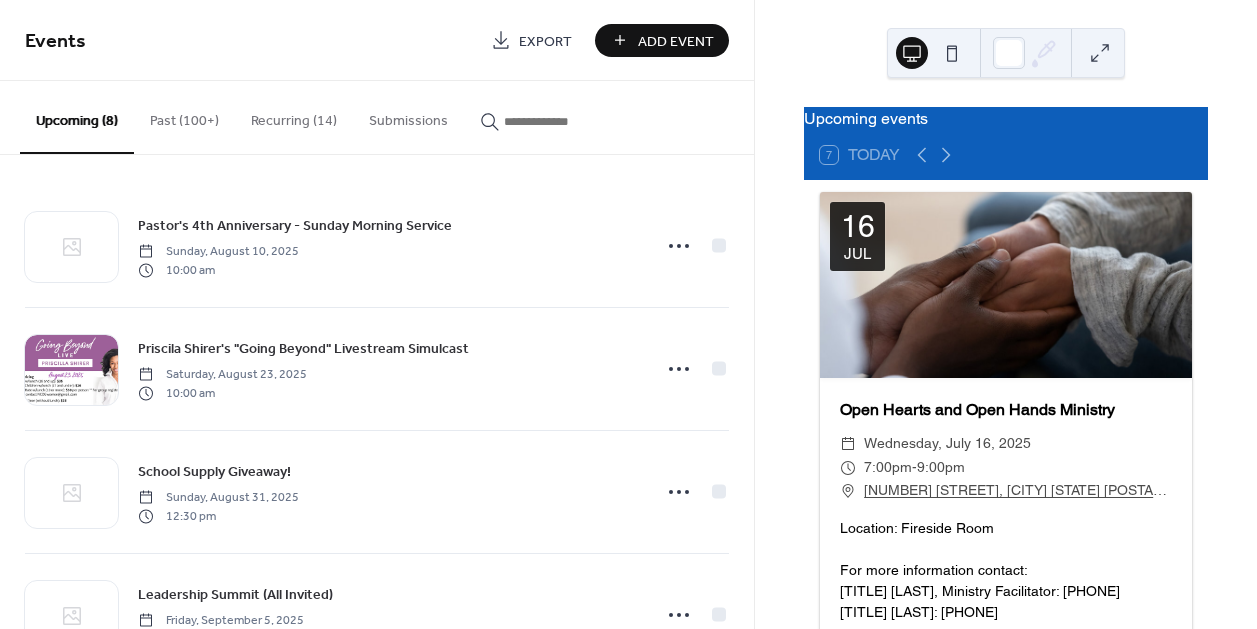 click on "Recurring (14)" at bounding box center (294, 116) 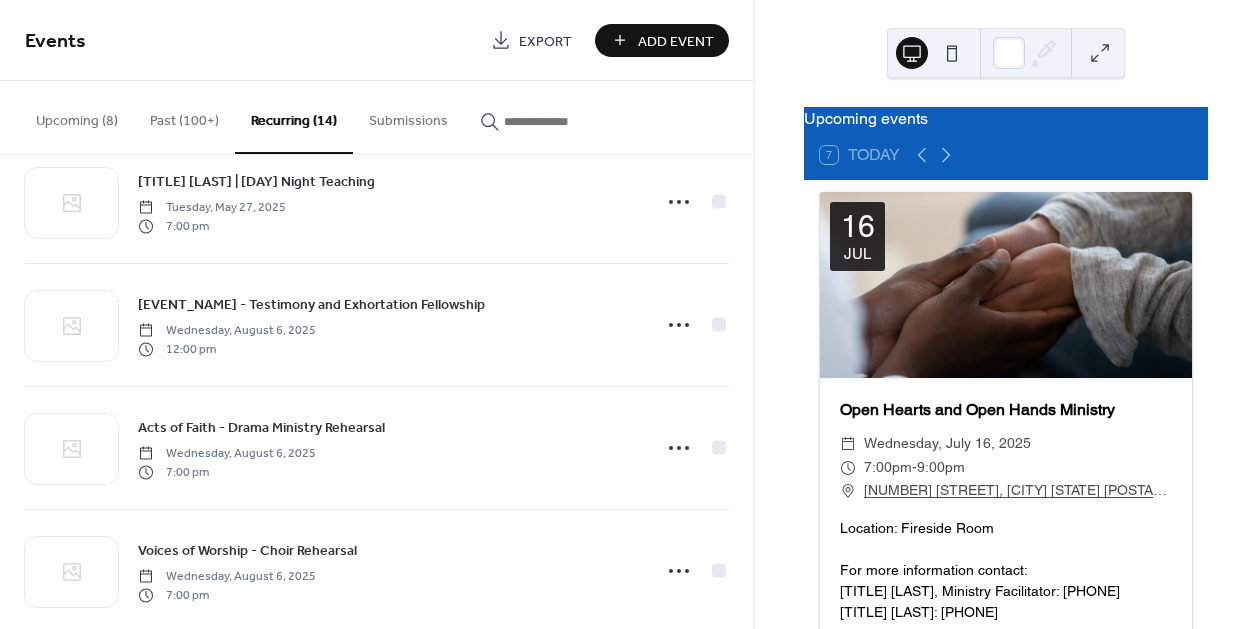 scroll, scrollTop: 1005, scrollLeft: 0, axis: vertical 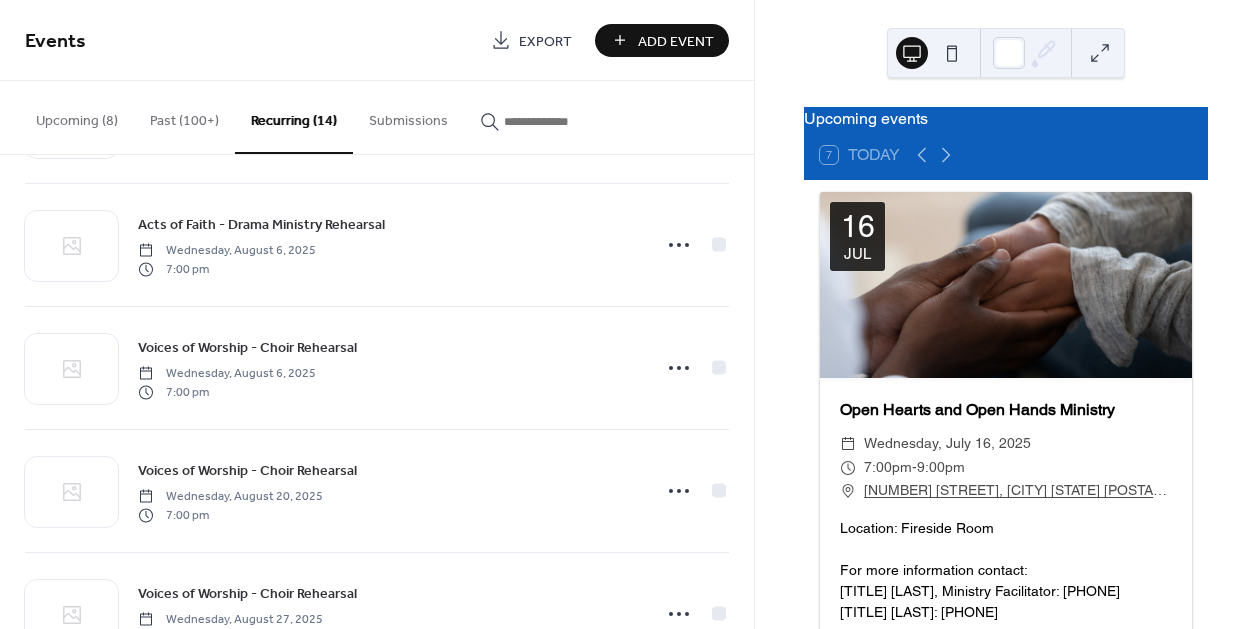 type 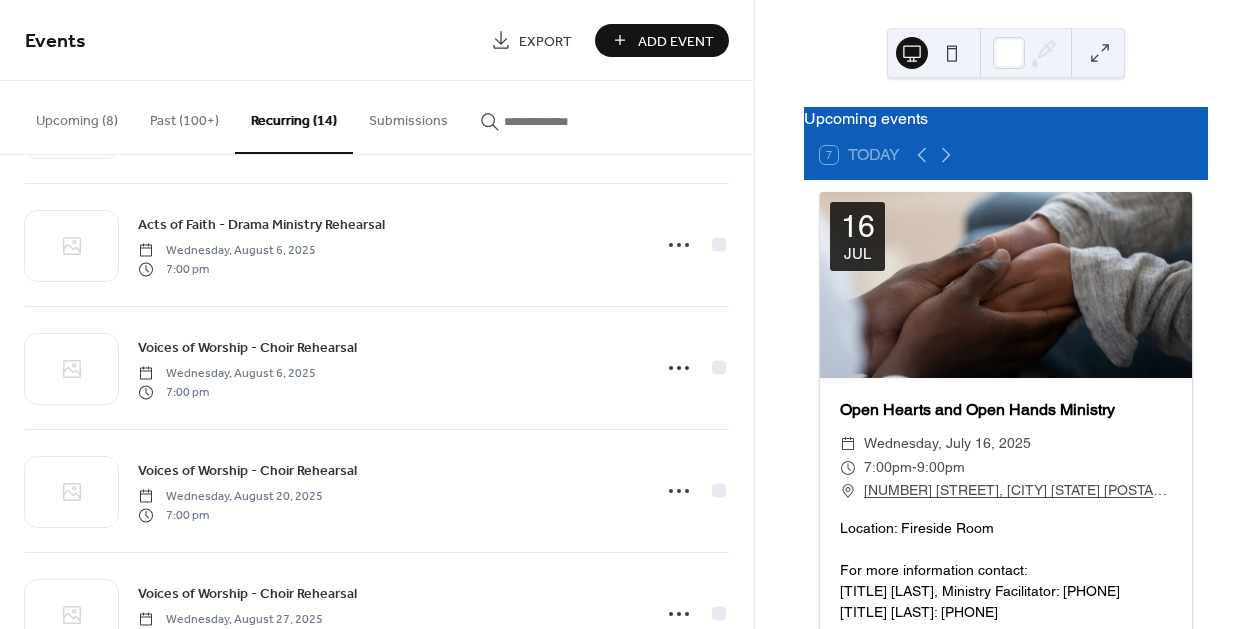 scroll, scrollTop: 1302, scrollLeft: 0, axis: vertical 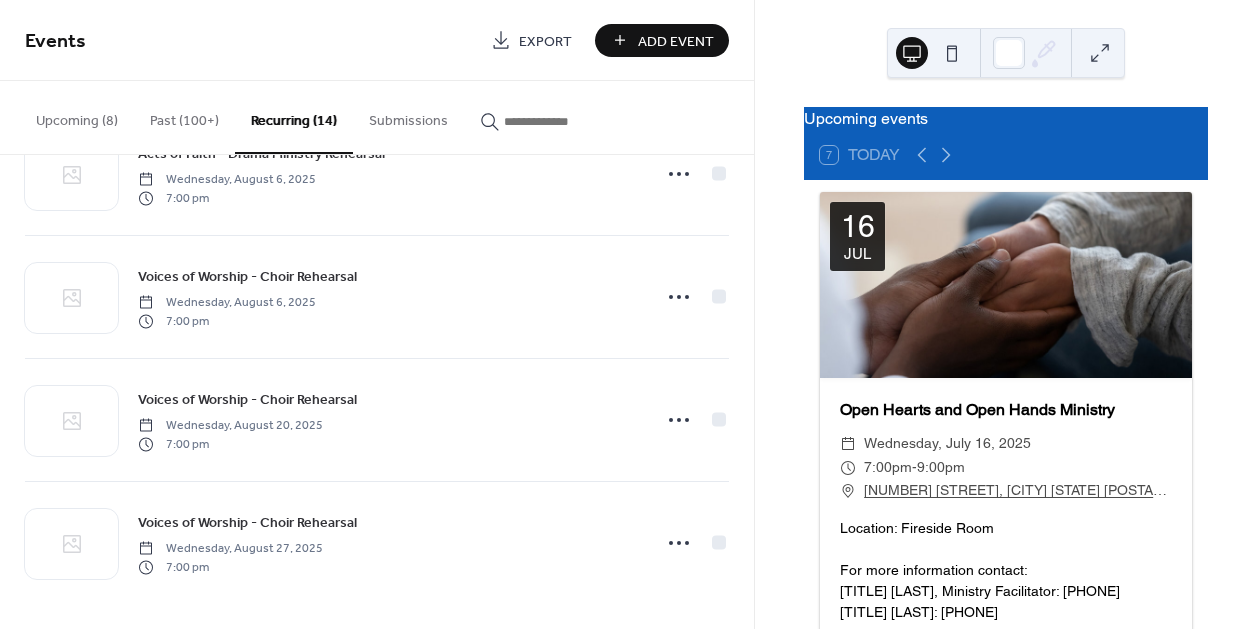 click on "Add Event" at bounding box center [676, 41] 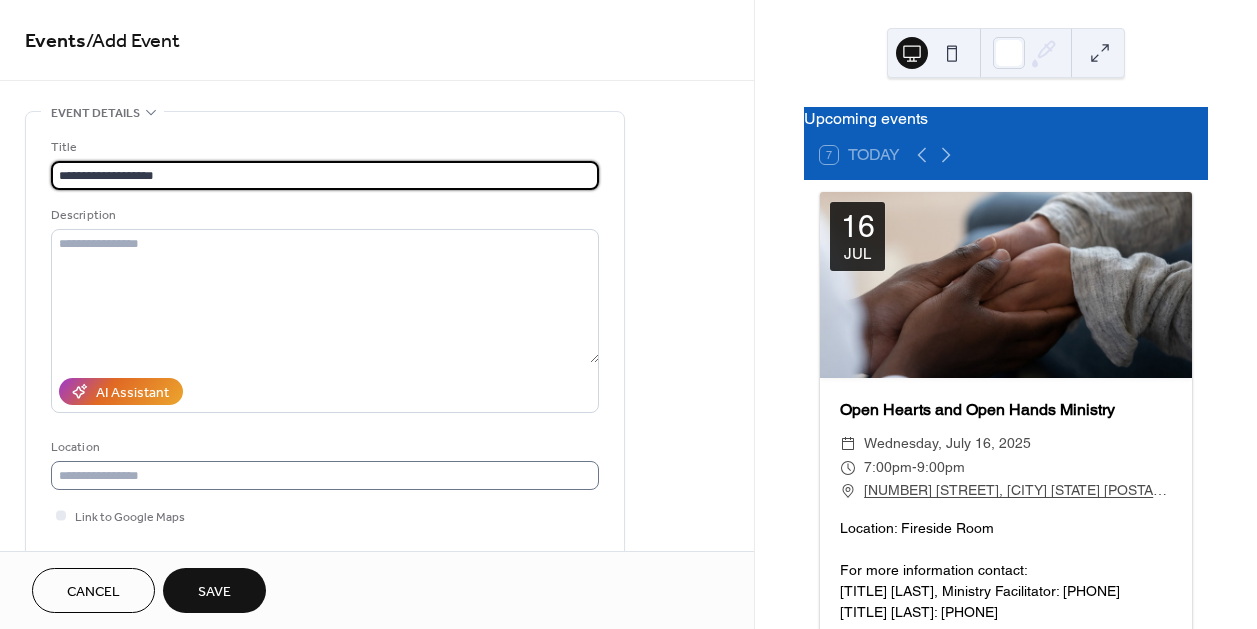 type on "**********" 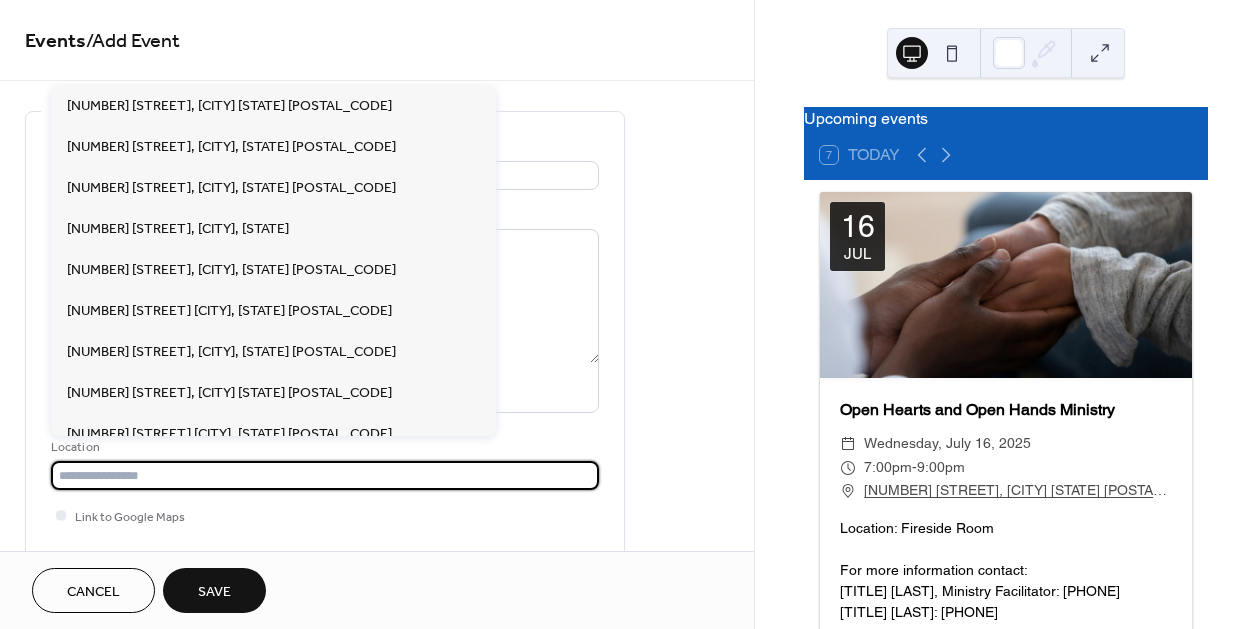 click at bounding box center [325, 475] 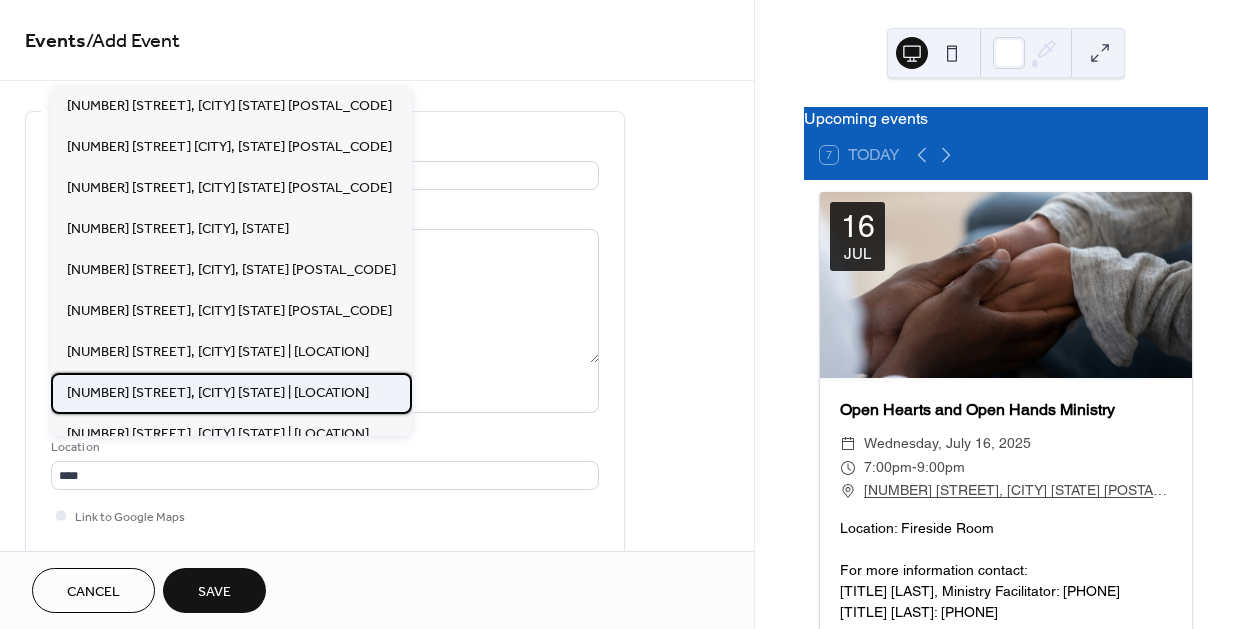 click on "6701 Bock Road, Ft Washington MD 20744  | The Fireside Room" at bounding box center [218, 393] 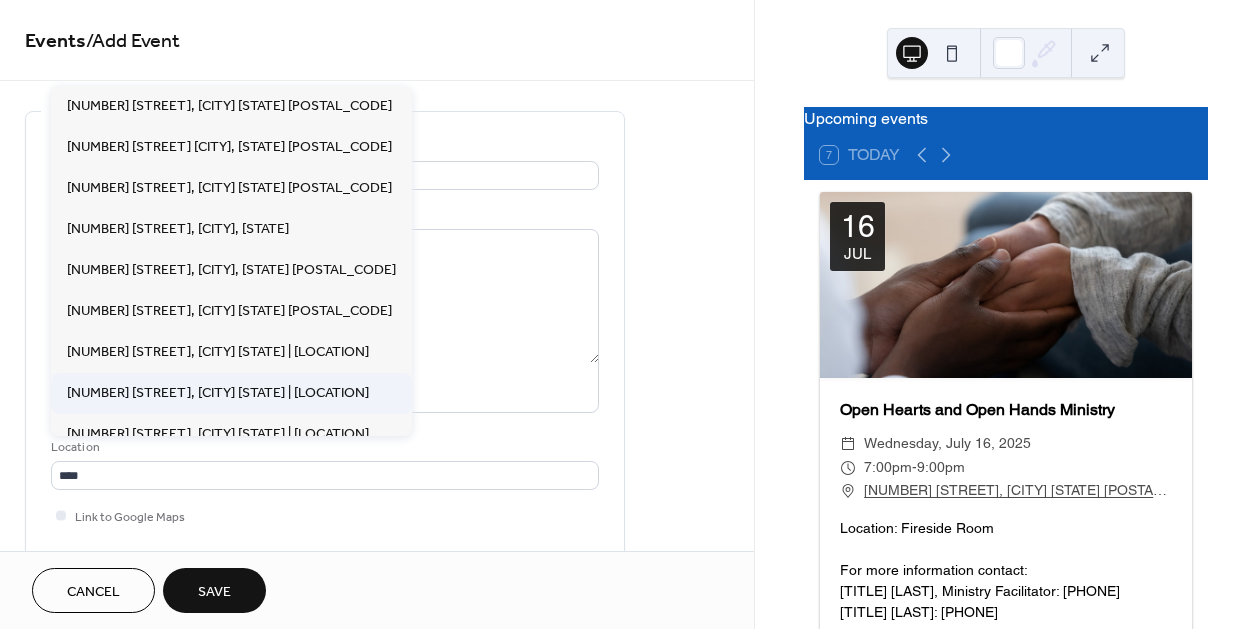 type on "**********" 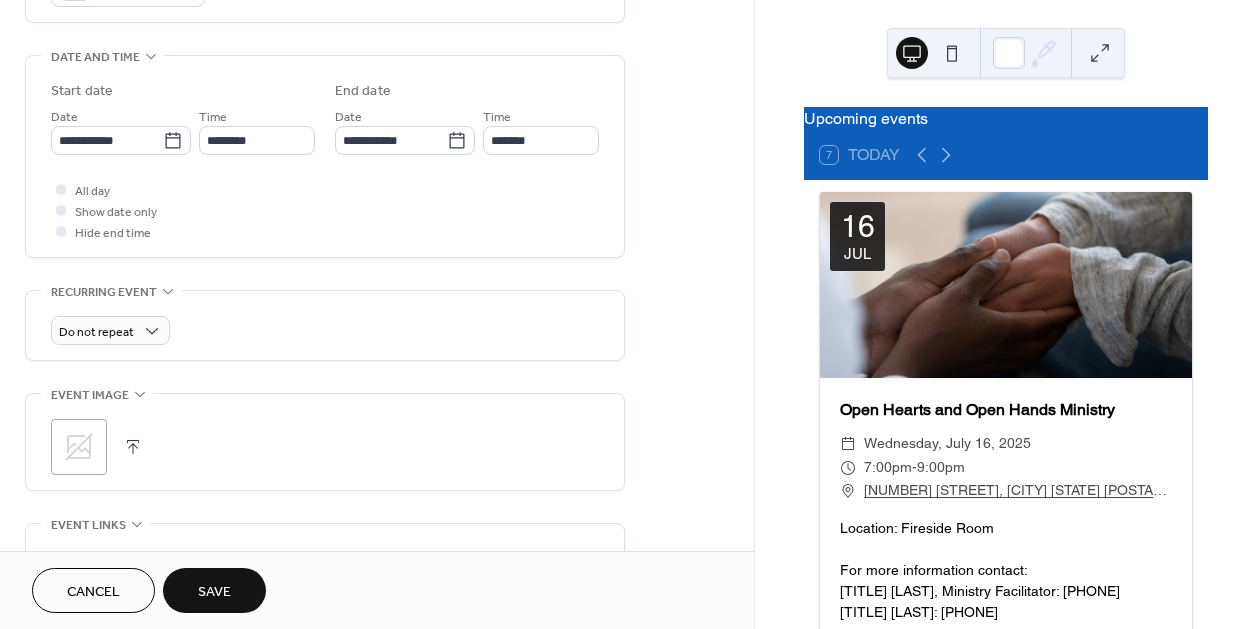 scroll, scrollTop: 619, scrollLeft: 0, axis: vertical 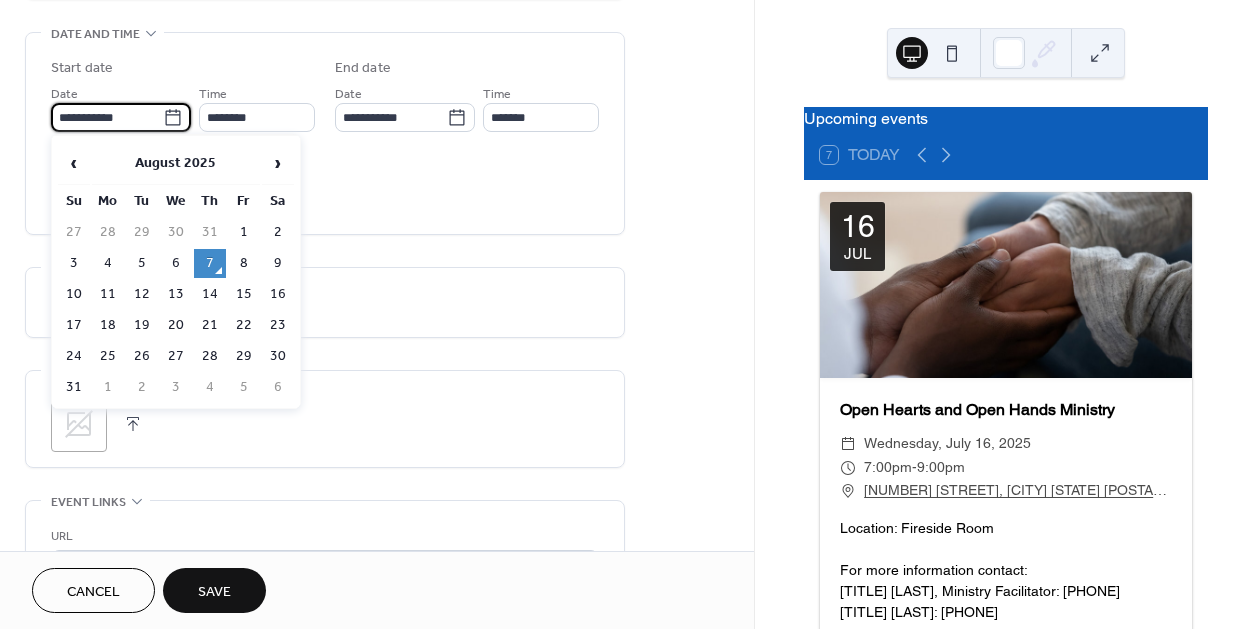 click on "**********" at bounding box center (107, 117) 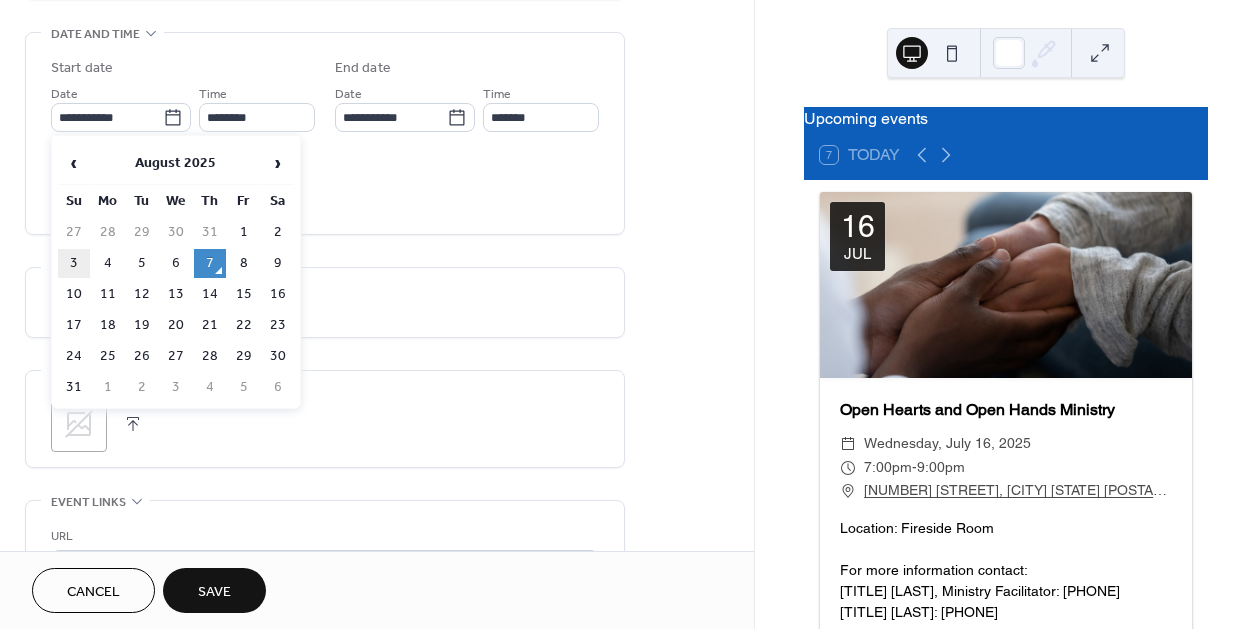 click on "3" at bounding box center [74, 263] 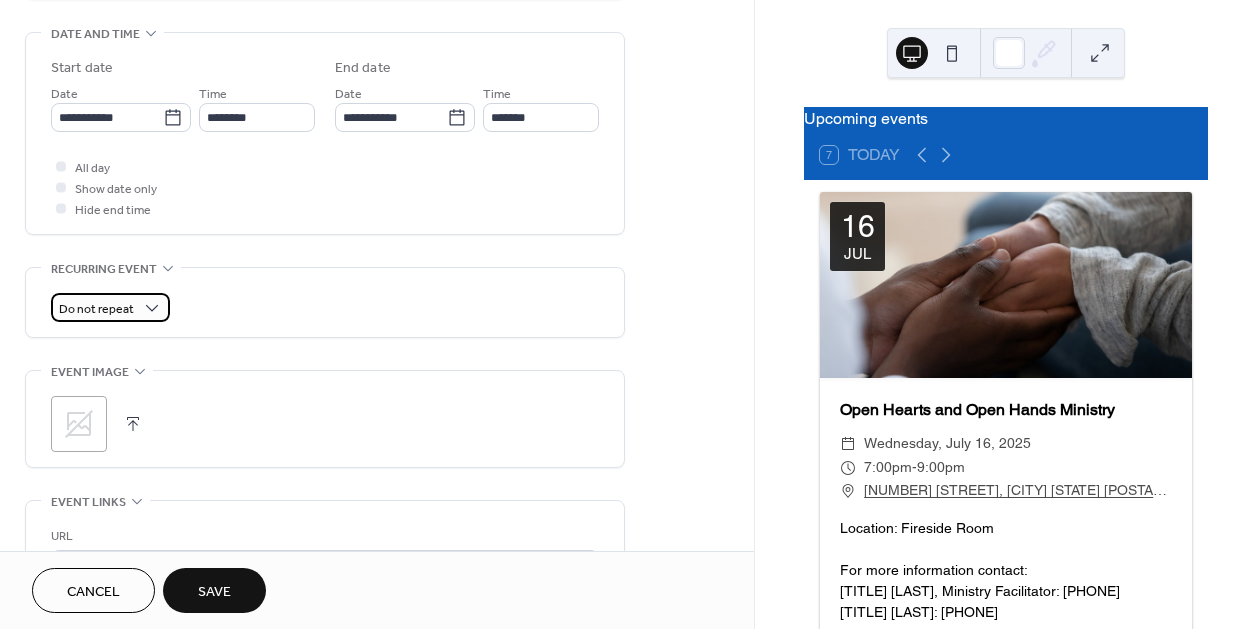click on "Do not repeat" at bounding box center (110, 307) 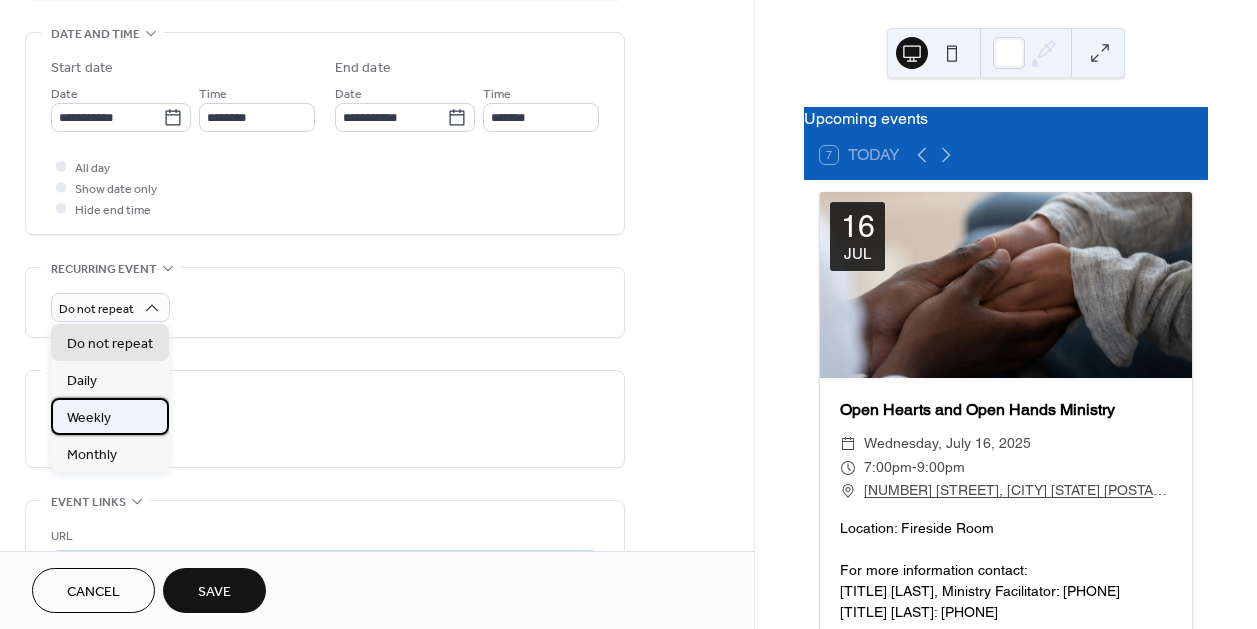 click on "Weekly" at bounding box center (89, 417) 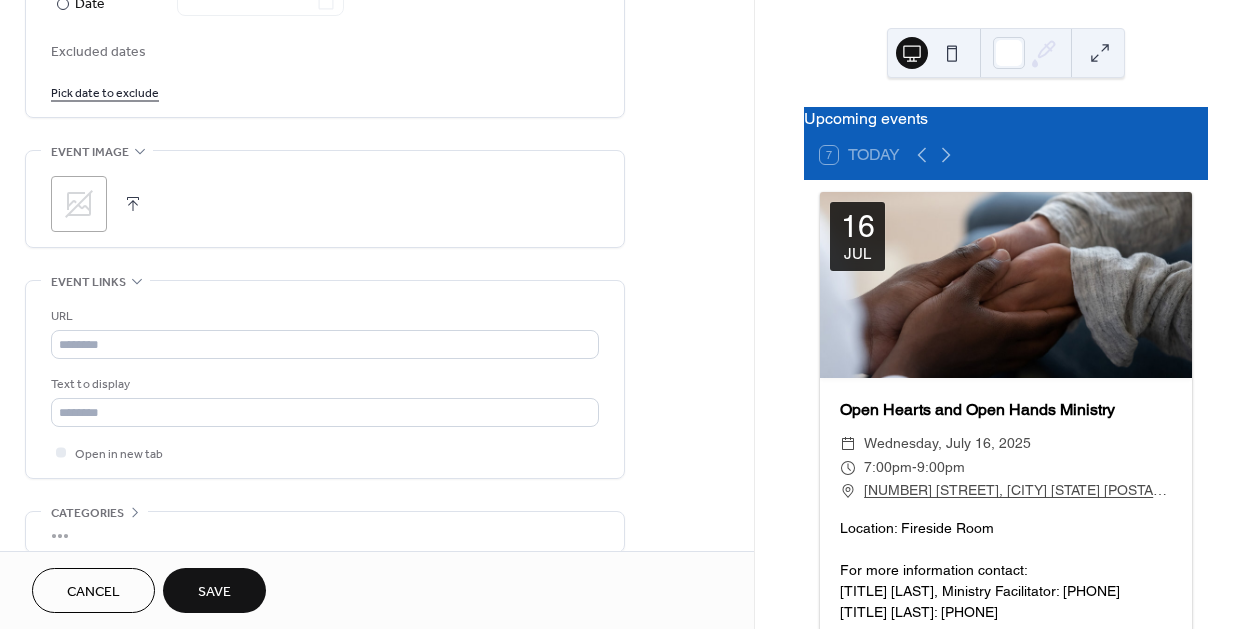 scroll, scrollTop: 1280, scrollLeft: 0, axis: vertical 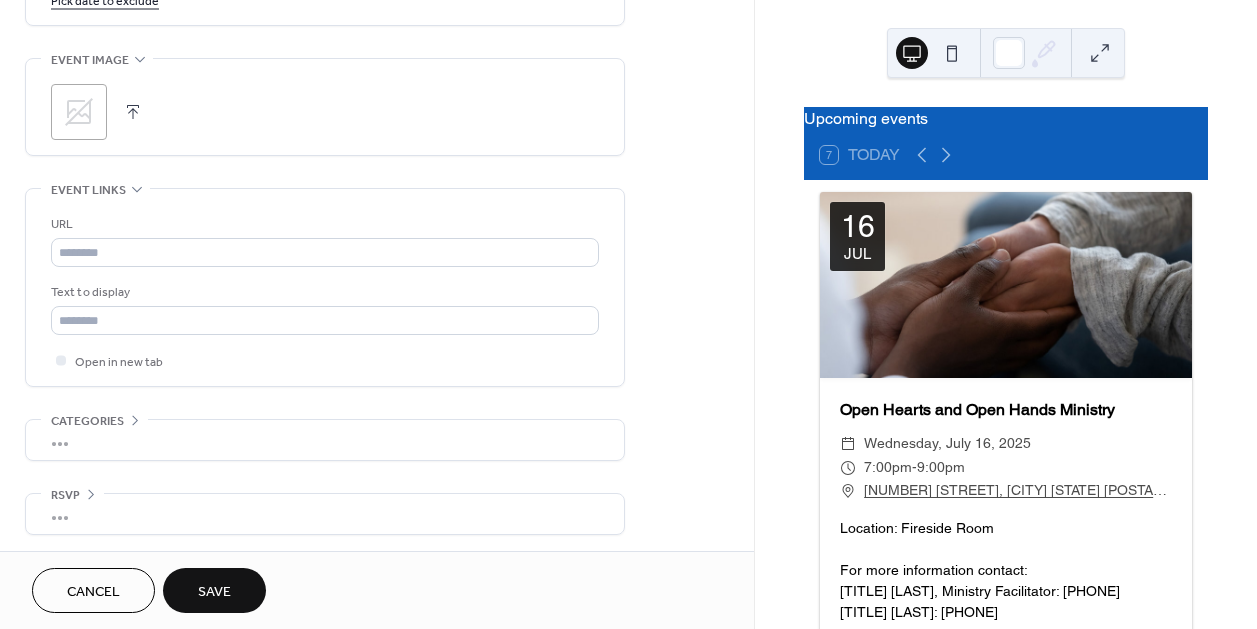 click on "Save" at bounding box center (214, 592) 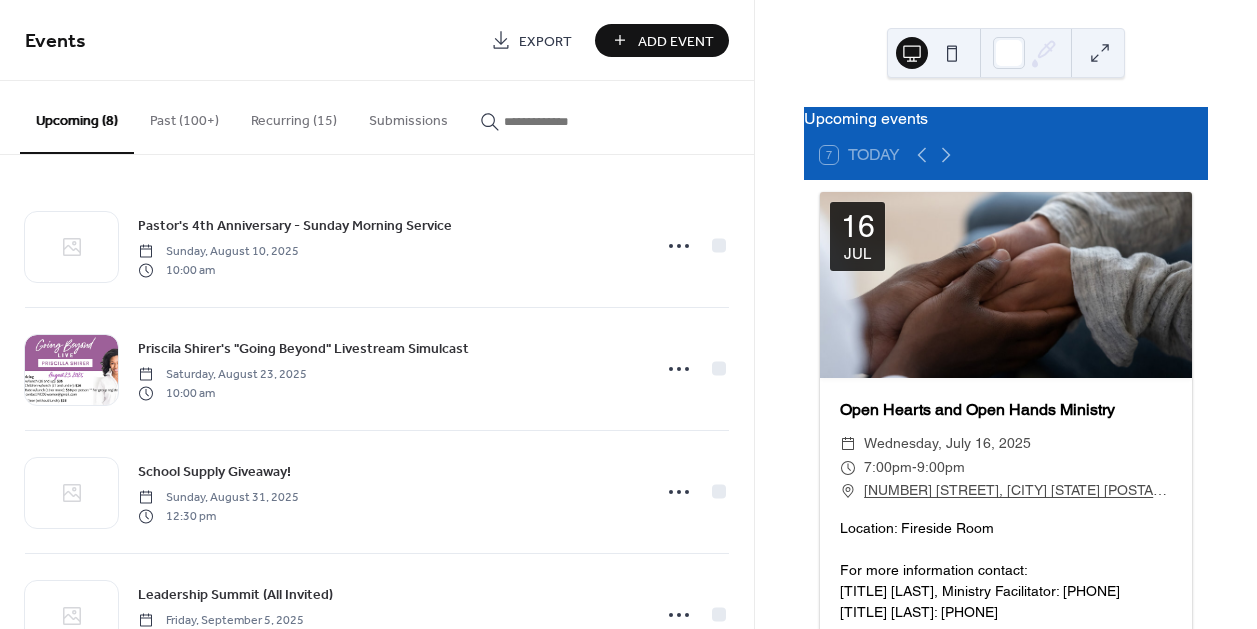click on "Recurring (15)" at bounding box center [294, 116] 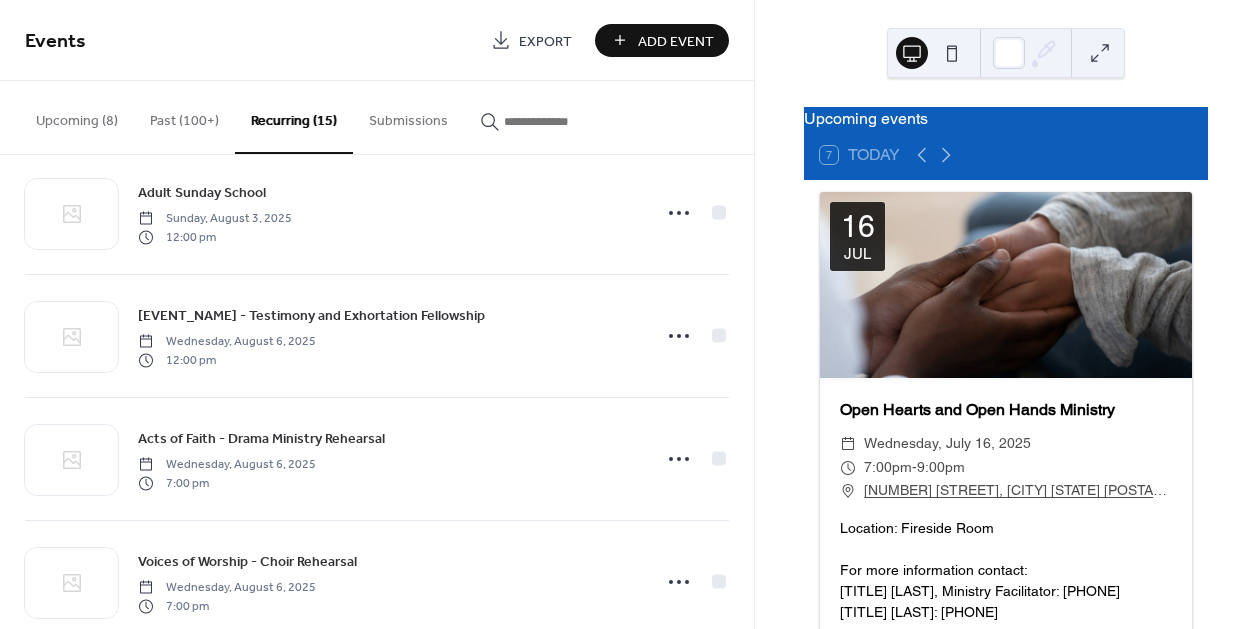 scroll, scrollTop: 1131, scrollLeft: 0, axis: vertical 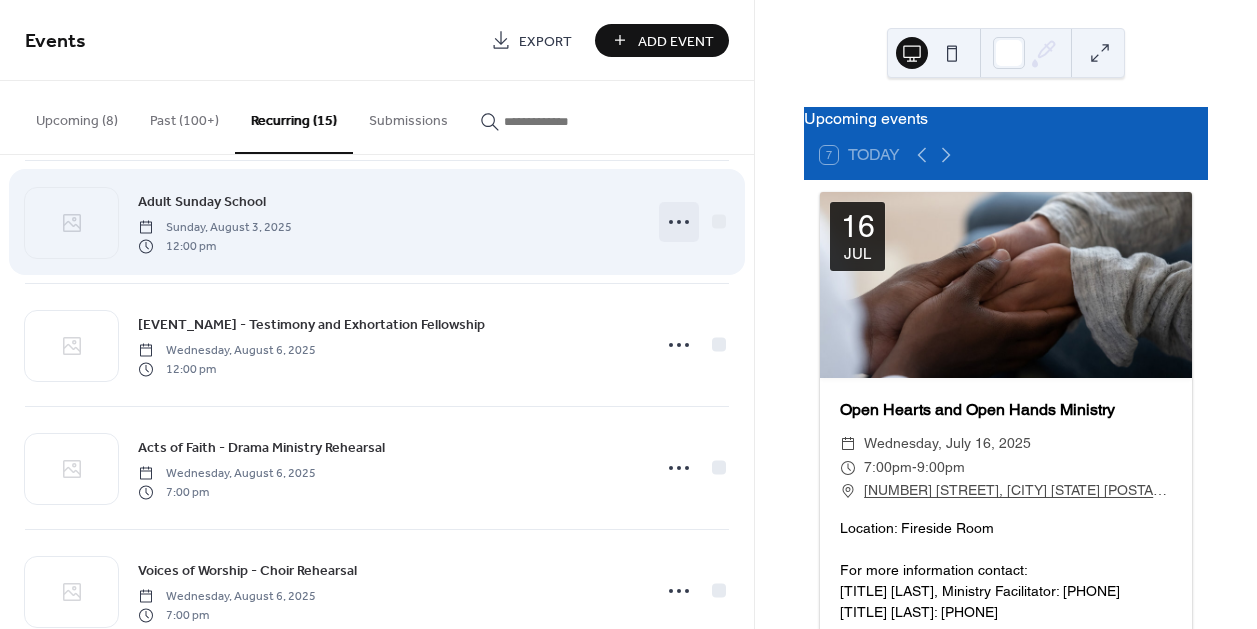 click 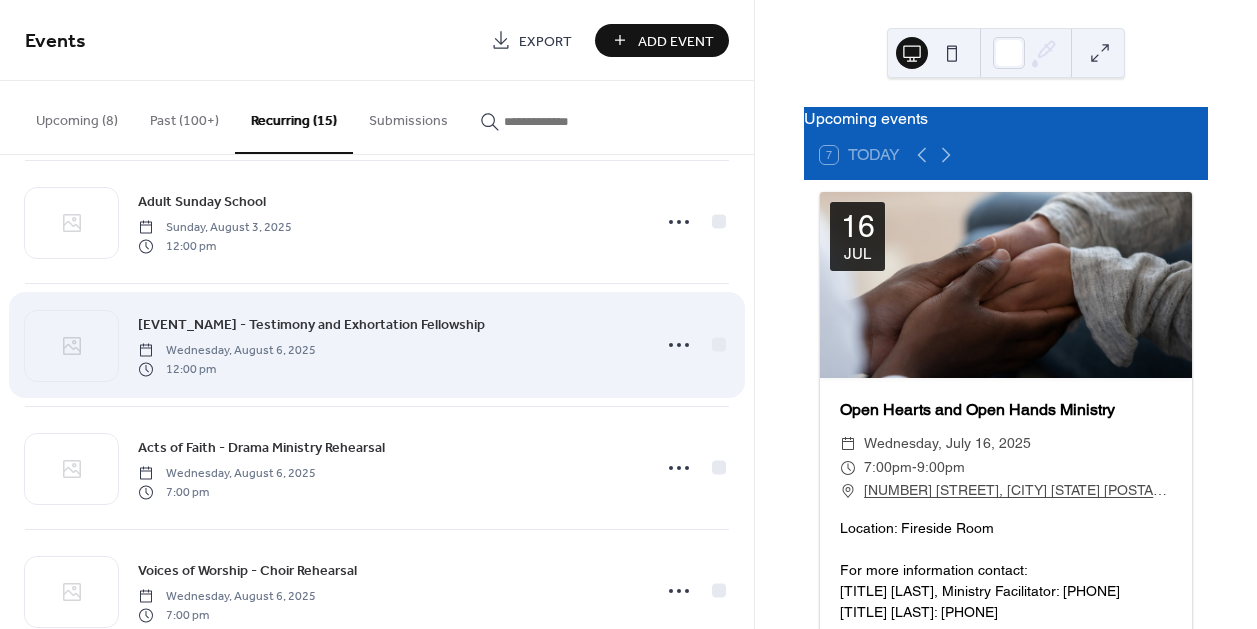 click on "Legacy of Love - Testimony and Exhortation Fellowship Wednesday, August 6, 2025 12:00 pm" at bounding box center [388, 345] 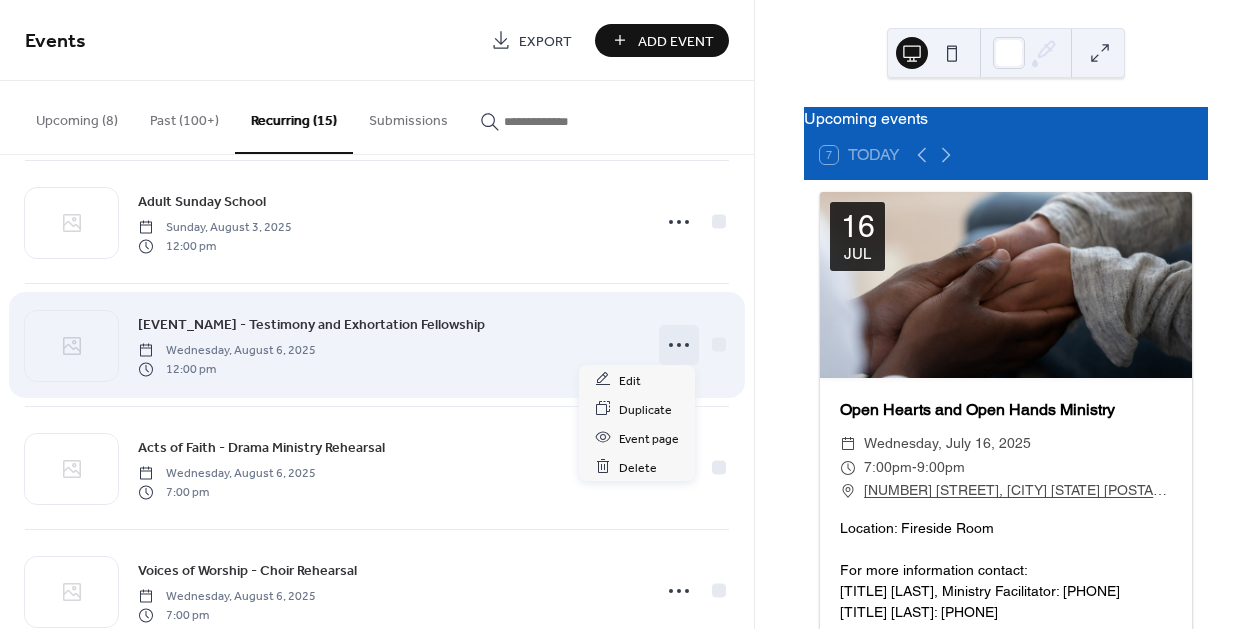 click 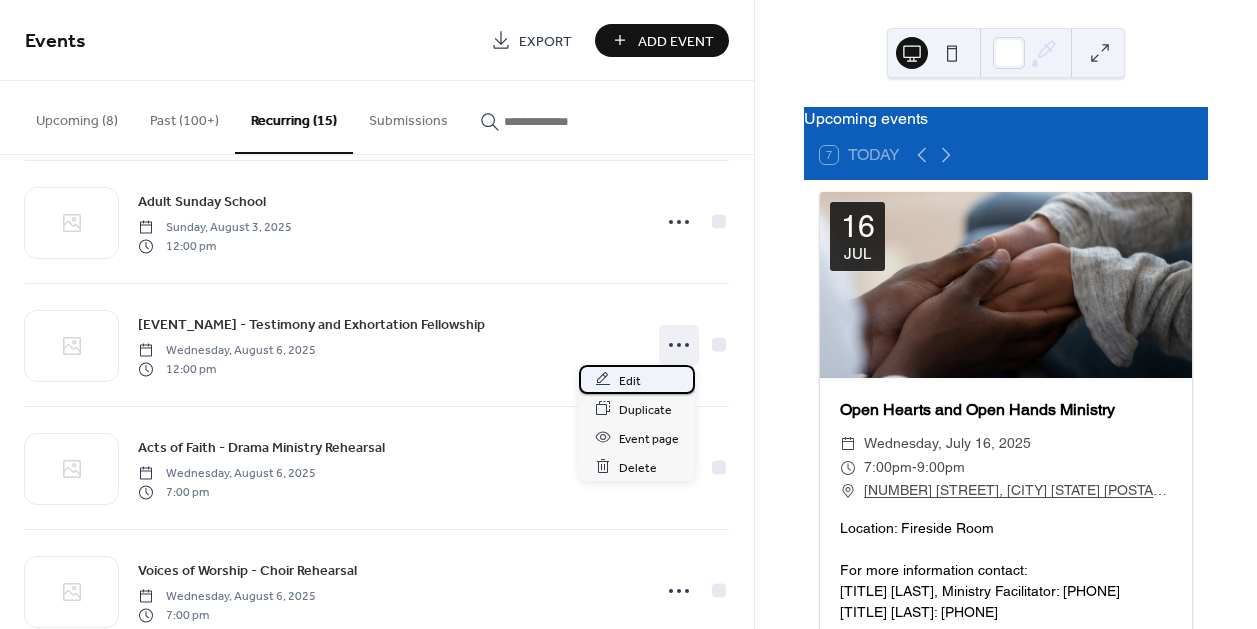 click on "Edit" at bounding box center (630, 380) 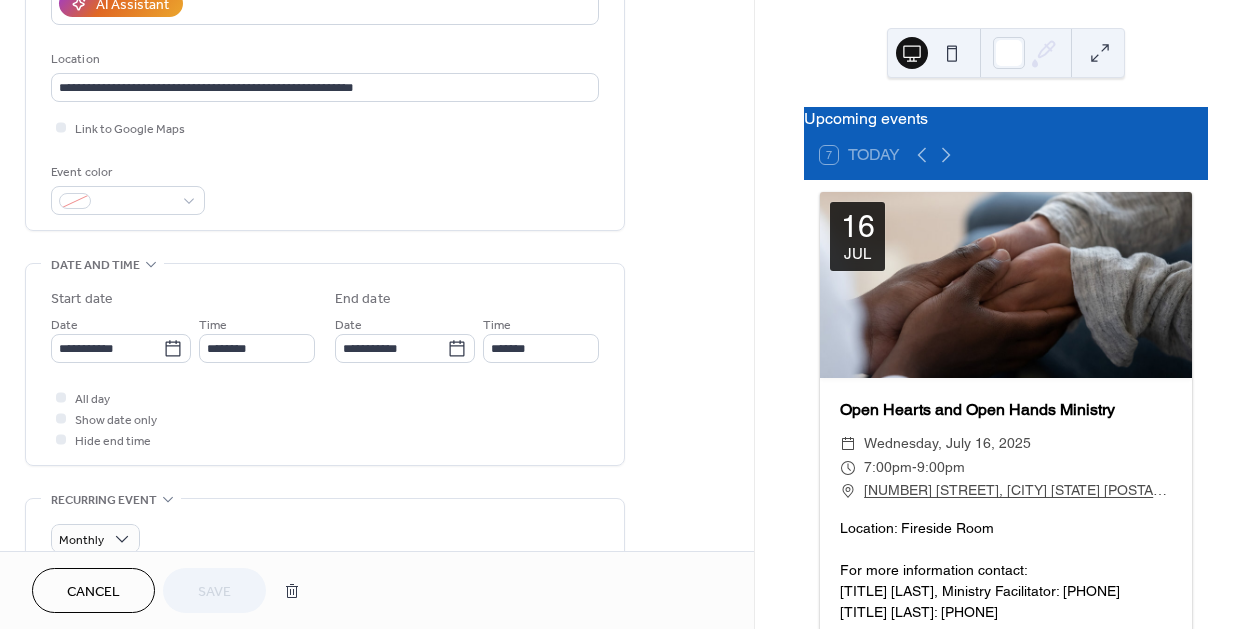 scroll, scrollTop: 383, scrollLeft: 0, axis: vertical 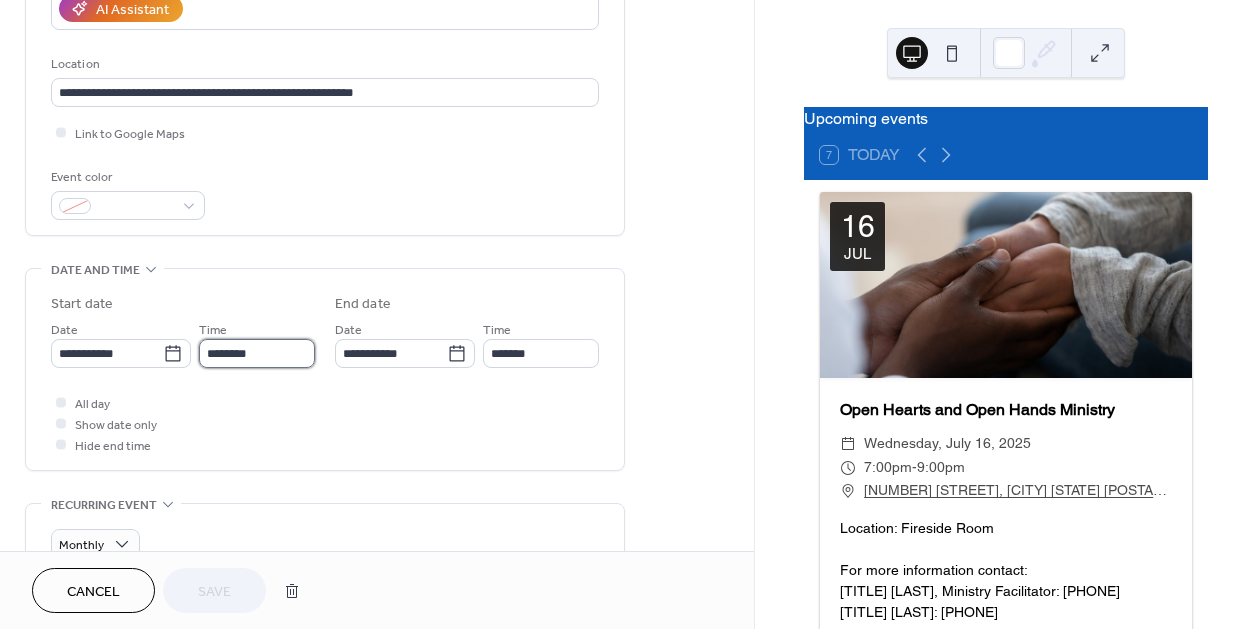 click on "********" at bounding box center (257, 353) 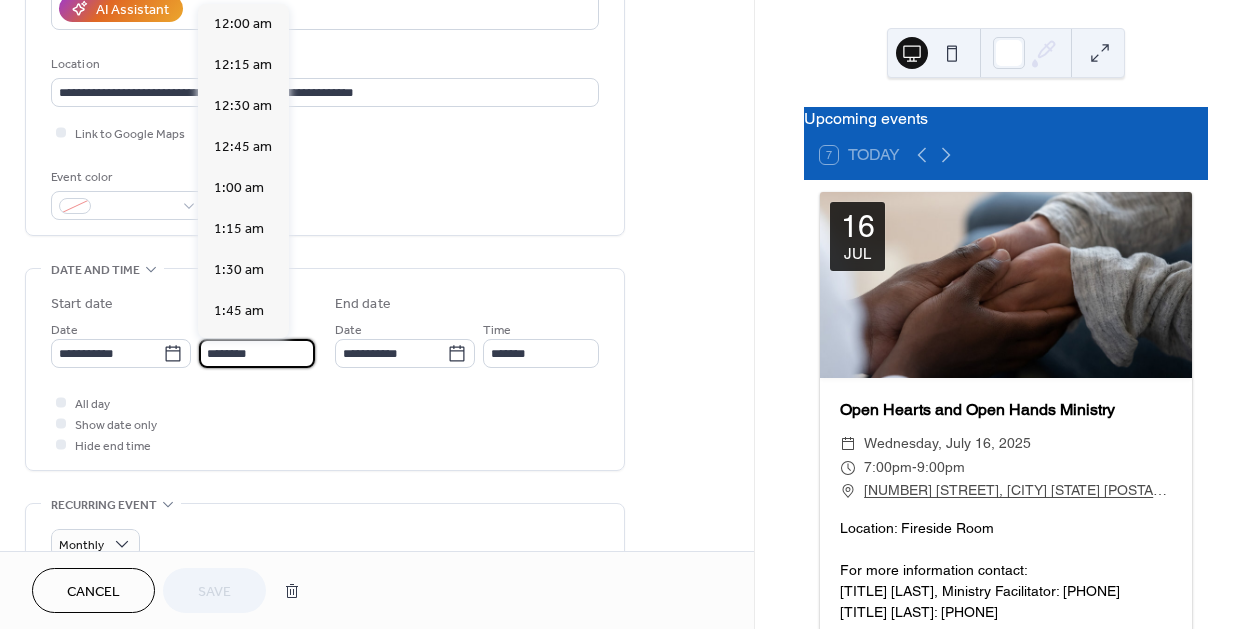 scroll, scrollTop: 1950, scrollLeft: 0, axis: vertical 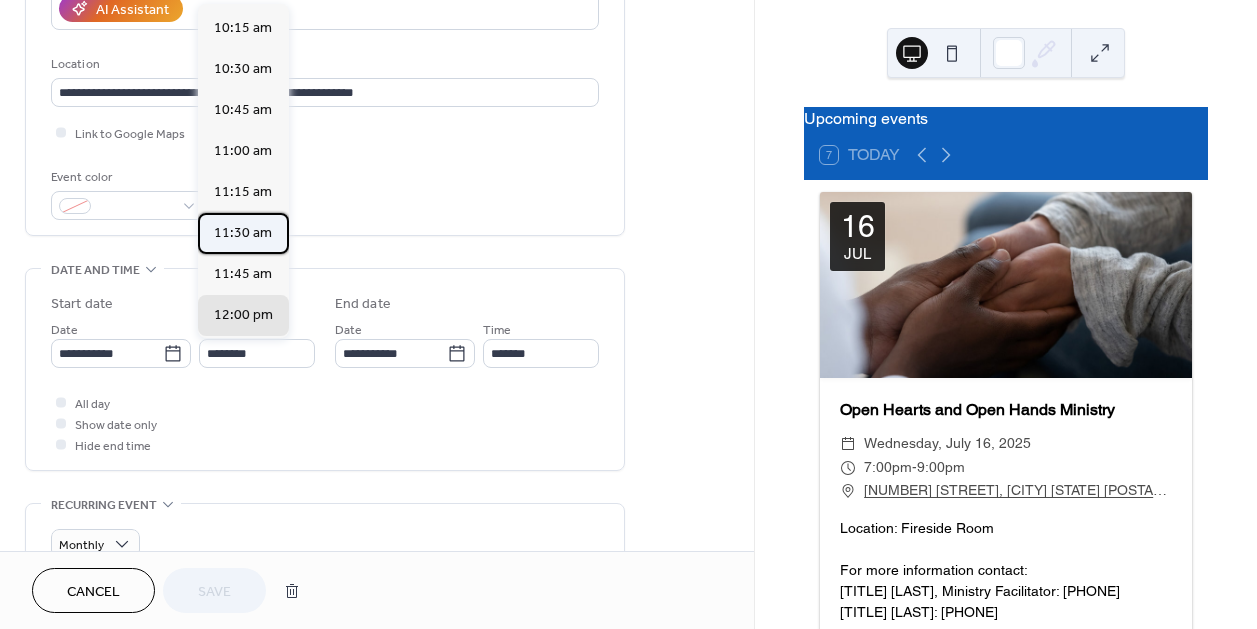 click on "11:30 am" at bounding box center (243, 233) 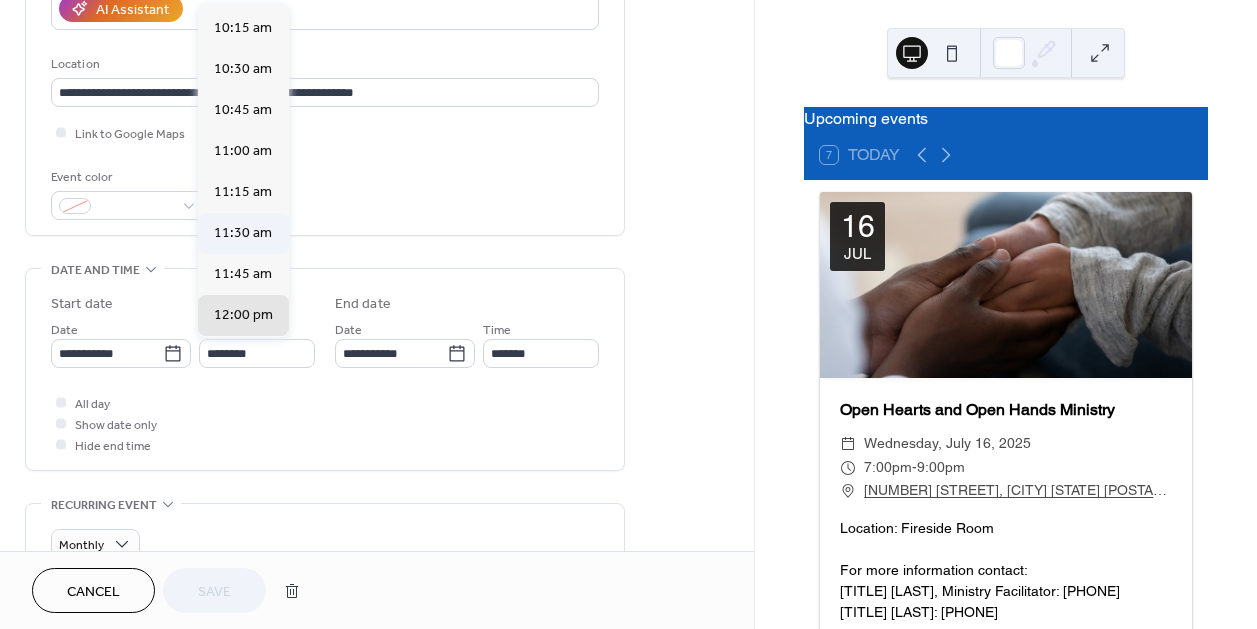 type on "********" 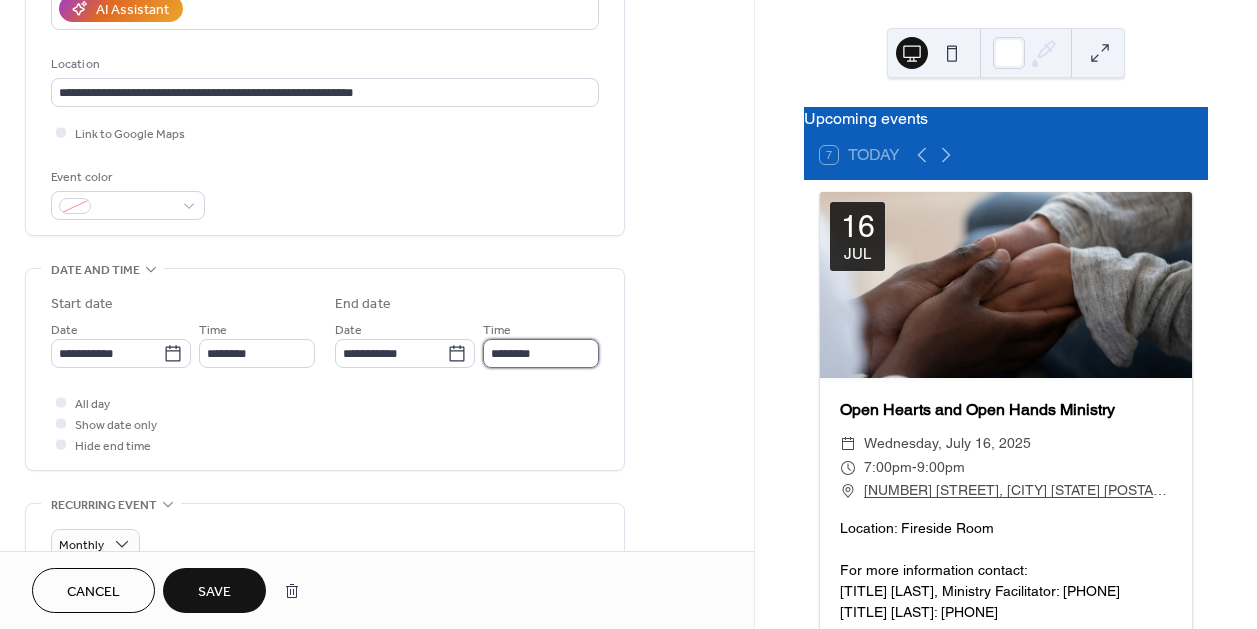 click on "********" at bounding box center [541, 353] 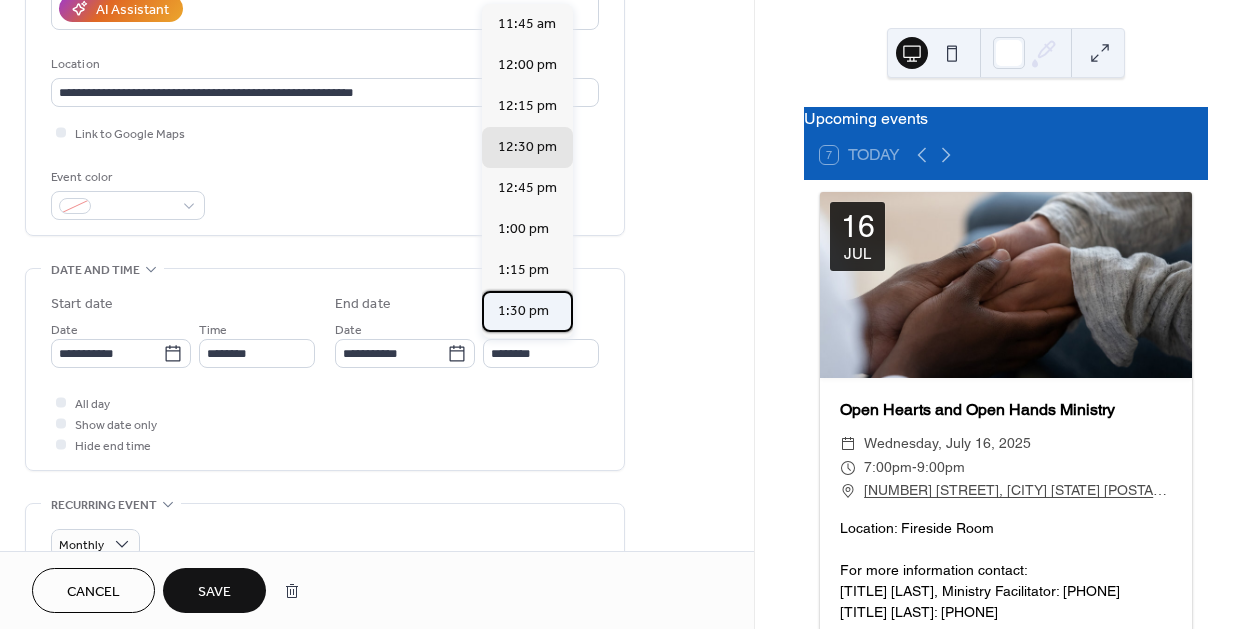 click on "1:30 pm" at bounding box center (523, 311) 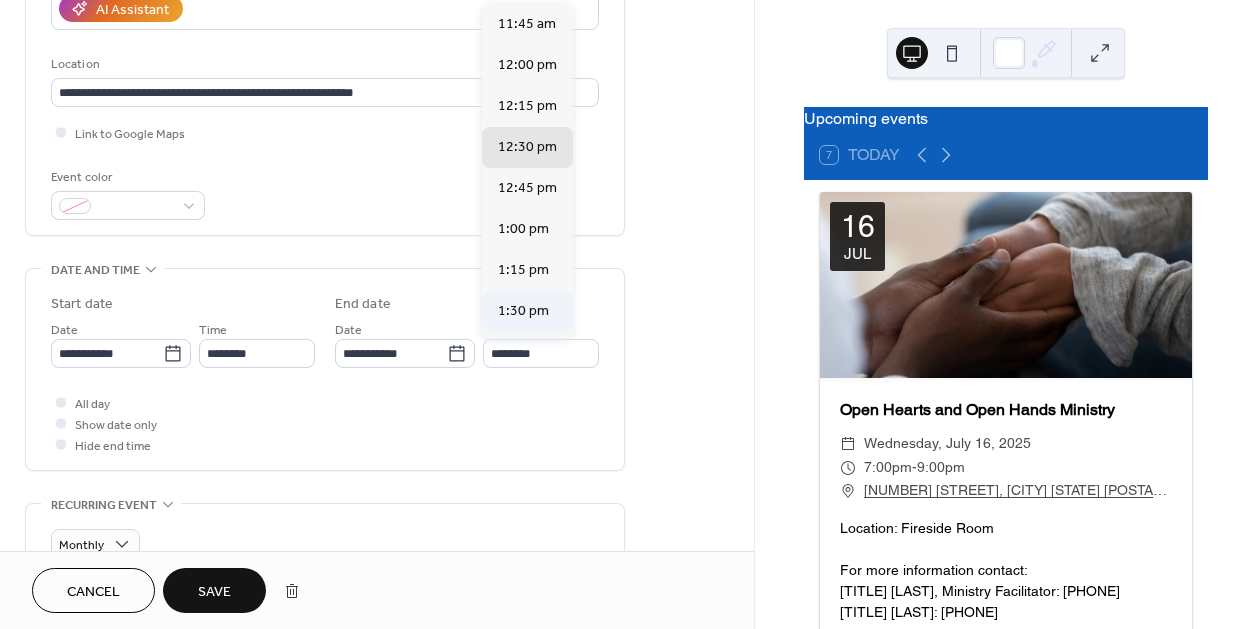 type on "*******" 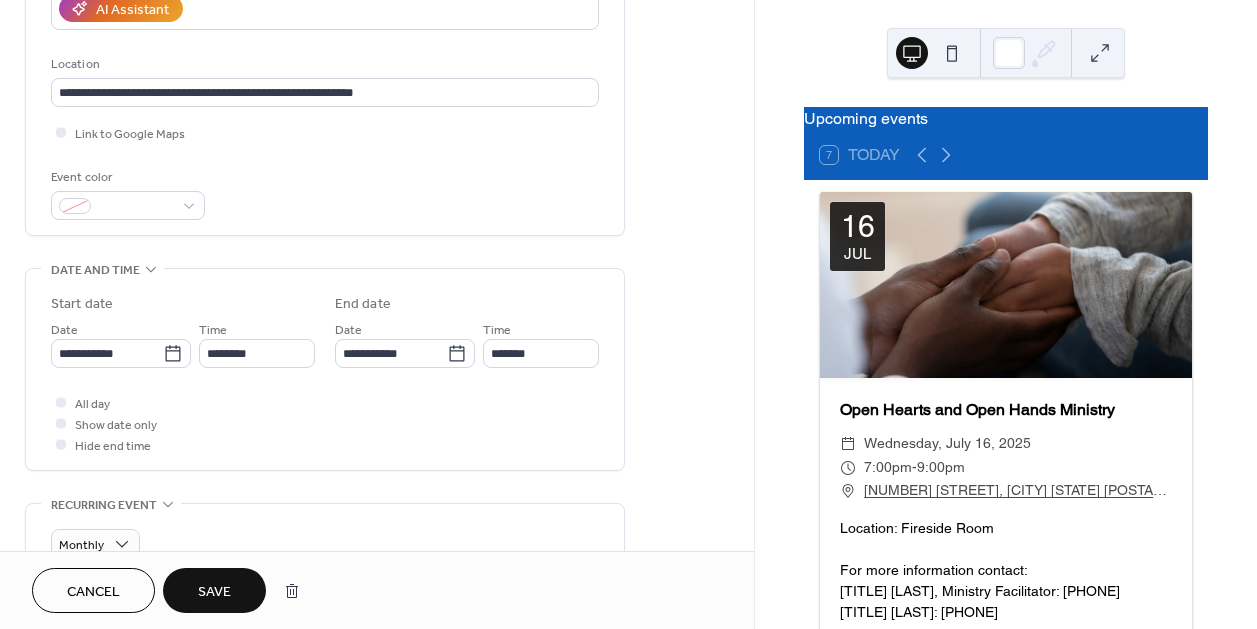 click on "Save" at bounding box center (214, 590) 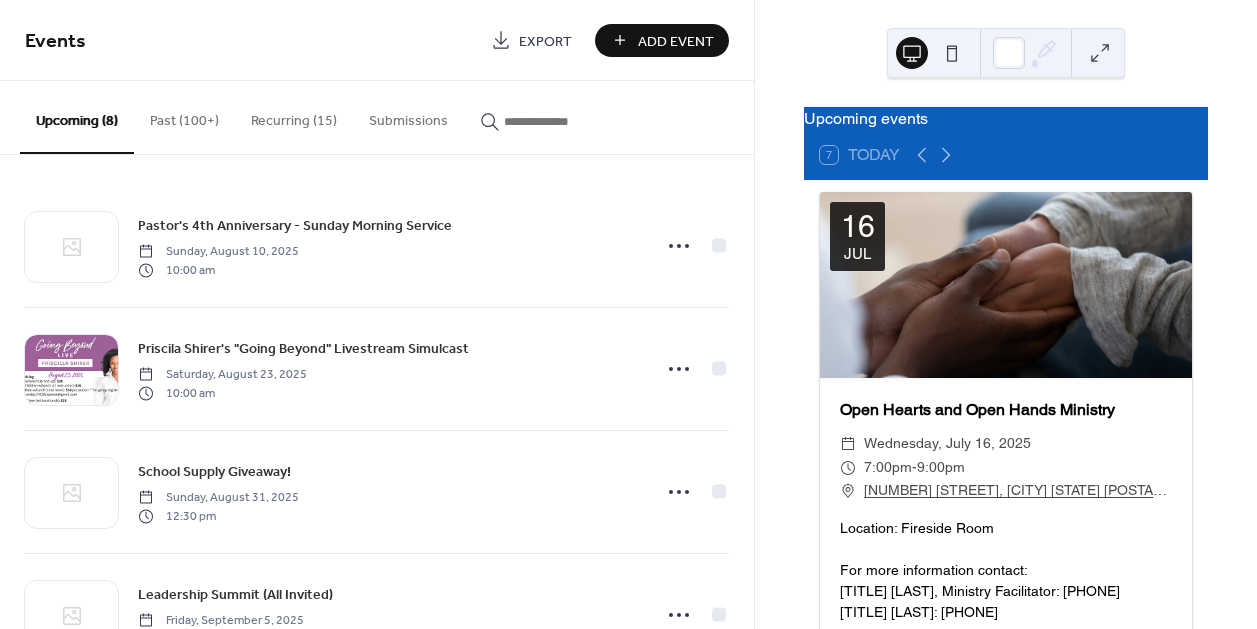 click on "Recurring (15)" at bounding box center (294, 116) 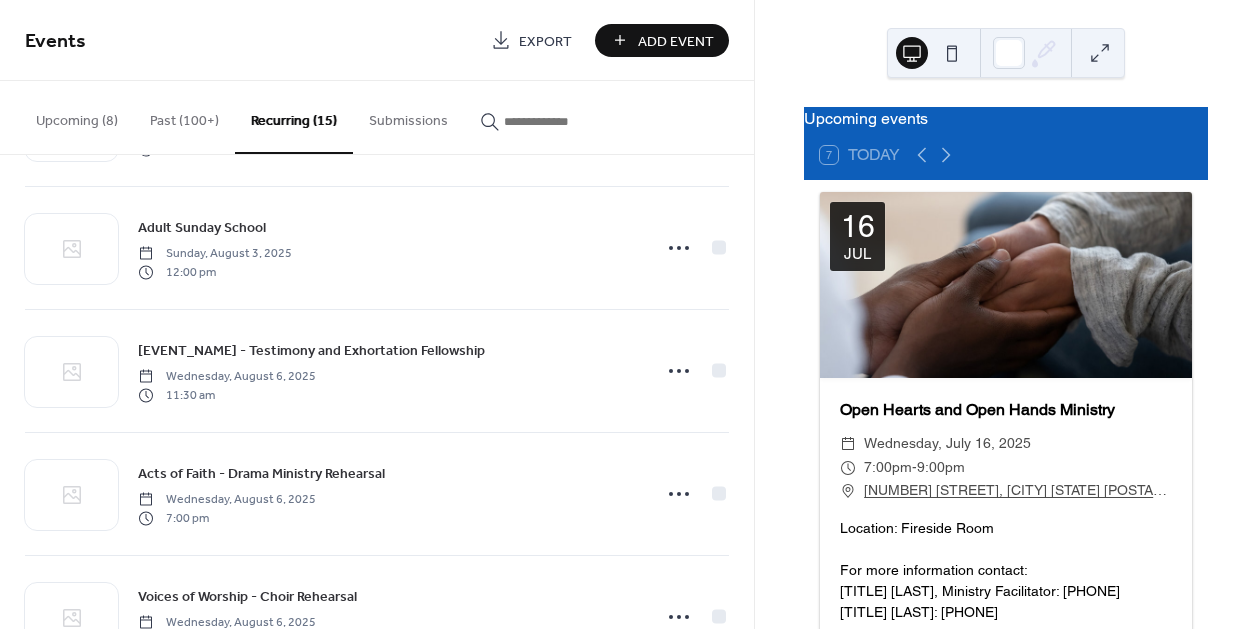 scroll, scrollTop: 1093, scrollLeft: 0, axis: vertical 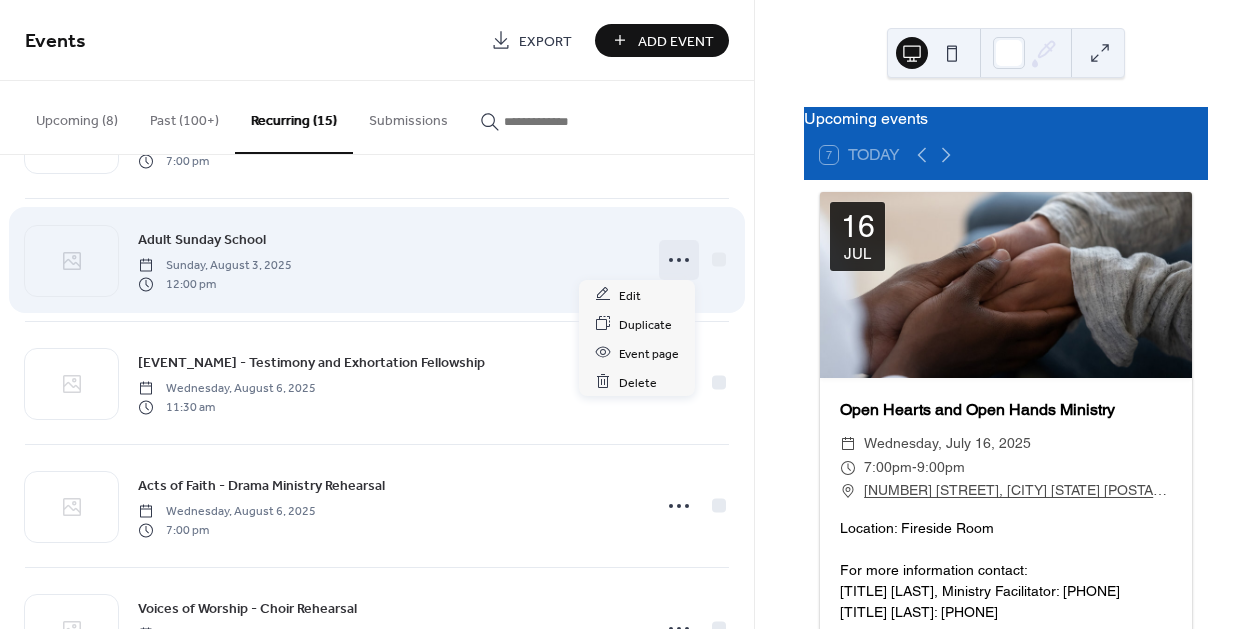 click 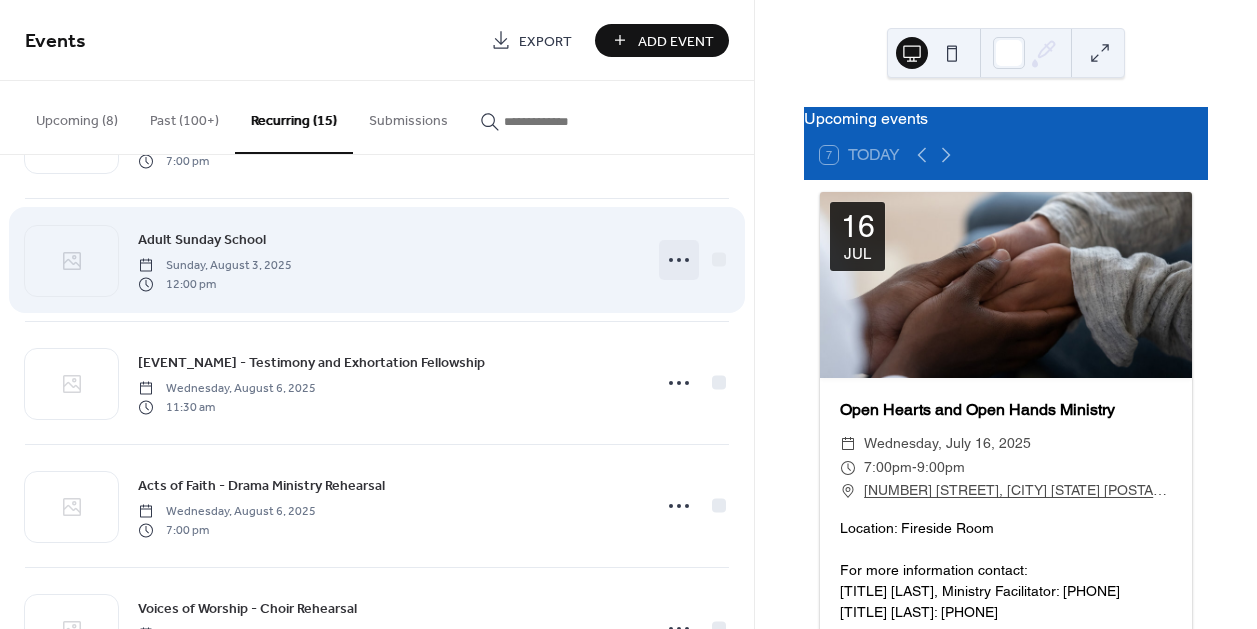 click 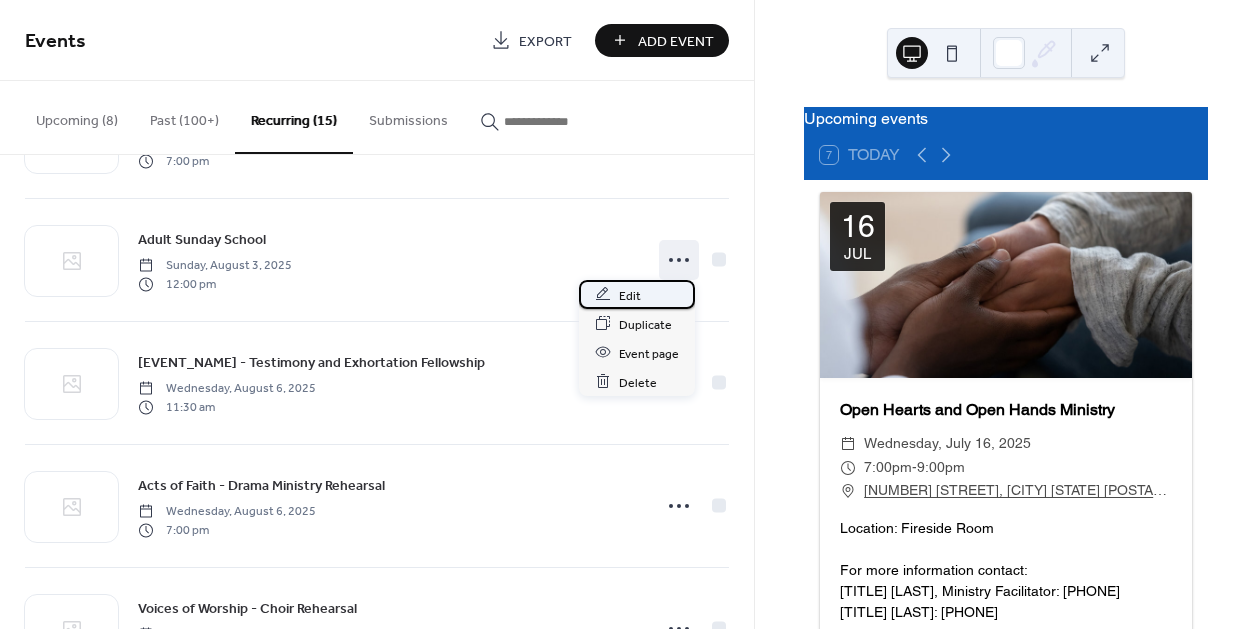 click on "Edit" at bounding box center (630, 295) 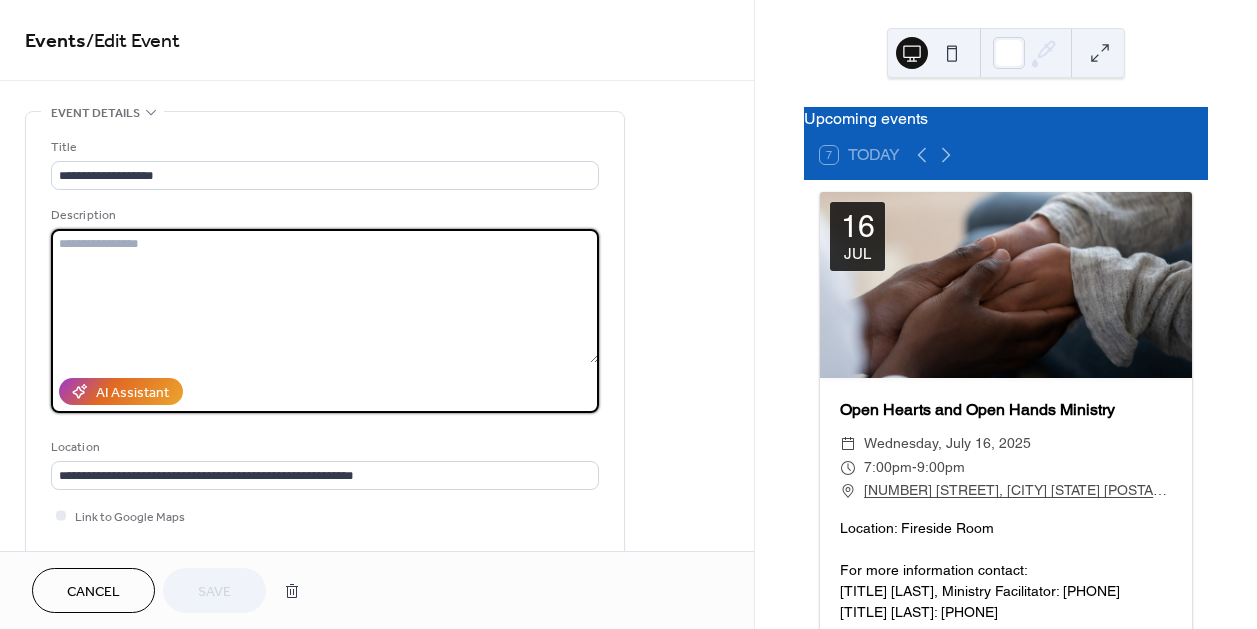 click at bounding box center [325, 296] 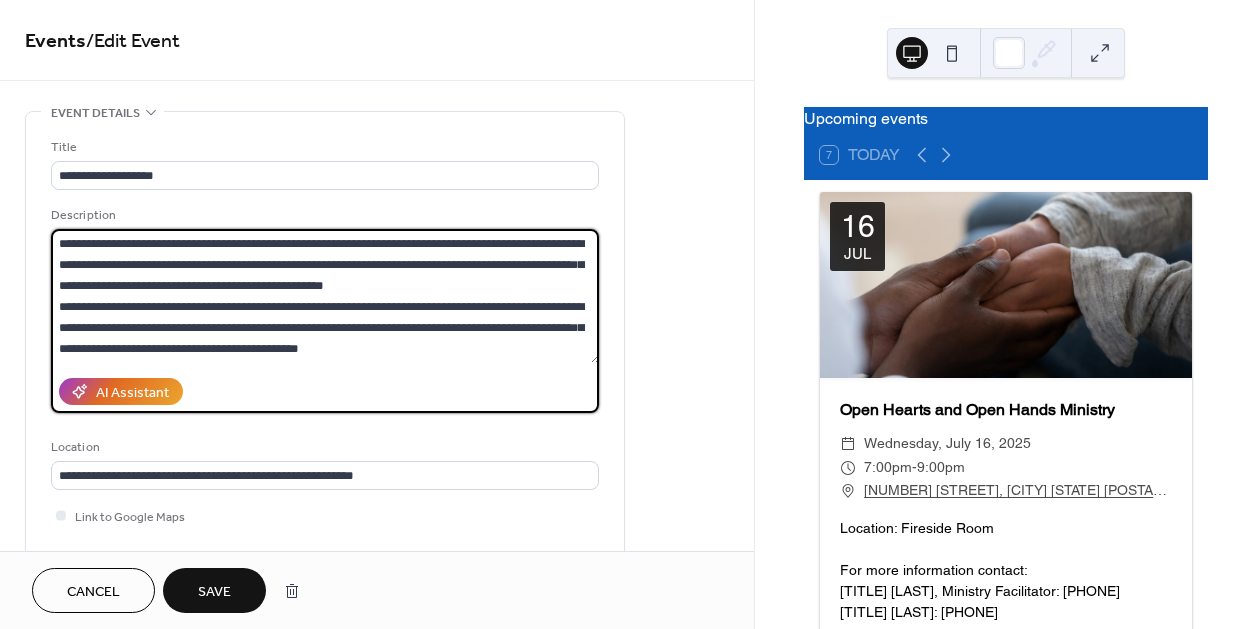 scroll, scrollTop: 18, scrollLeft: 0, axis: vertical 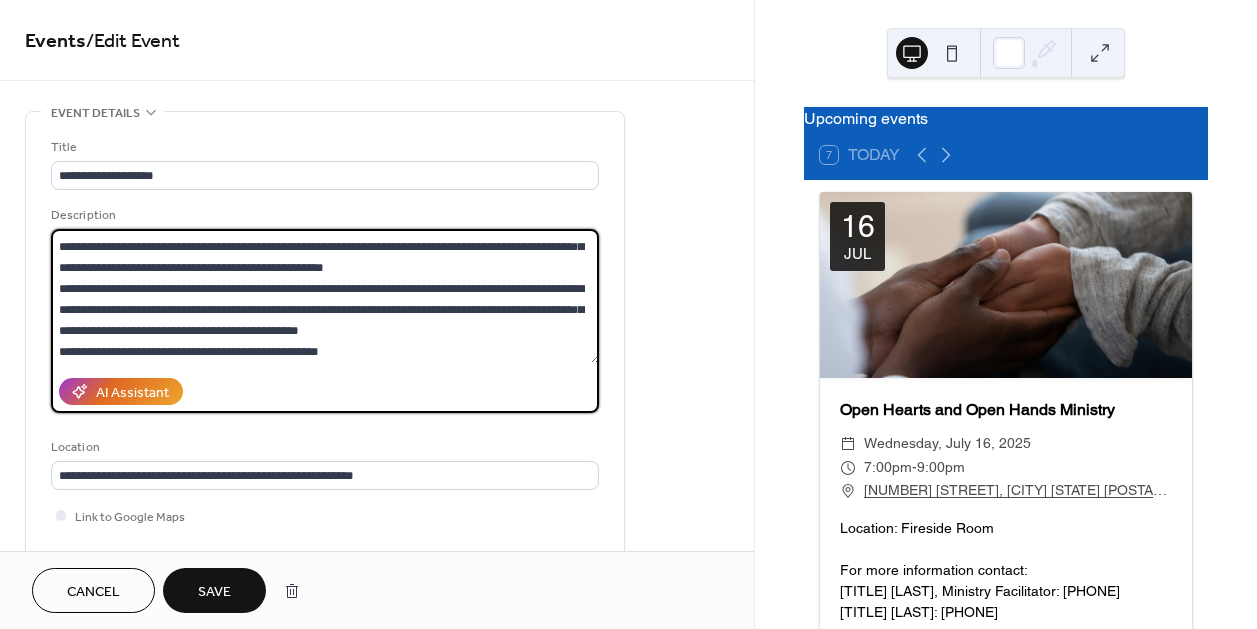 click on "**********" at bounding box center (325, 296) 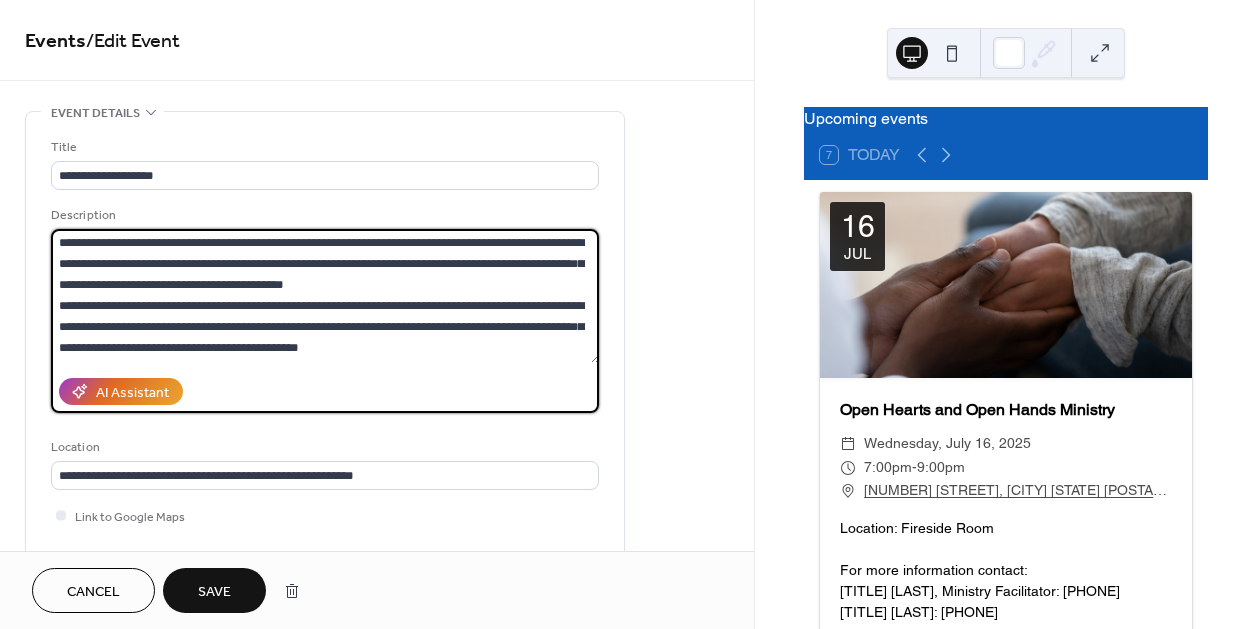 scroll, scrollTop: 0, scrollLeft: 0, axis: both 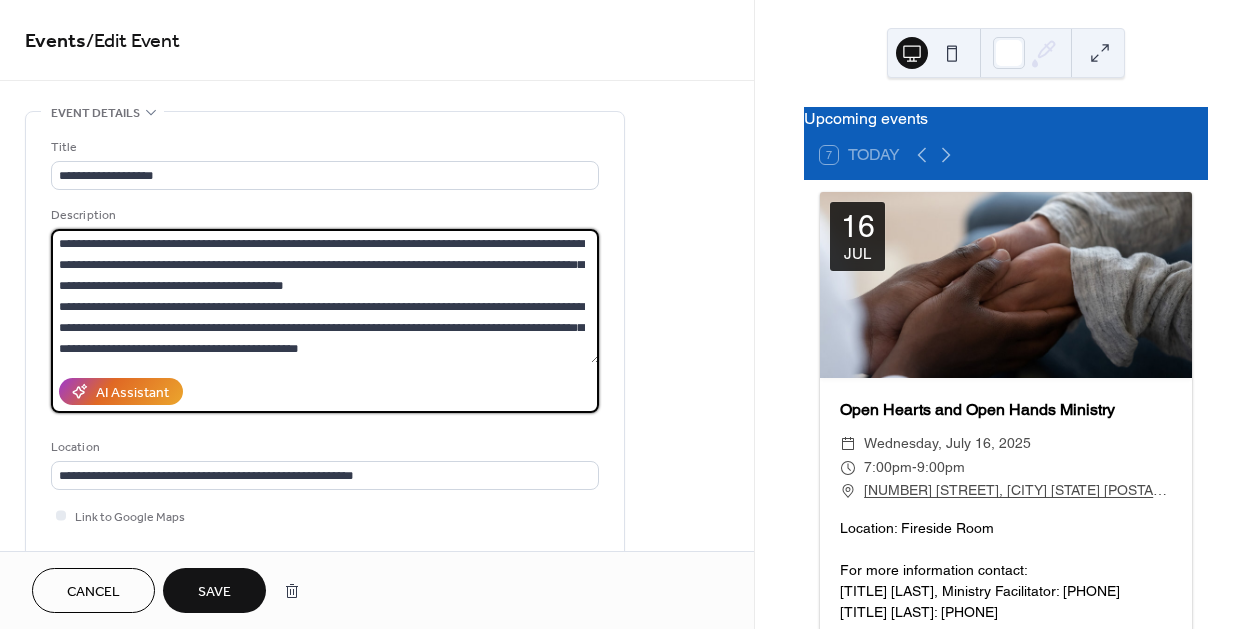 drag, startPoint x: 290, startPoint y: 234, endPoint x: 288, endPoint y: 286, distance: 52.03845 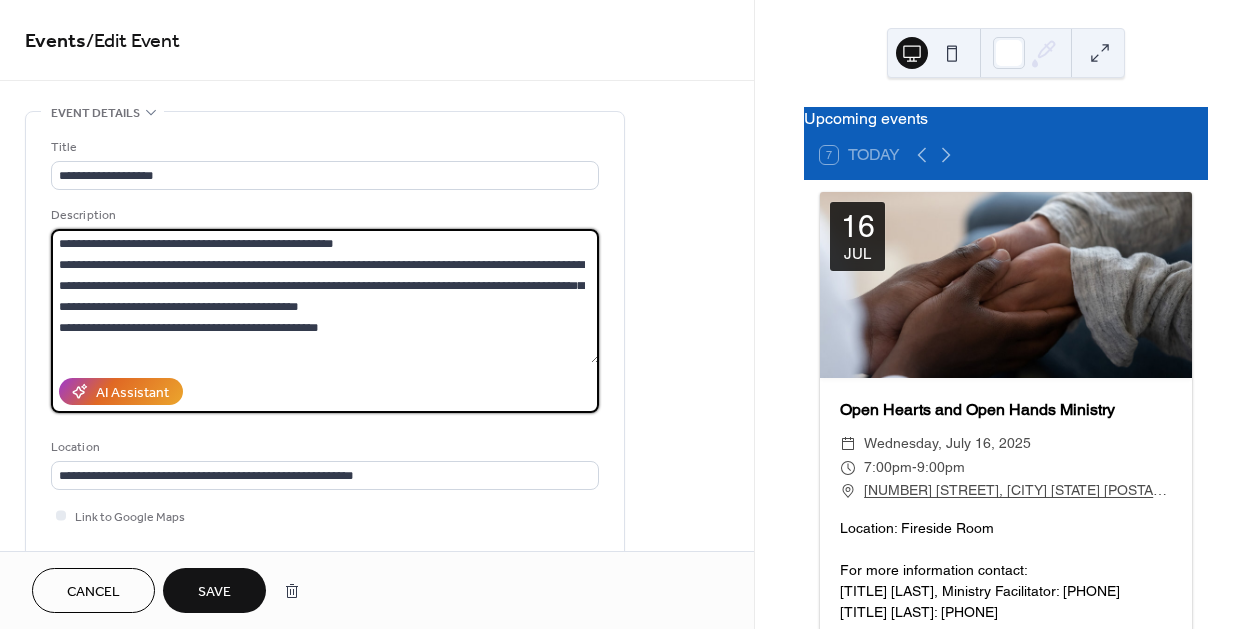 click on "**********" at bounding box center (325, 296) 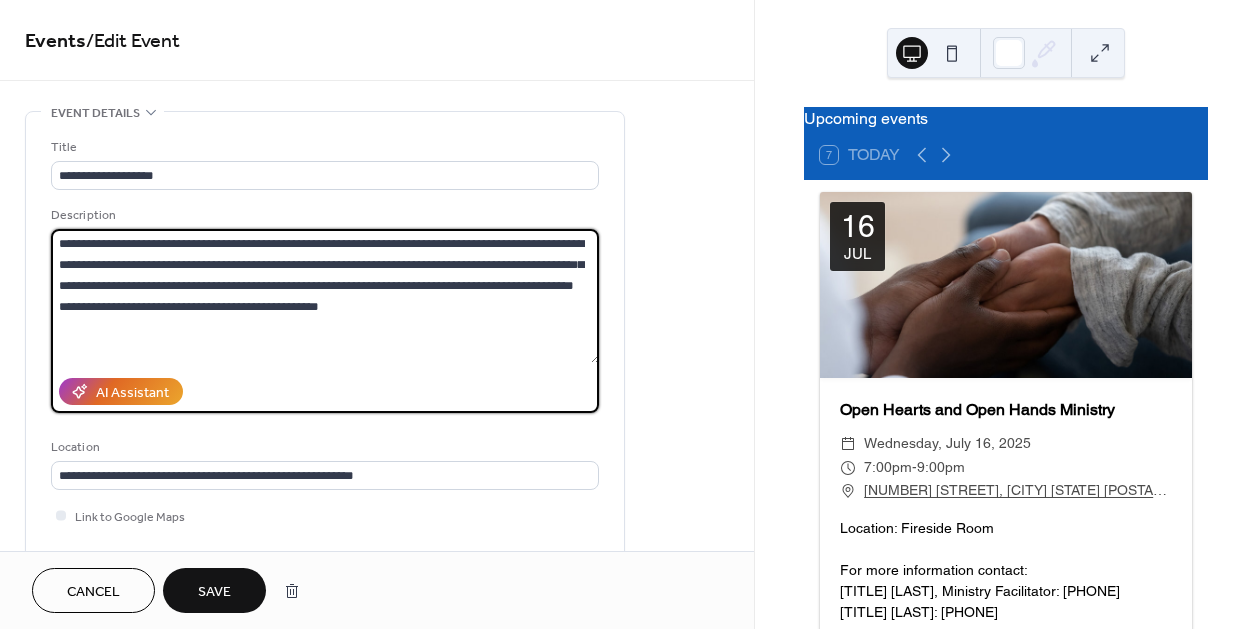 click on "**********" at bounding box center (325, 296) 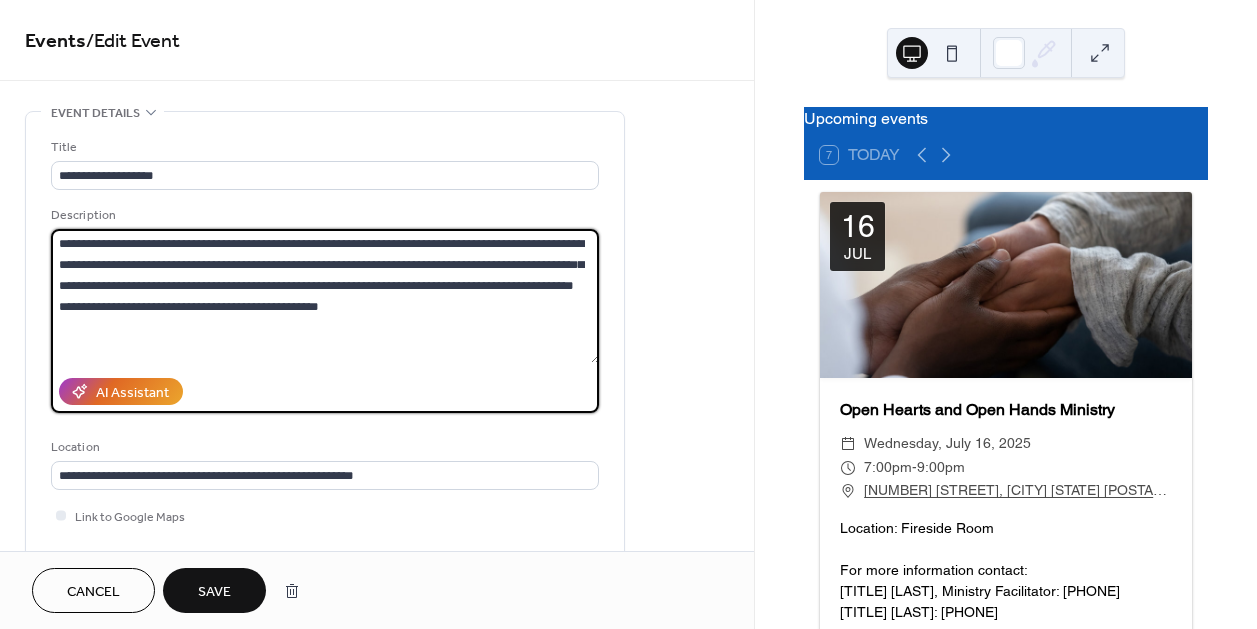 drag, startPoint x: 207, startPoint y: 274, endPoint x: 218, endPoint y: 387, distance: 113.534134 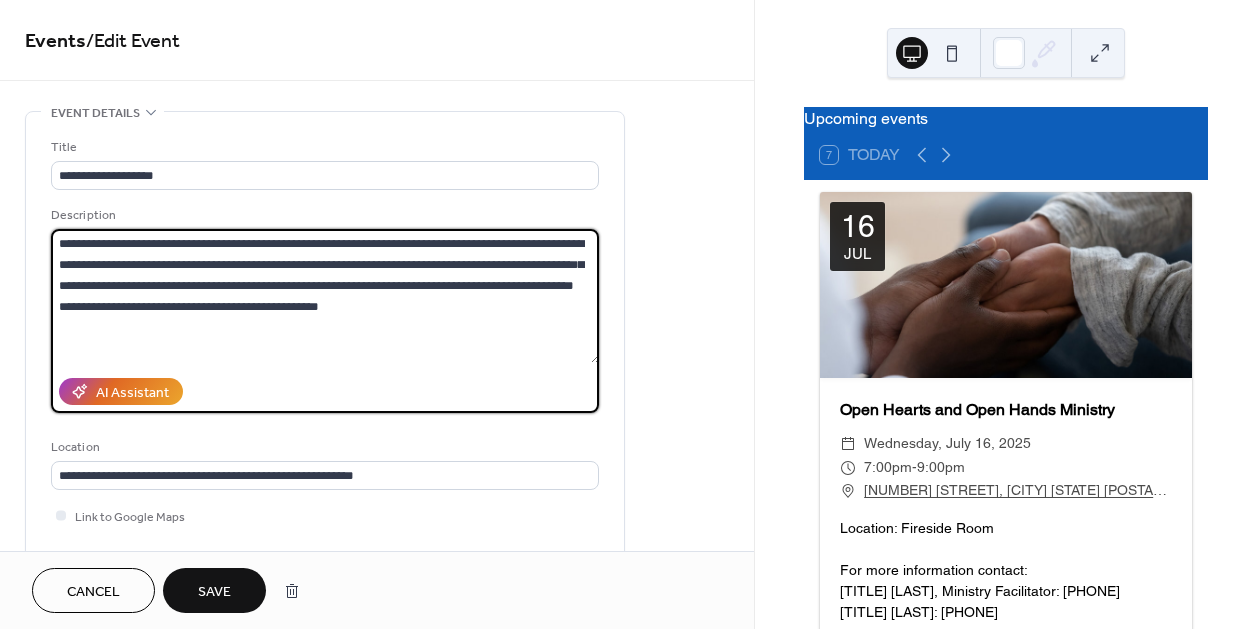 click on "**********" at bounding box center [325, 309] 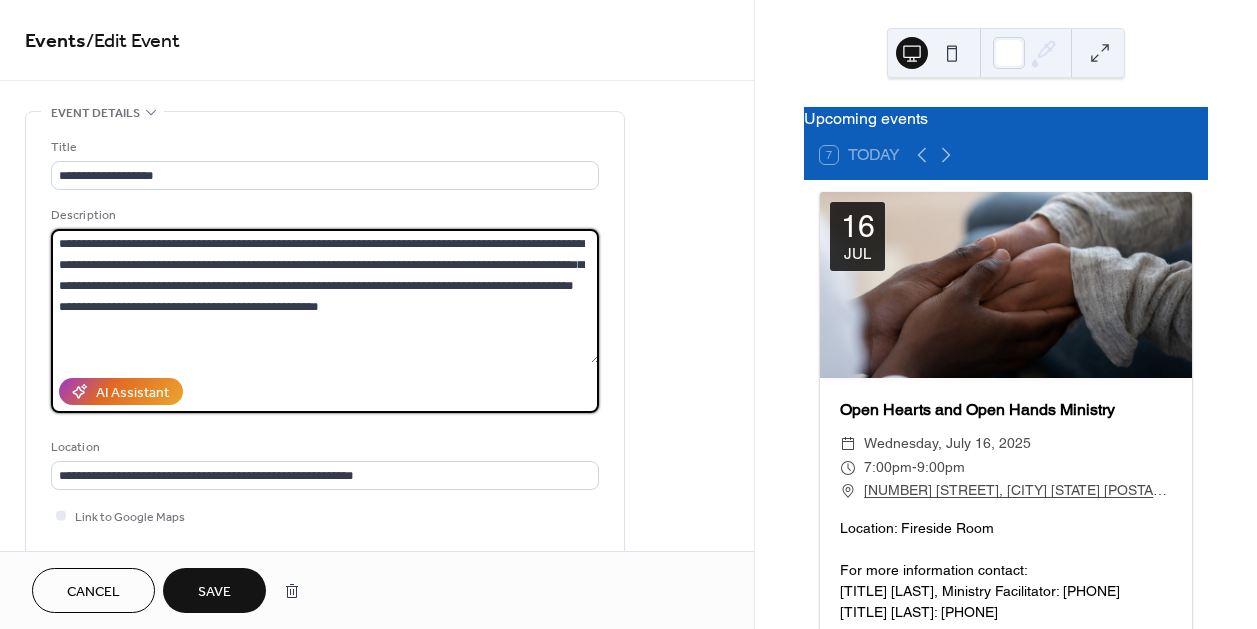 drag, startPoint x: 351, startPoint y: 333, endPoint x: 207, endPoint y: 278, distance: 154.14604 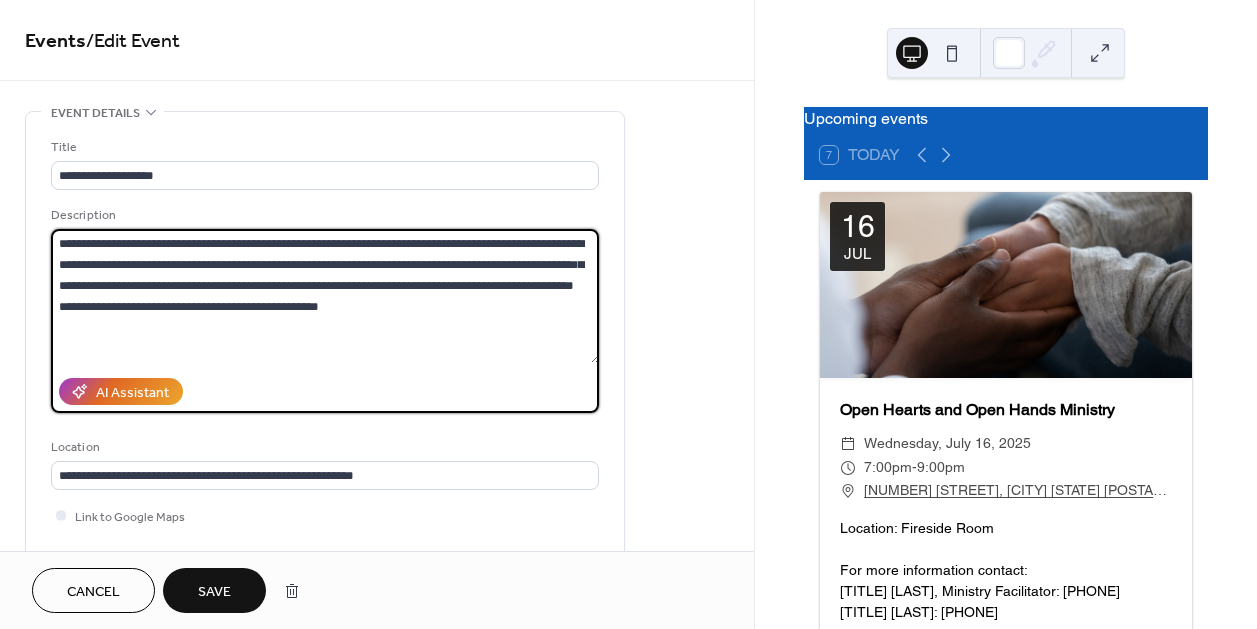 click on "**********" at bounding box center (325, 296) 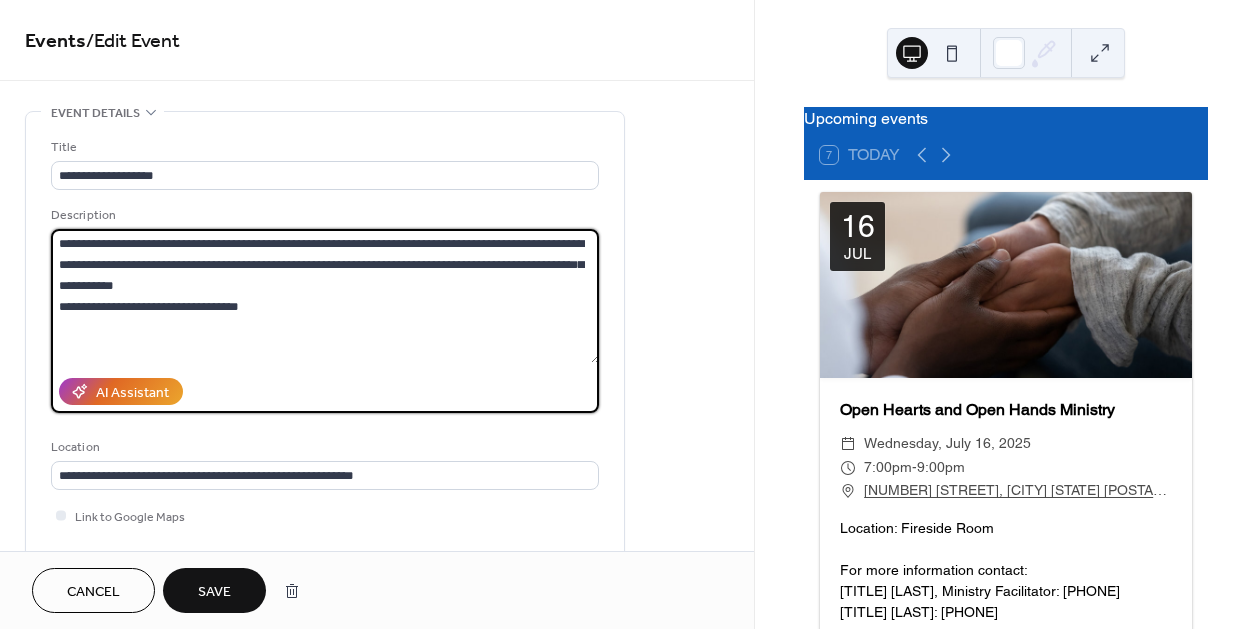 type on "**********" 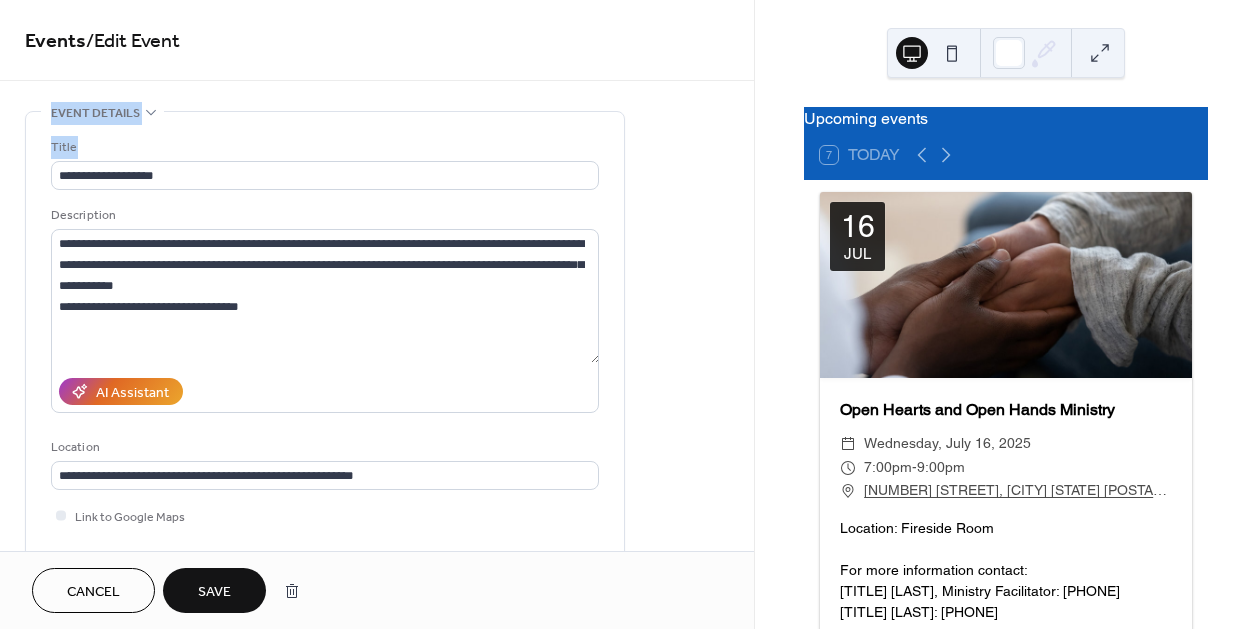 drag, startPoint x: 746, startPoint y: 91, endPoint x: 737, endPoint y: 140, distance: 49.819675 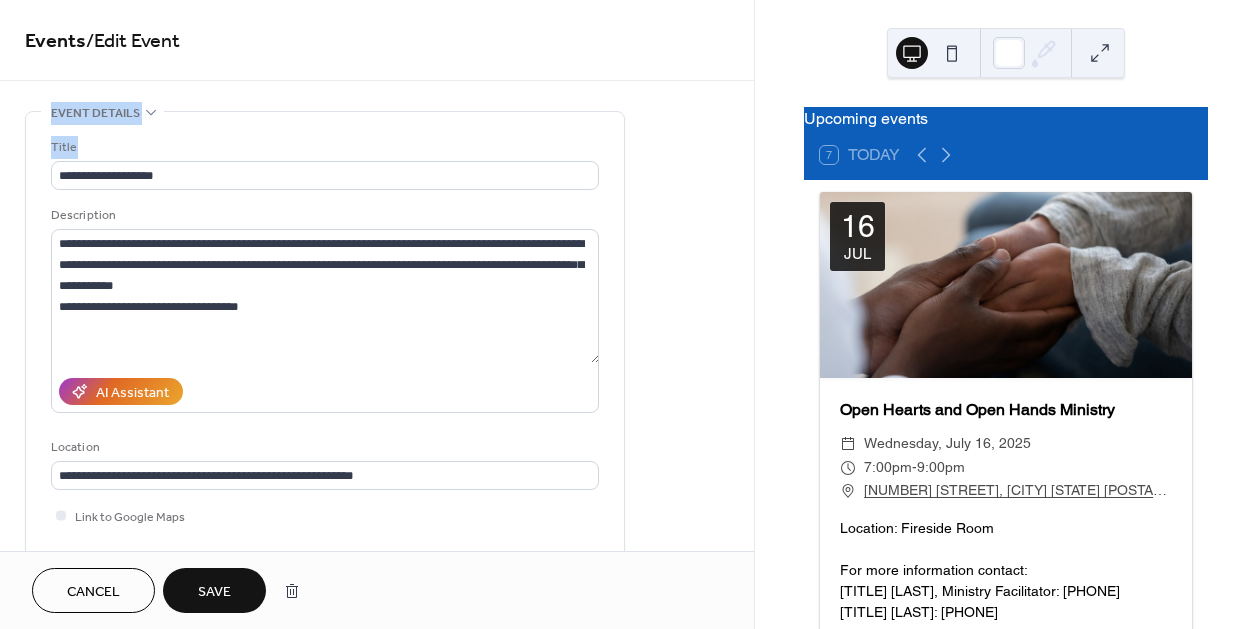click on "**********" at bounding box center [377, 275] 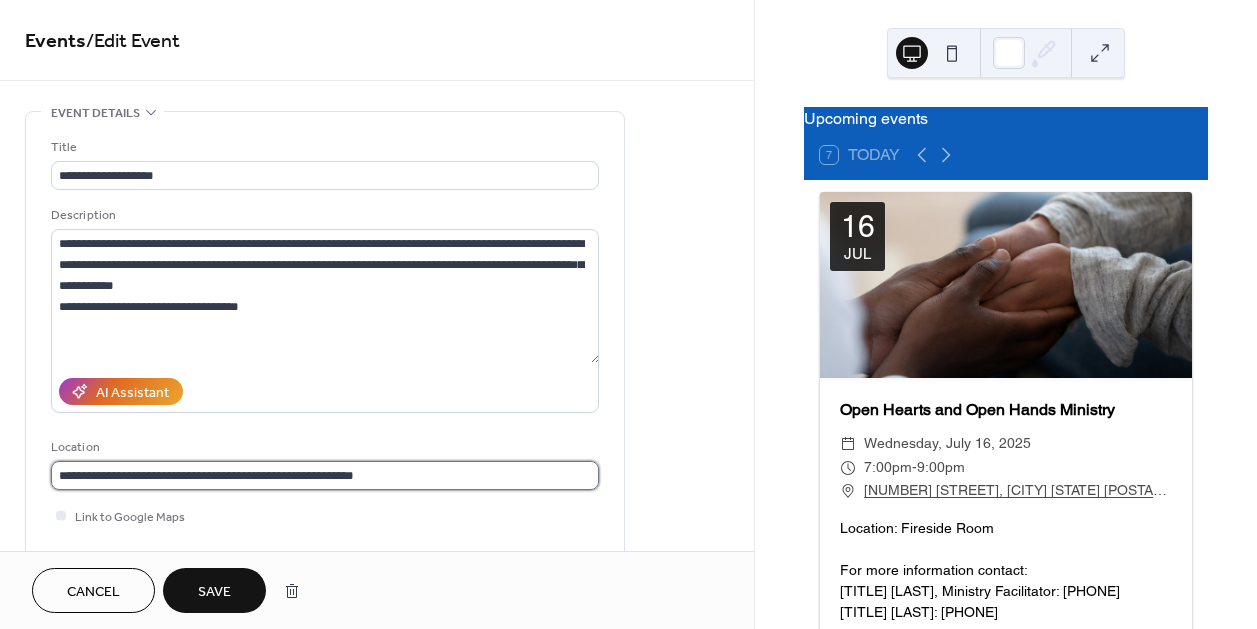 click on "**********" at bounding box center (325, 475) 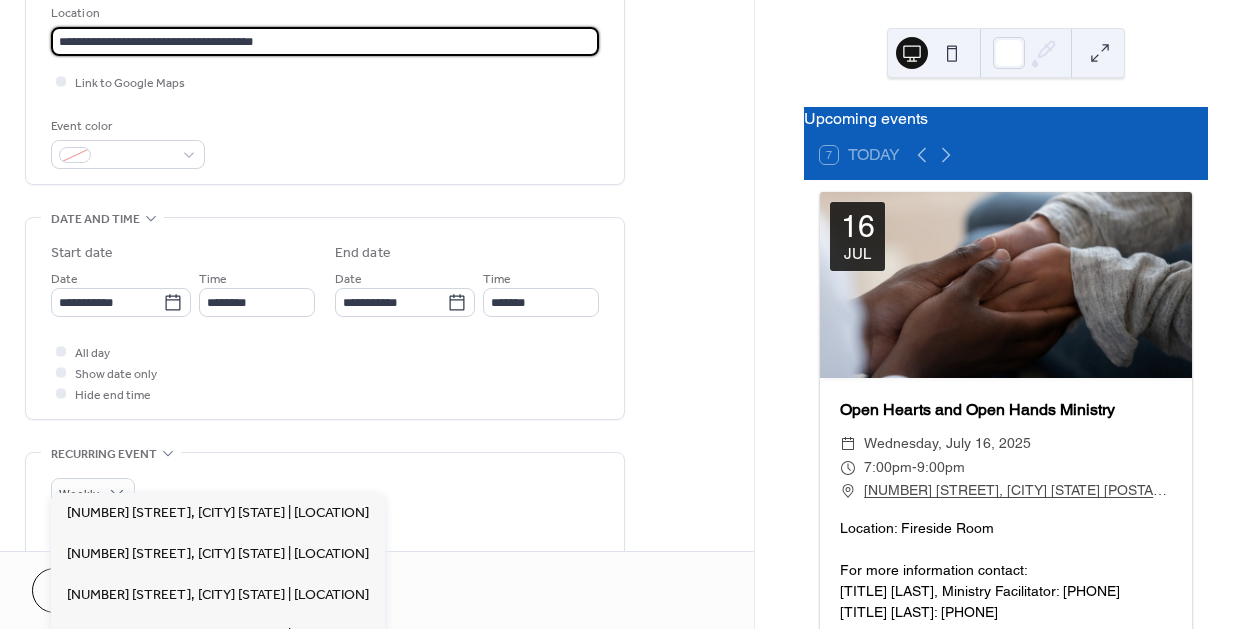 scroll, scrollTop: 454, scrollLeft: 0, axis: vertical 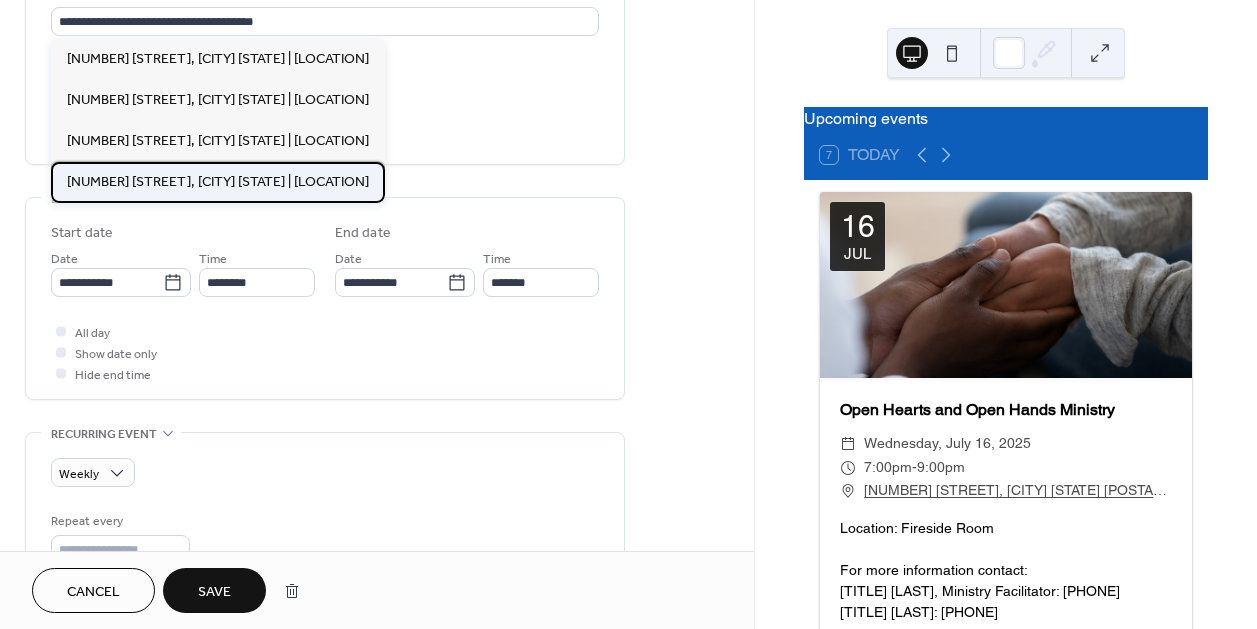 click on "6701 Bock Road, Ft Washington MD 20744 | The Garden Room" at bounding box center [218, 181] 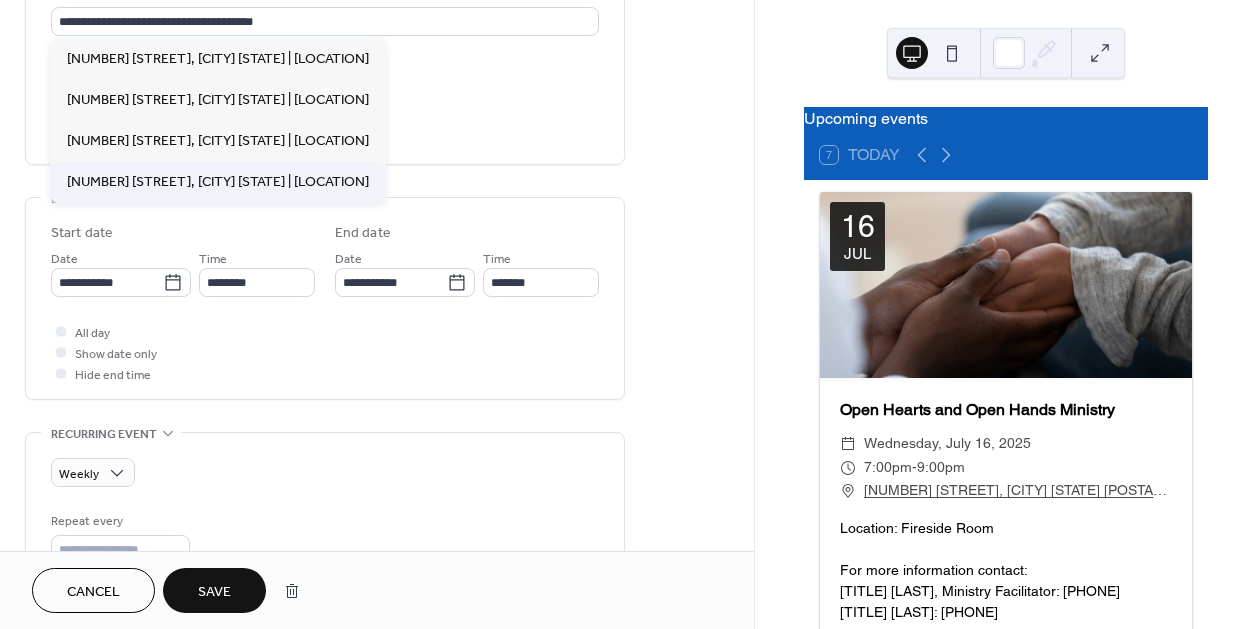 type on "**********" 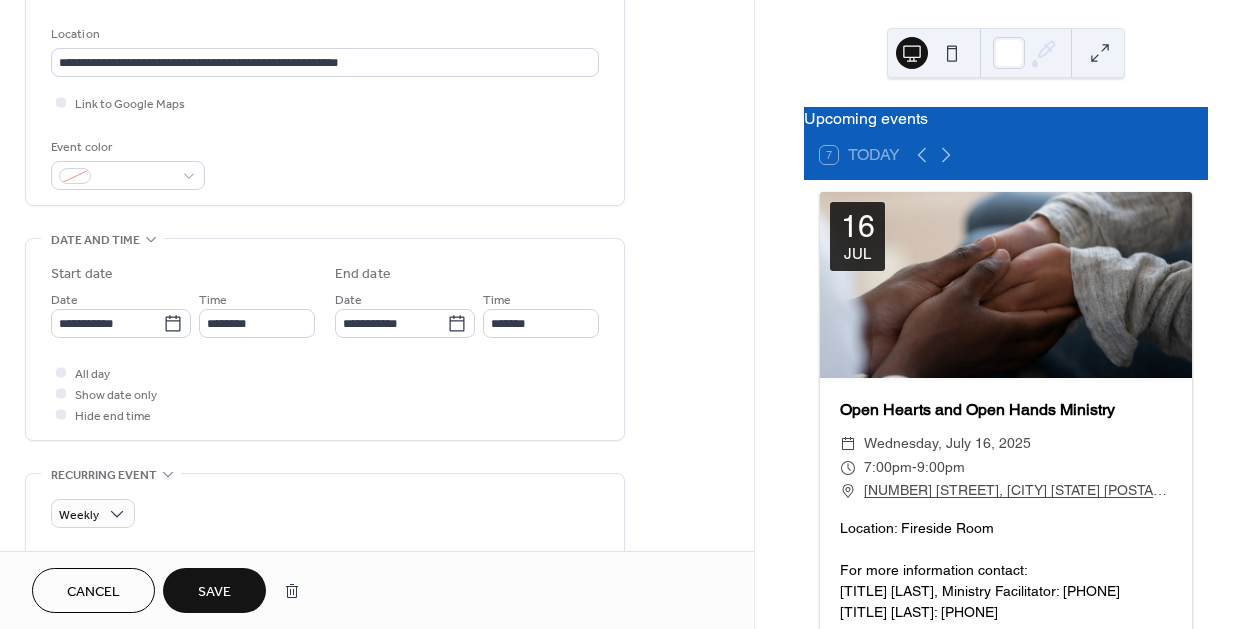 scroll, scrollTop: 480, scrollLeft: 0, axis: vertical 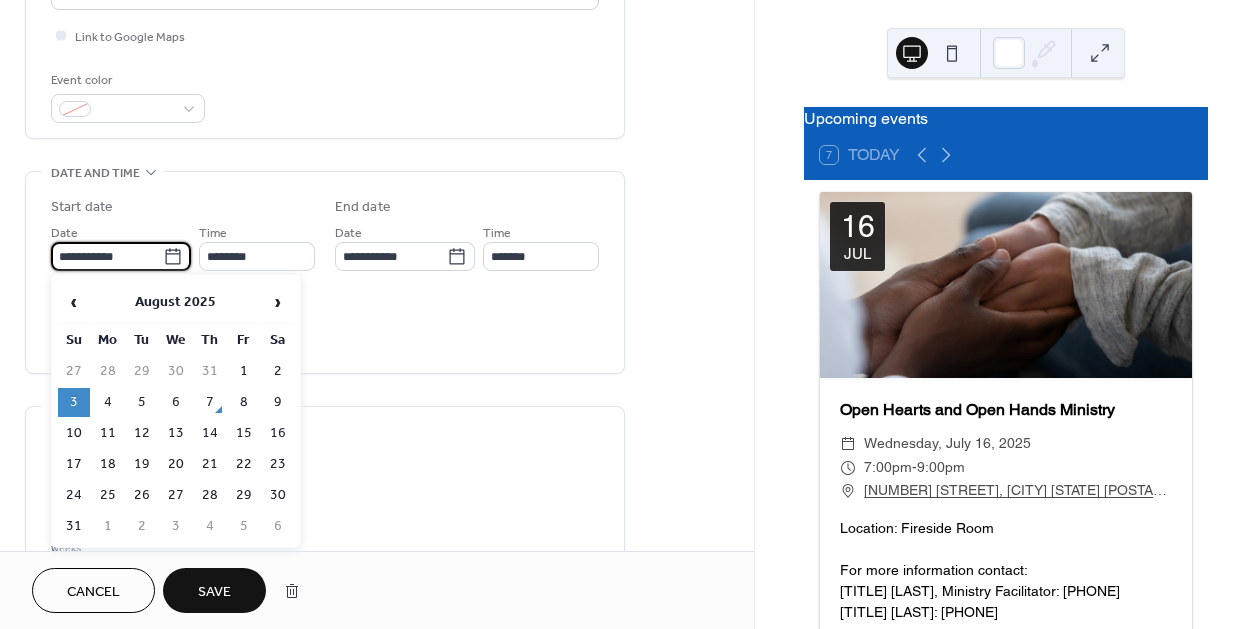 click on "**********" at bounding box center (107, 256) 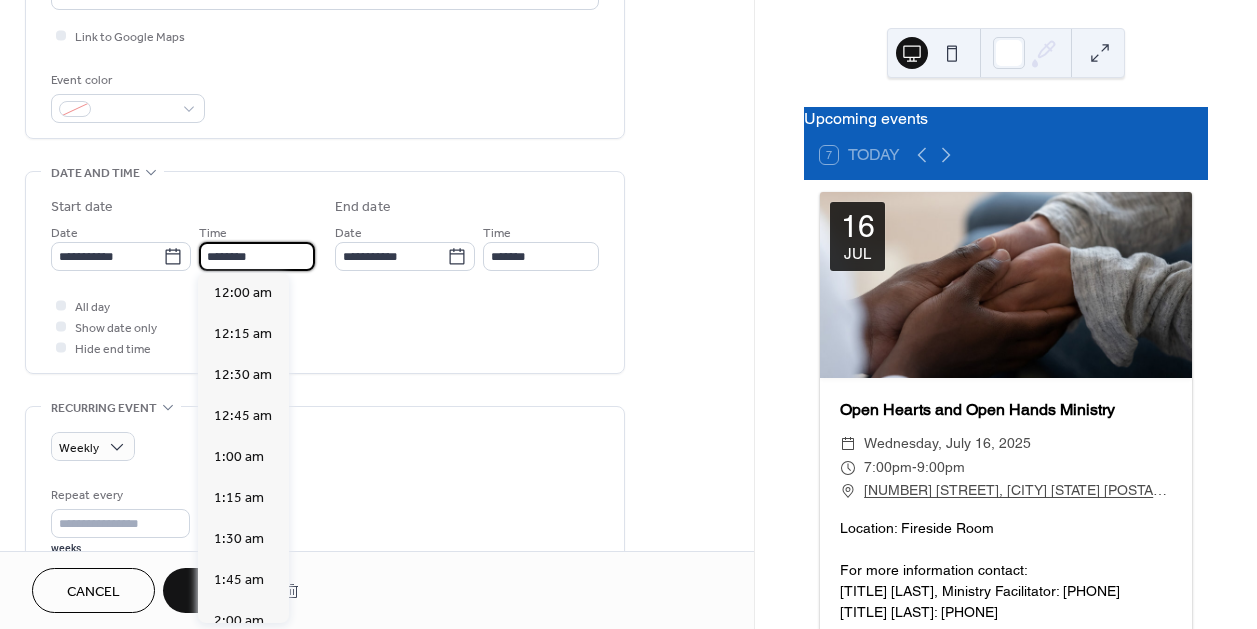 click on "********" at bounding box center [257, 256] 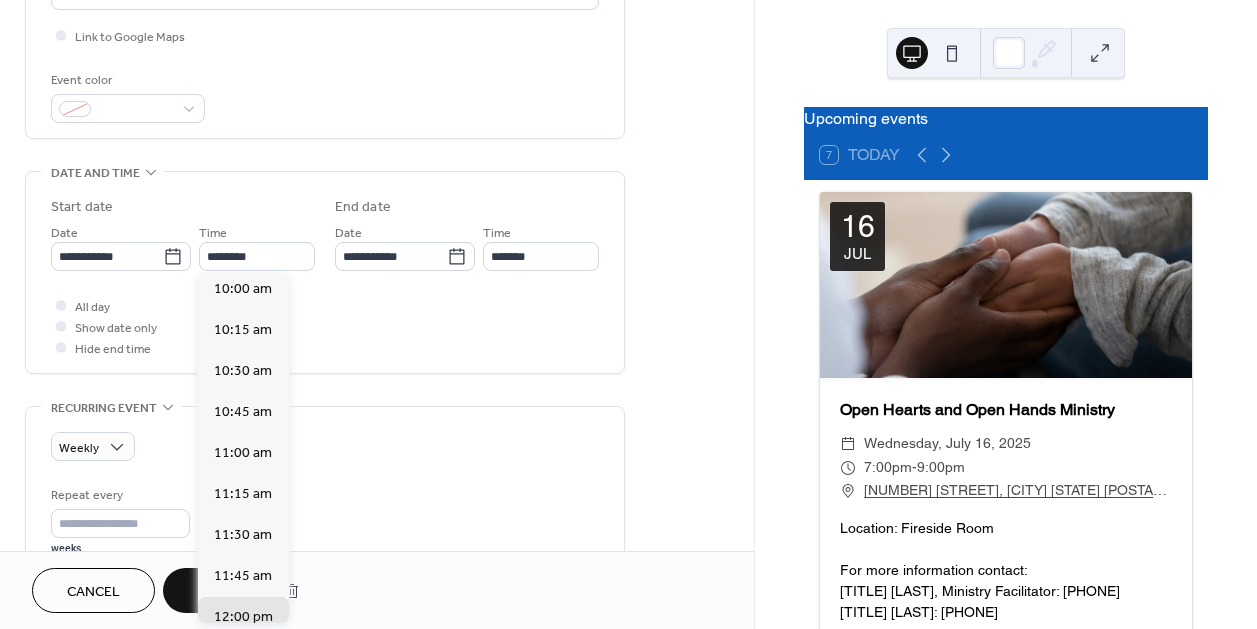 scroll, scrollTop: 1338, scrollLeft: 0, axis: vertical 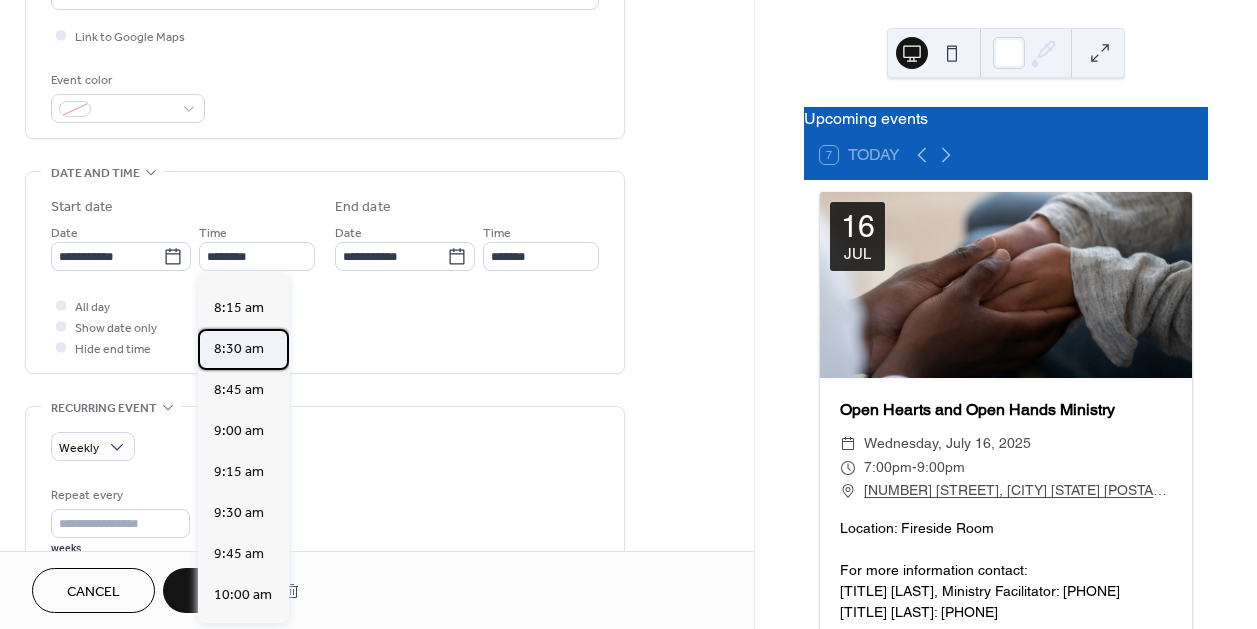 click on "8:30 am" at bounding box center [239, 349] 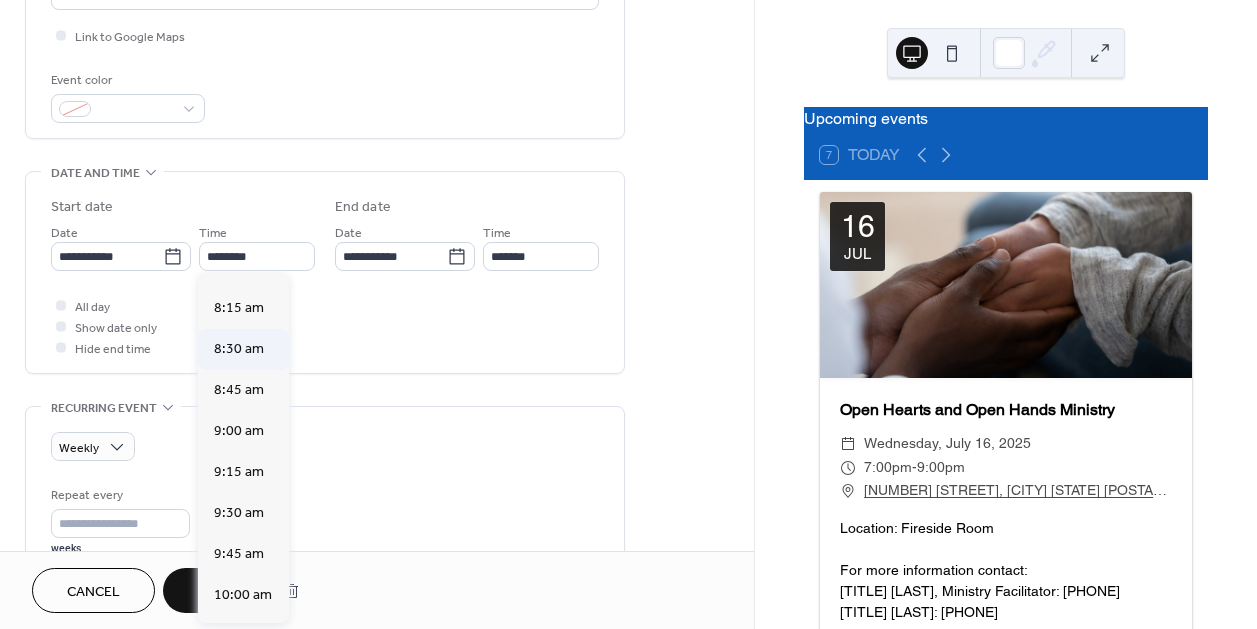 type on "*******" 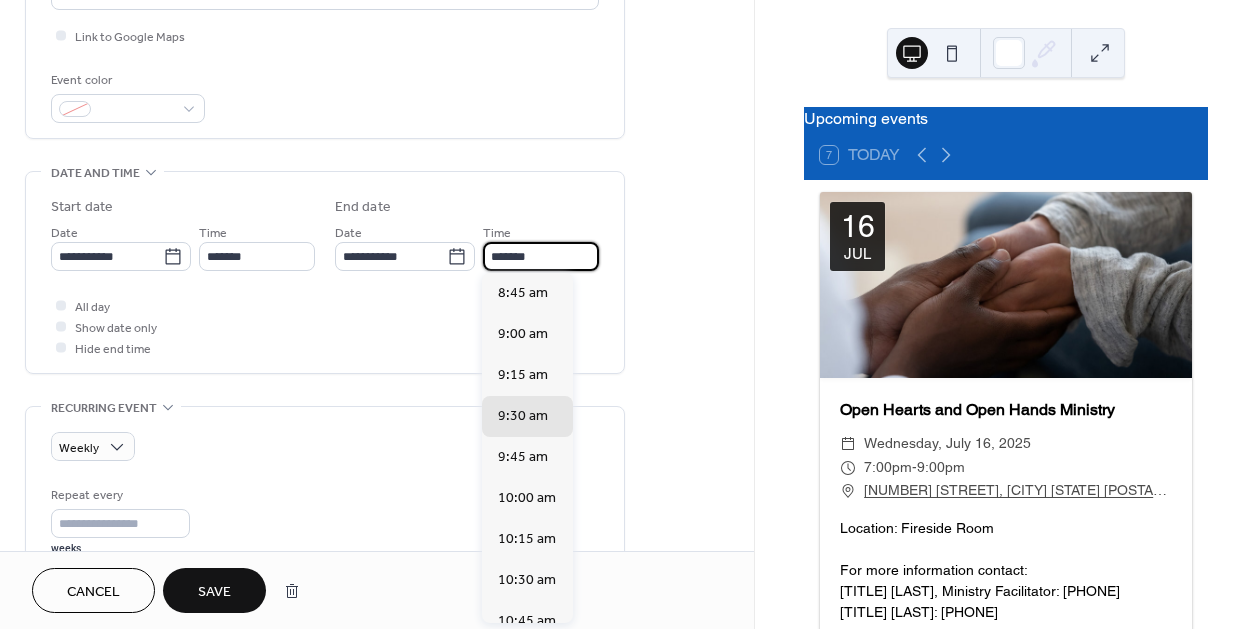 click on "*******" at bounding box center [541, 256] 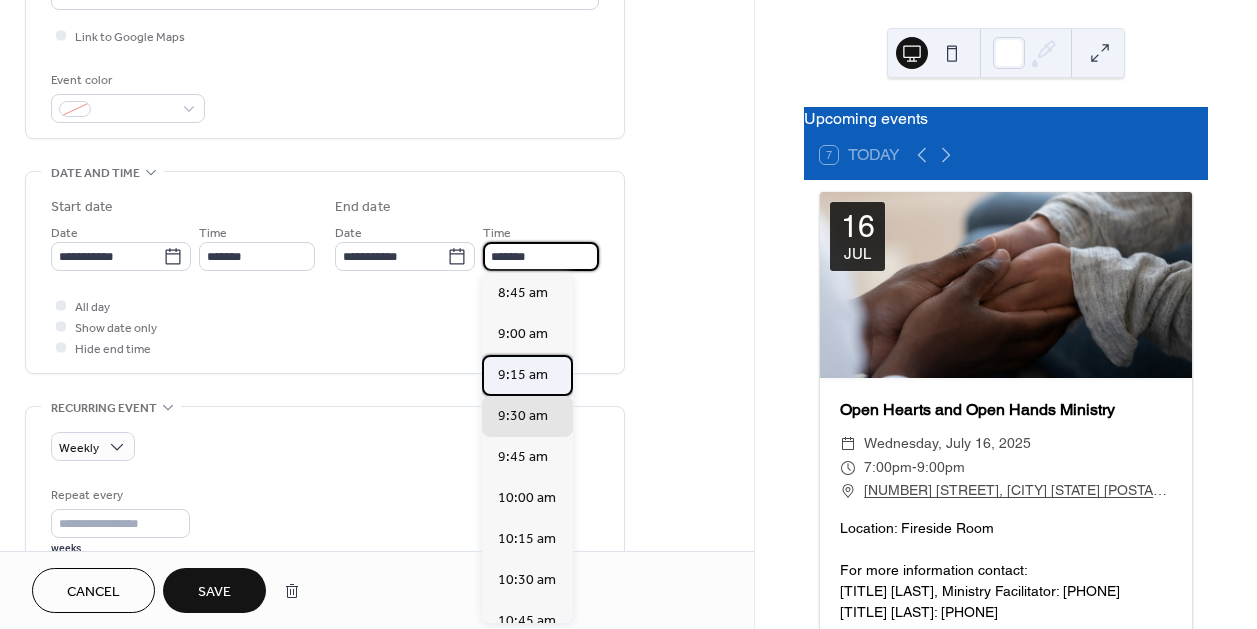 click on "9:15 am" at bounding box center [527, 375] 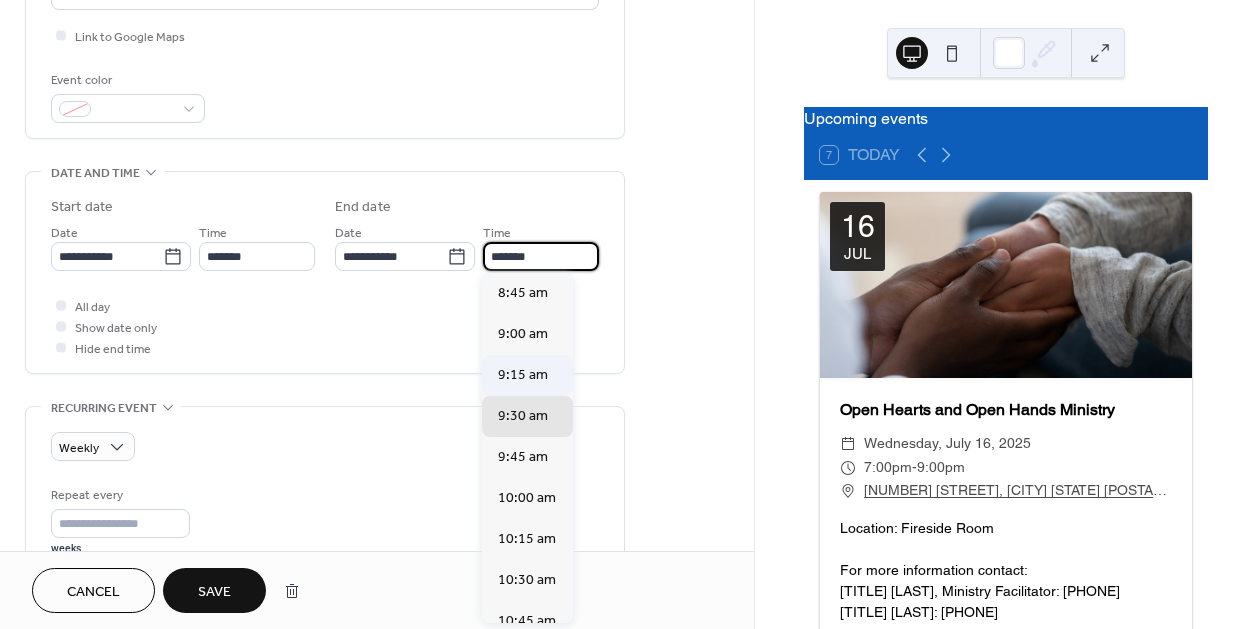 type on "*******" 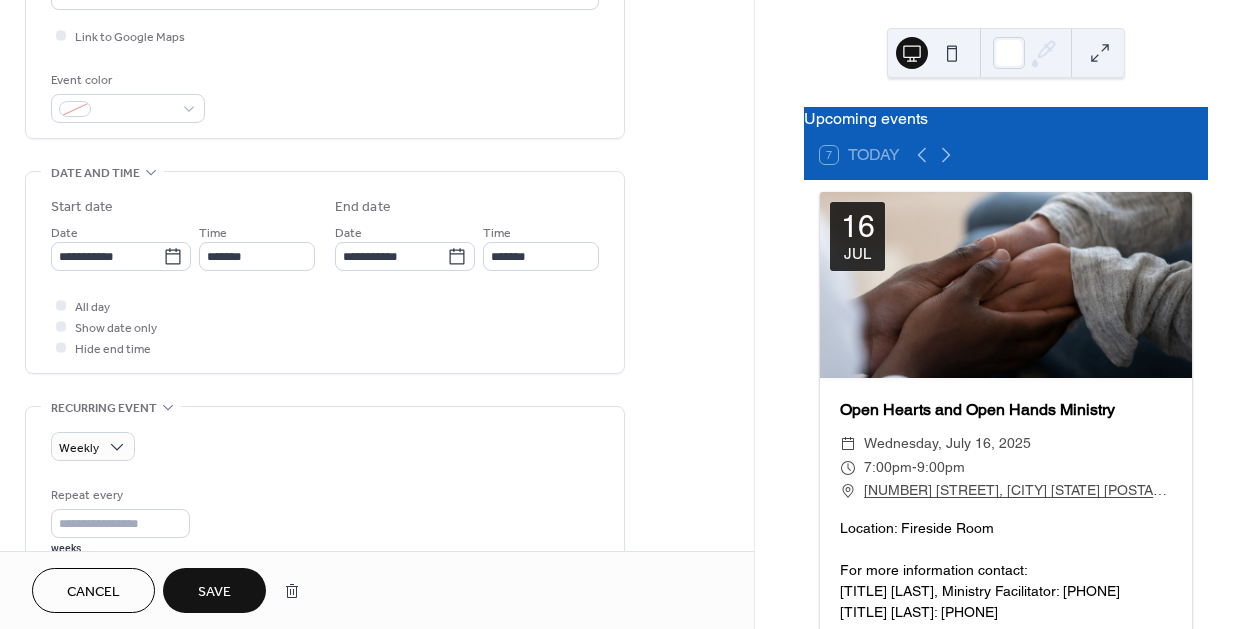 click on "Save" at bounding box center [214, 590] 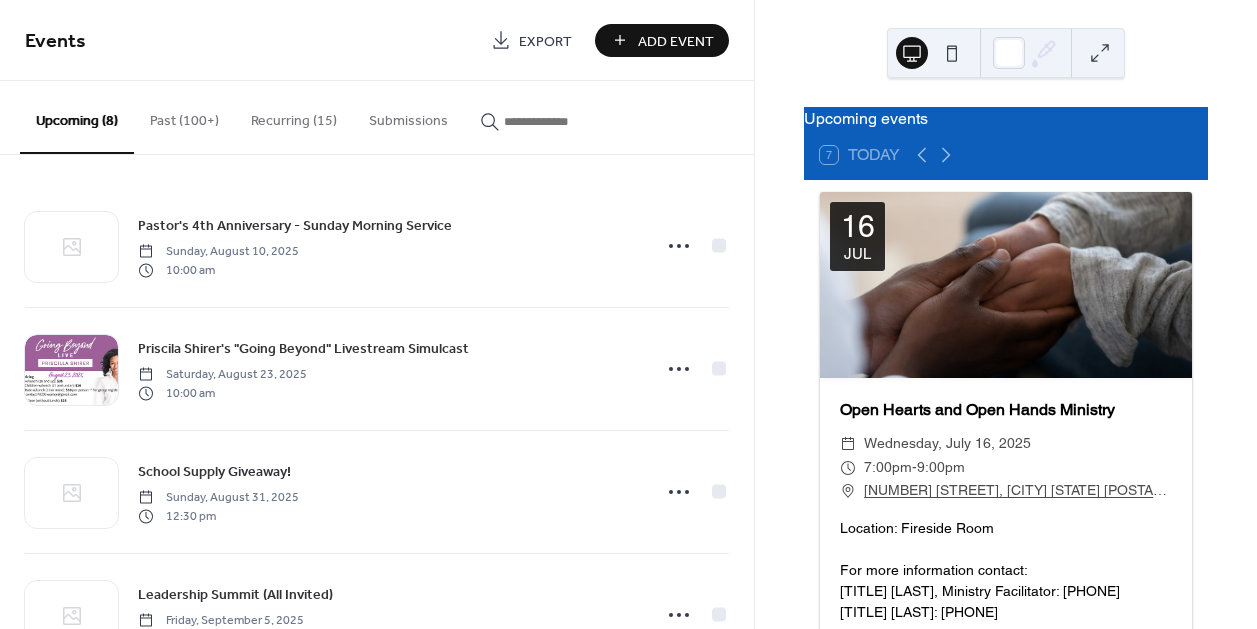 click on "Recurring (15)" at bounding box center (294, 116) 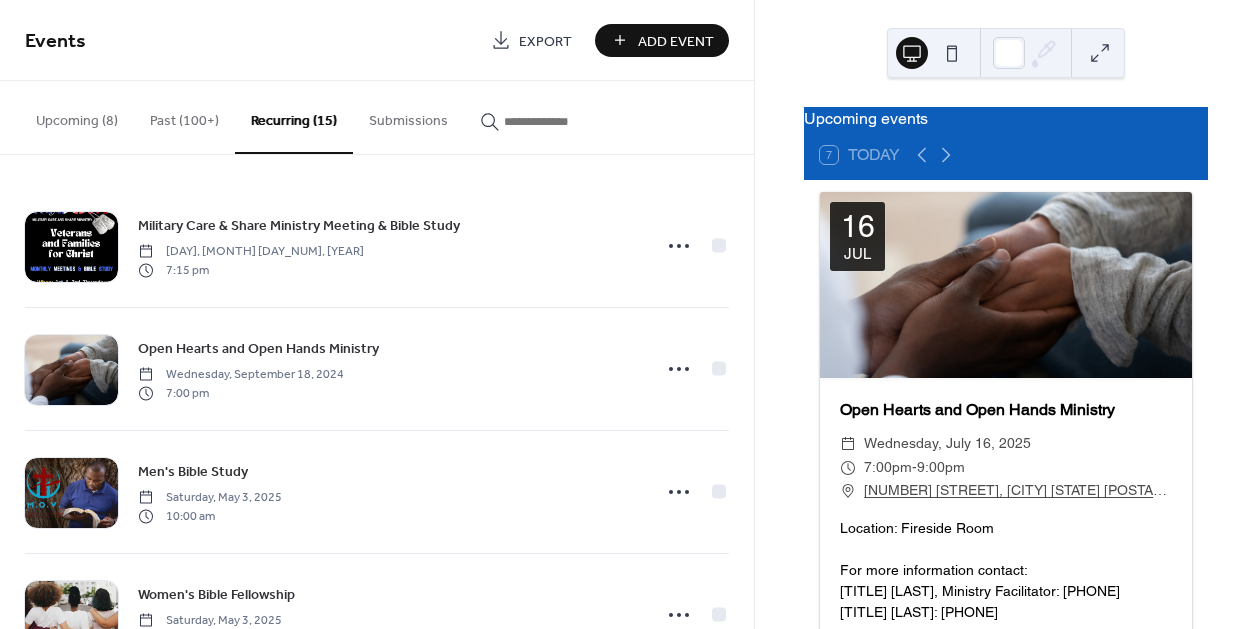 scroll, scrollTop: 415, scrollLeft: 0, axis: vertical 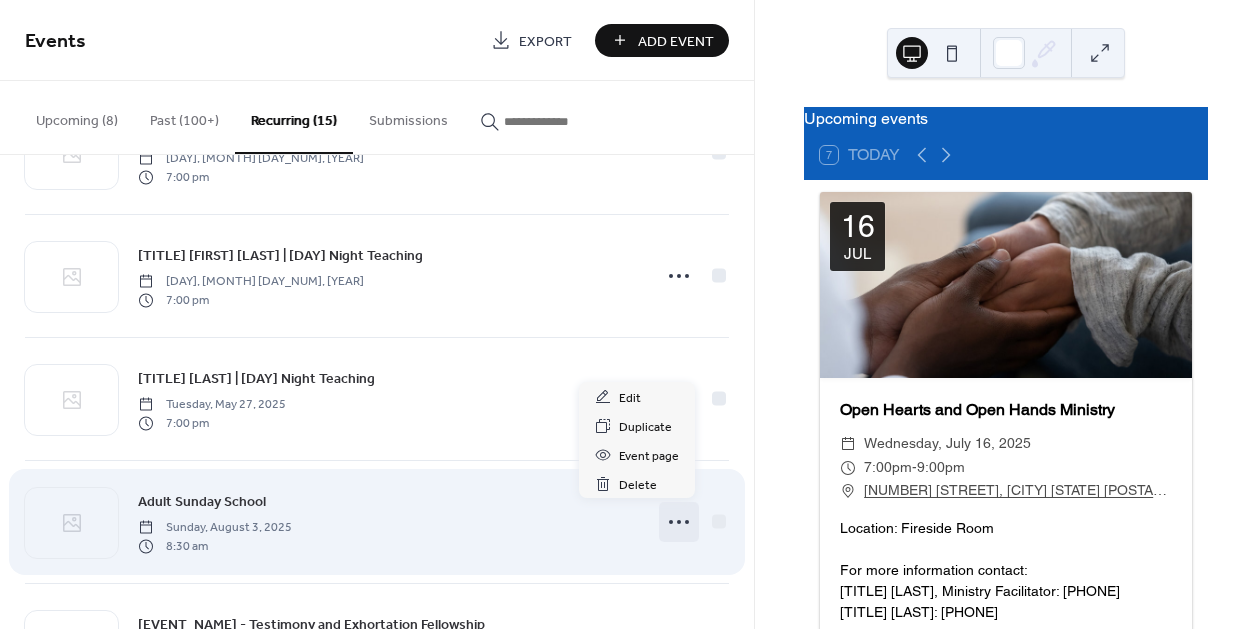 click 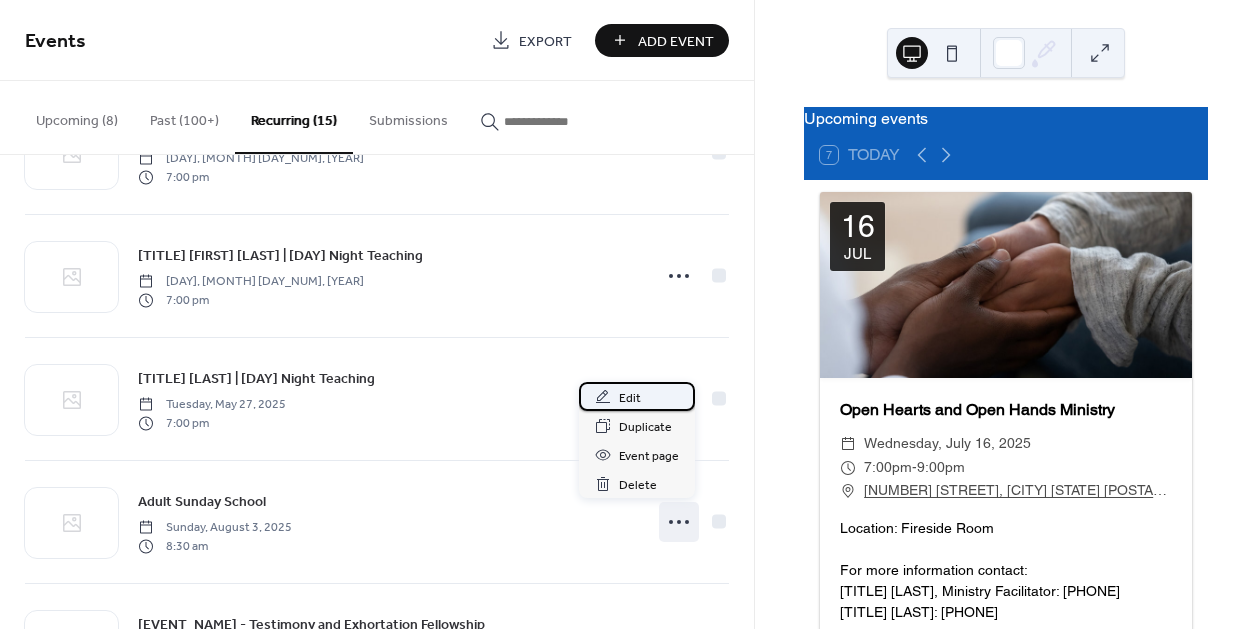 click on "Edit" at bounding box center [630, 398] 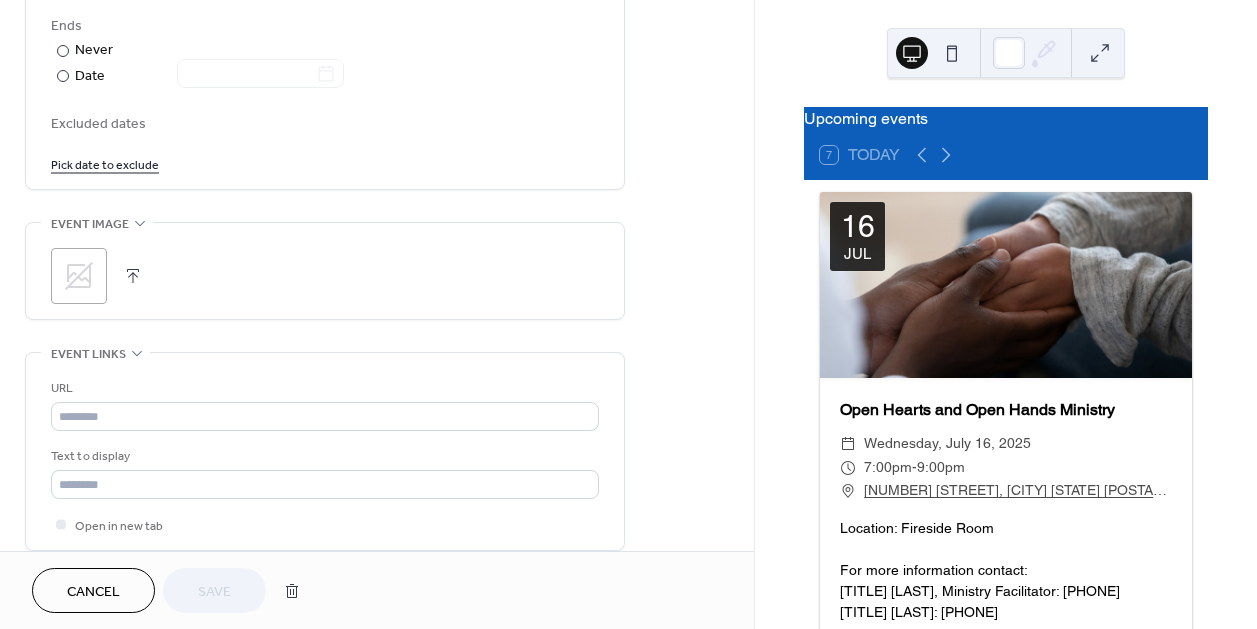 scroll, scrollTop: 1039, scrollLeft: 0, axis: vertical 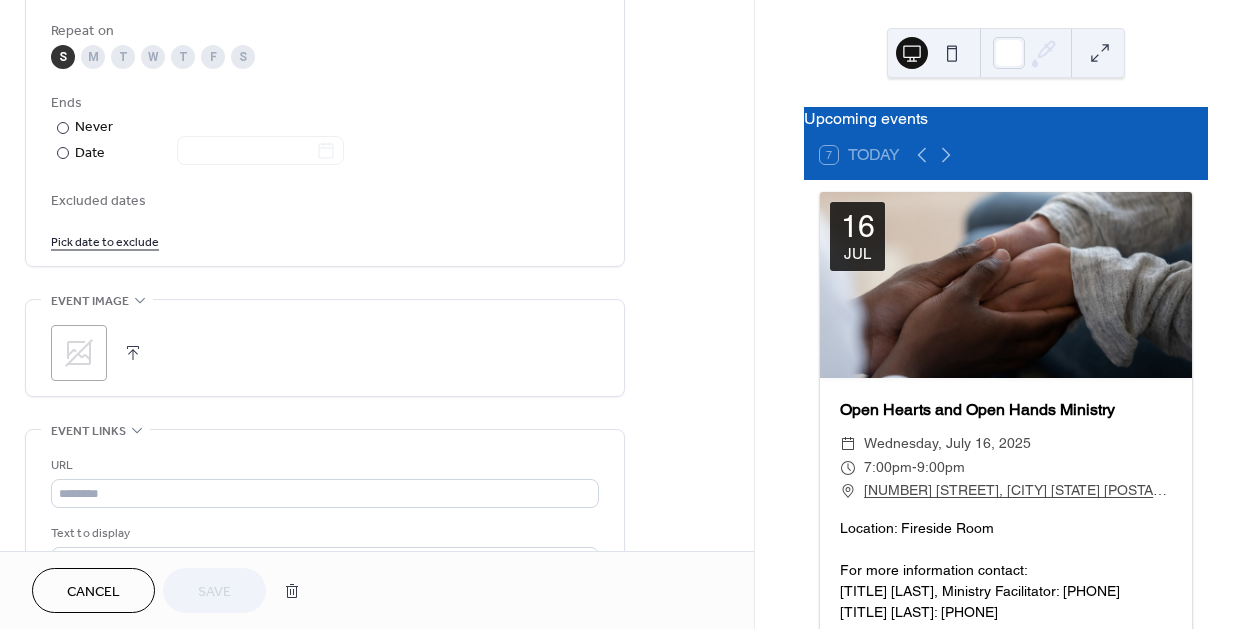 click 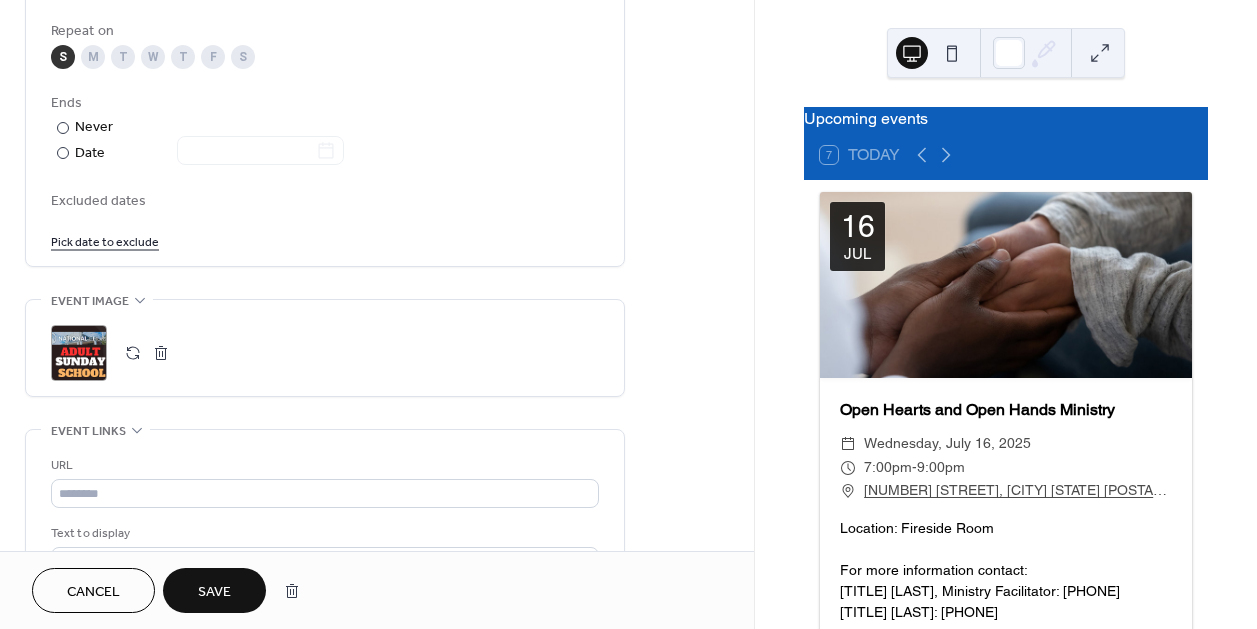 click on "Save" at bounding box center [214, 592] 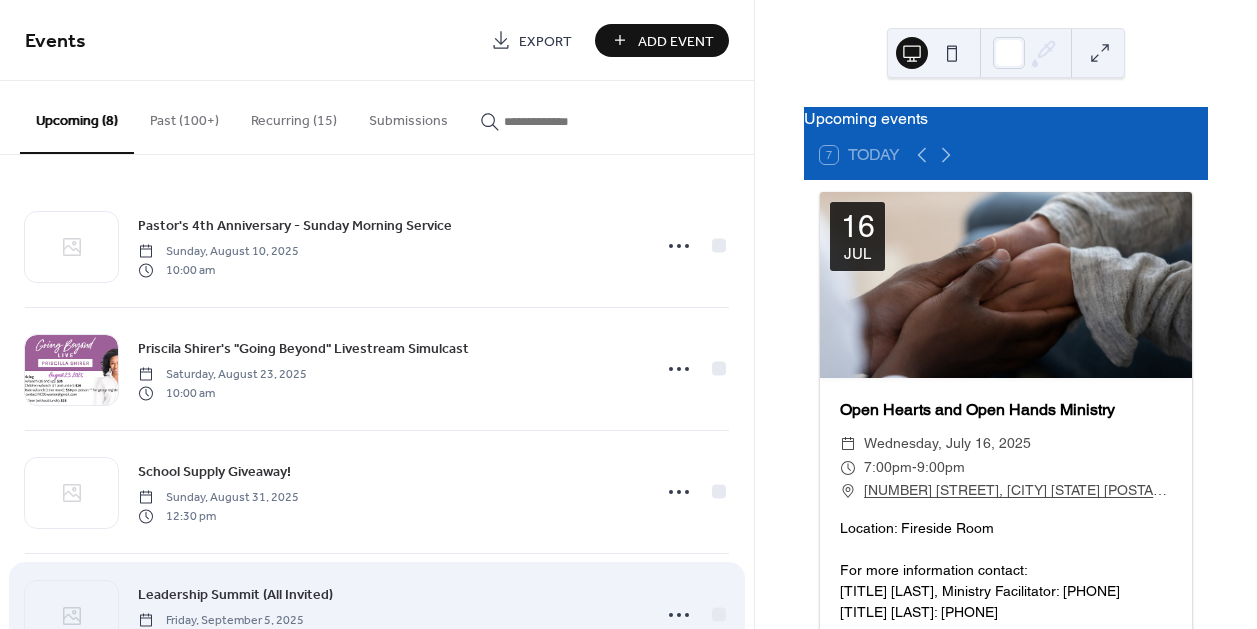 click on "Leadership Summit (All Invited)" at bounding box center (235, 595) 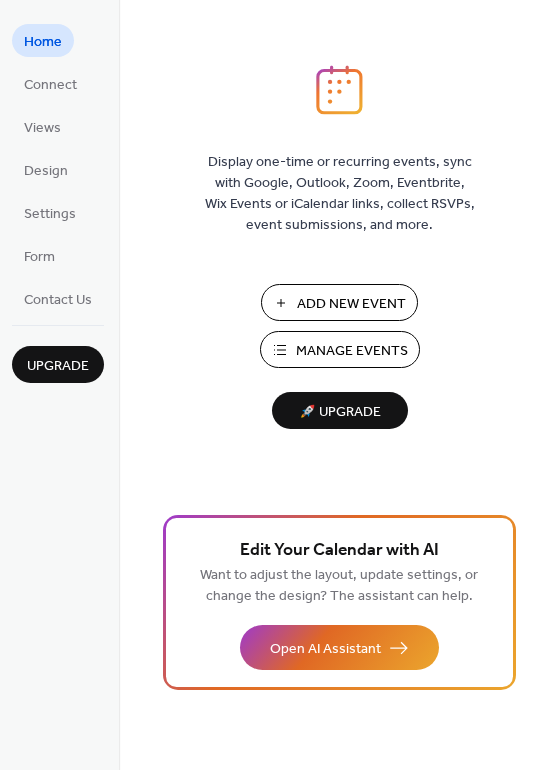 scroll, scrollTop: 0, scrollLeft: 0, axis: both 